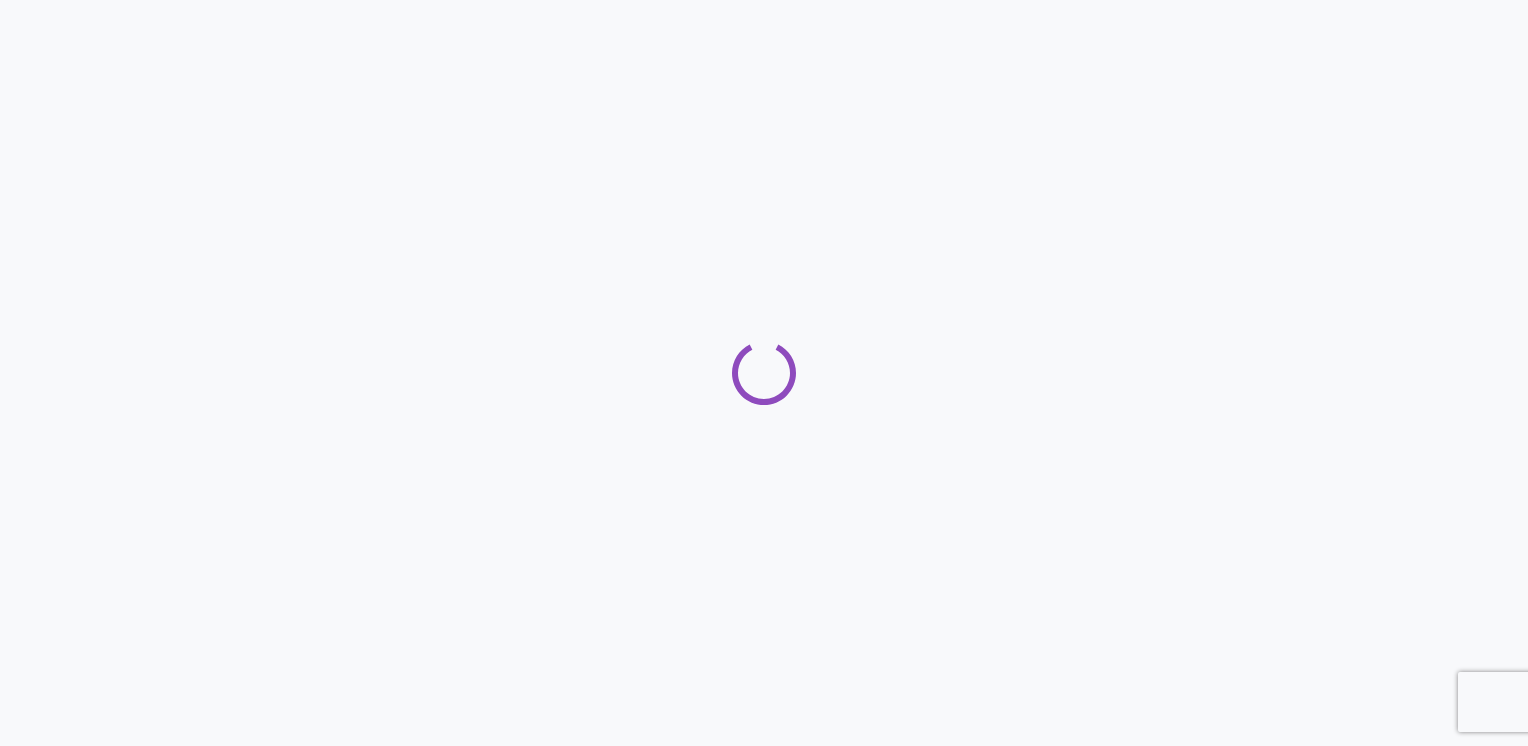 scroll, scrollTop: 0, scrollLeft: 0, axis: both 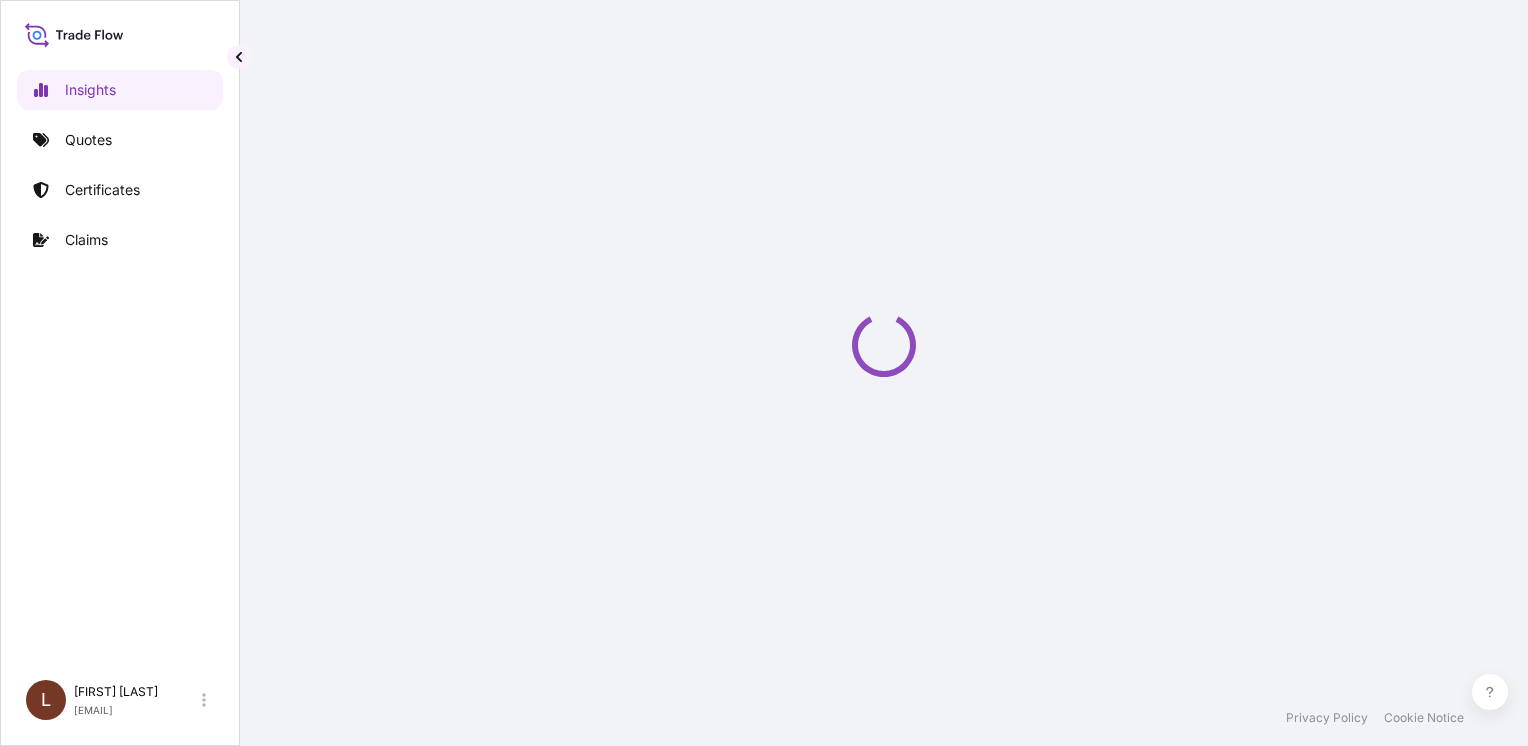 select on "2025" 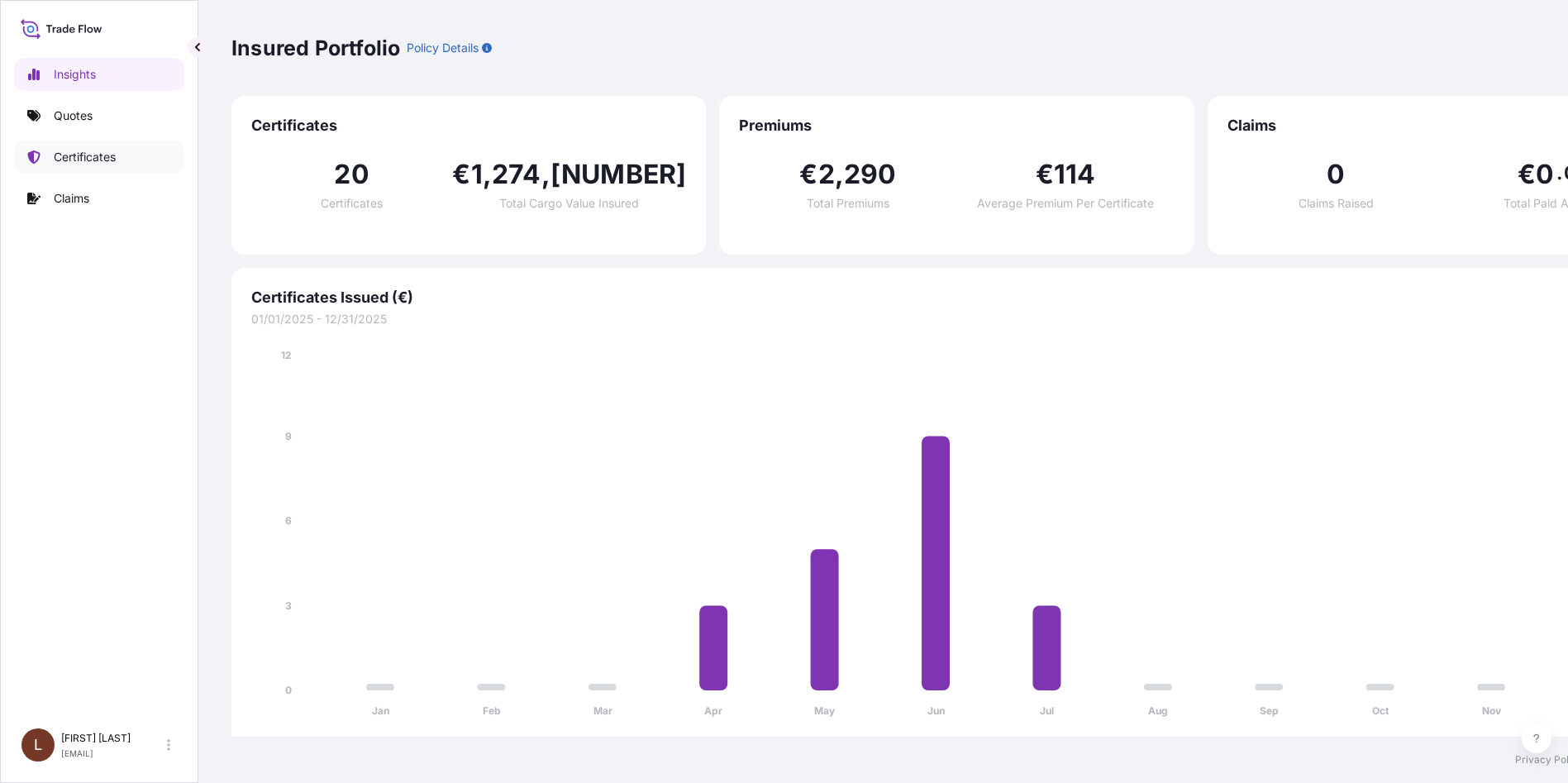 click on "Certificates" at bounding box center (84, 157) 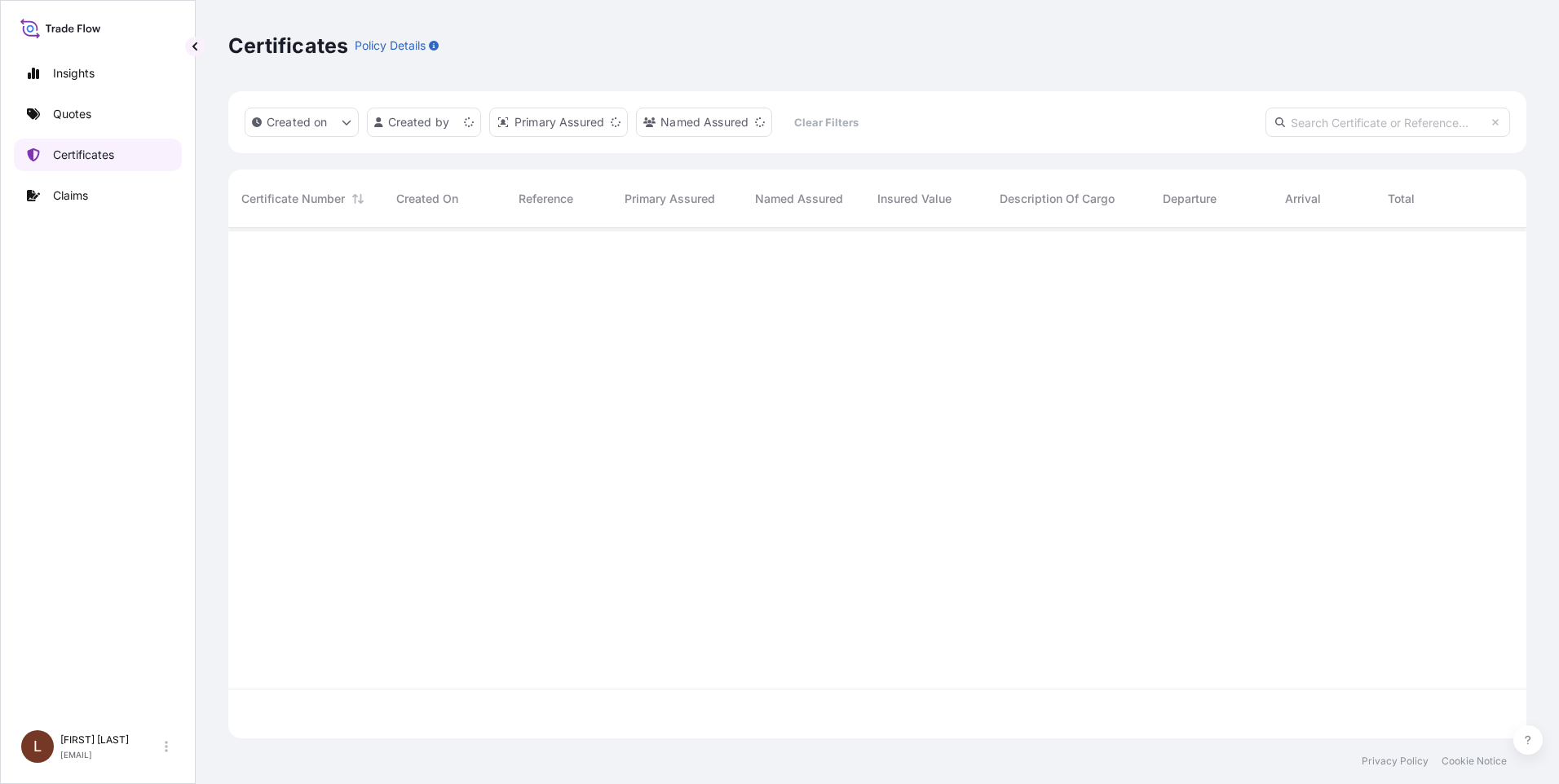 scroll, scrollTop: 13, scrollLeft: 13, axis: both 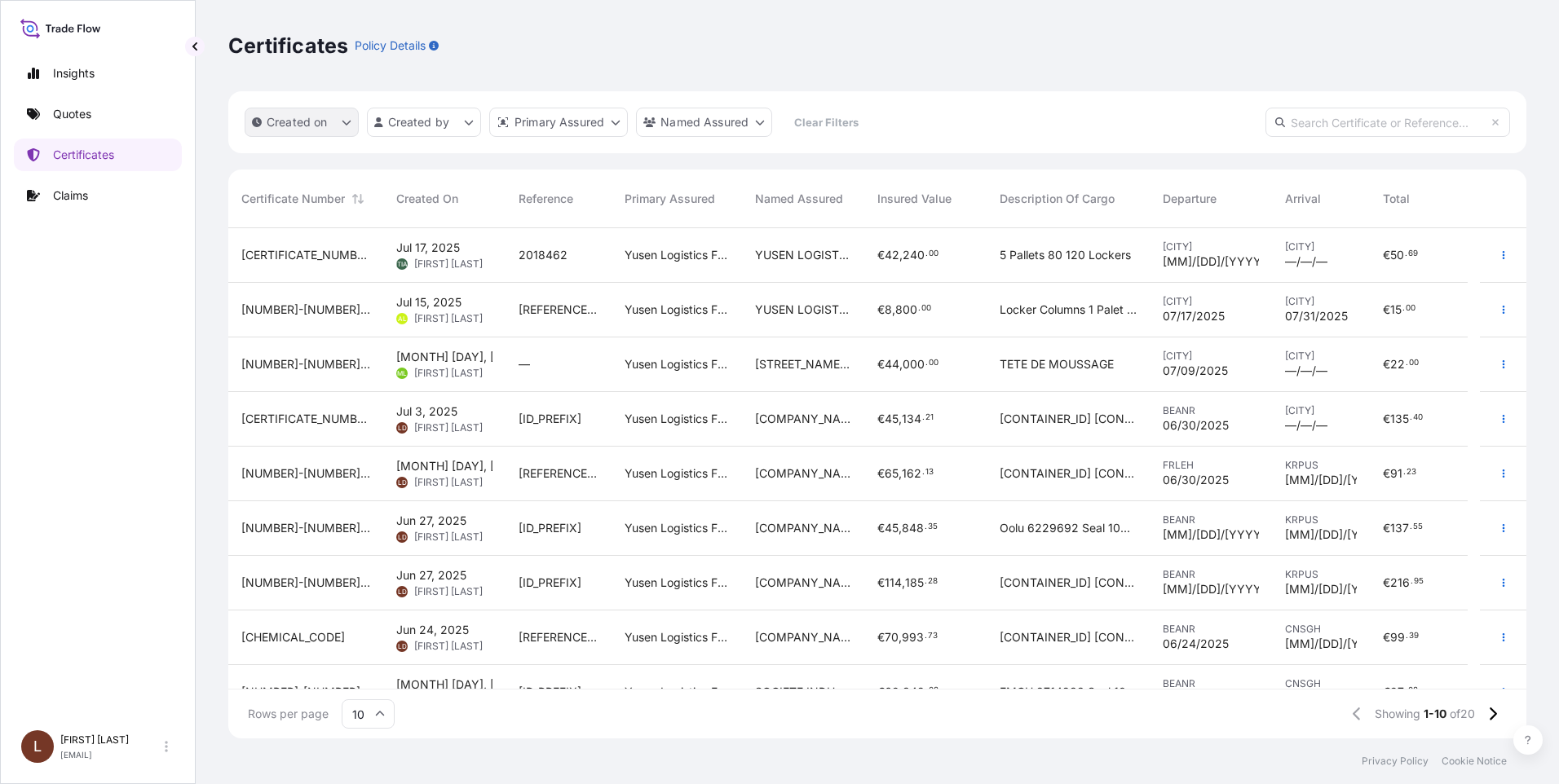 click on "Created on" at bounding box center [302, 122] 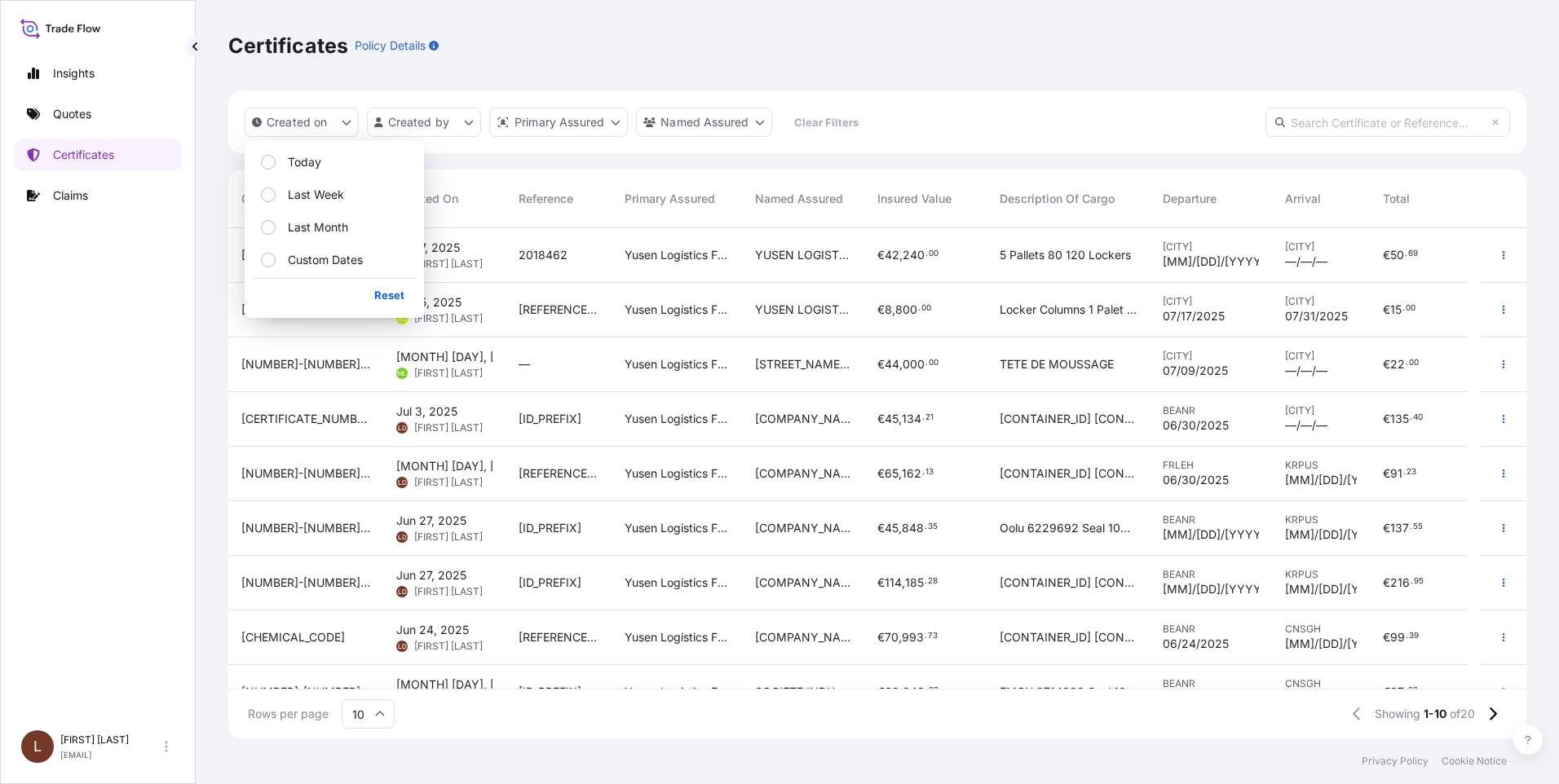 click on "Certificates Policy Details" at bounding box center (877, 46) 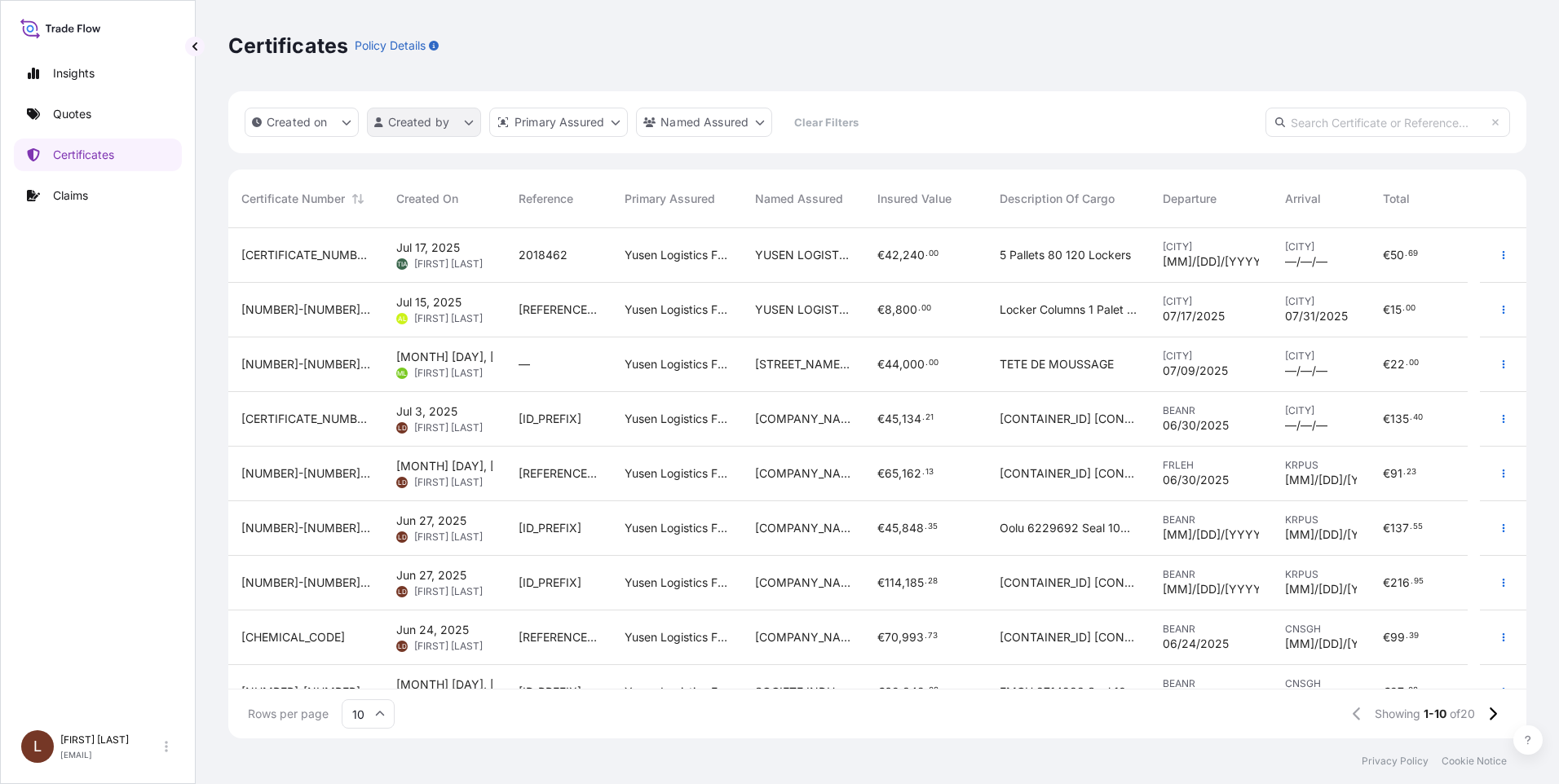 click on "Insights Quotes Certificates Claims L Lauren   Desgranges lauren.desgranges@fr.yusen-logistics.com Certificates Policy Details Created on Created by Primary Assured Named Assured Clear Filters Certificate Number Created On Reference Primary Assured Named Assured Insured Value Description Of Cargo Departure Arrival Total 31730-20-1 Jul 17, 2025 FM Francis Moget 2018462 Yusen Logistics France S.A.S. - Le Havre YUSEN LOGISTICS France – MAIZIERES LES METZ € 42 , 240 . 00 5 Pallets 80 120 Lockers Bourguébus 07/23/2025 Alfortville —/—/— € 50 . 69 31730-19-1 Jul 15, 2025 AL Audrey Lessard VOLMAN_BLOQPAR_070825_11997 - Tour 2012055 Yusen Logistics France S.A.S. - Le Havre YUSEN LOGISTICS France – MAIZIERES LES METZ € 8 , 800 . 00 Locker Columns 1 Palet 80 120 420 Kilos Noyen-sur-Sarthe 07/17/2025 Alfortville 07/31/2025 € 15 . 00 31730-18-1 Jul 8, 2025 ML Mireille Lermission — Yusen Logistics France S.A.S. - Le Havre TBSO za LA RENNAISSANce  59490 sOMAIN  € 44 , 000 . 00 Somain € 22" at bounding box center [780, 392] 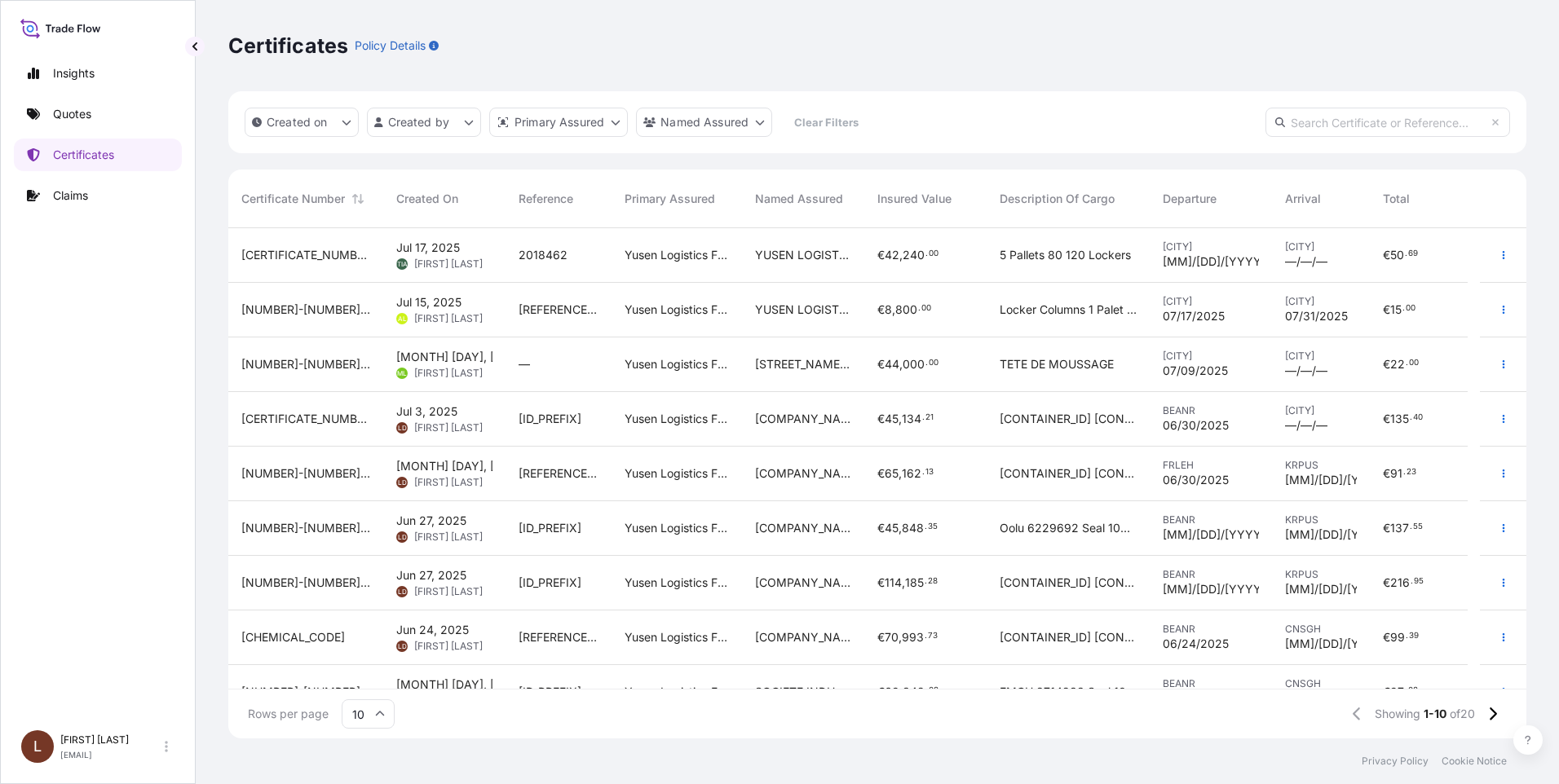 click on "Insights Quotes Certificates Claims L Lauren   Desgranges lauren.desgranges@fr.yusen-logistics.com Certificates Policy Details Created on Created by Primary Assured Named Assured Clear Filters Certificate Number Created On Reference Primary Assured Named Assured Insured Value Description Of Cargo Departure Arrival Total 31730-20-1 Jul 17, 2025 FM Francis Moget 2018462 Yusen Logistics France S.A.S. - Le Havre YUSEN LOGISTICS France – MAIZIERES LES METZ € 42 , 240 . 00 5 Pallets 80 120 Lockers Bourguébus 07/23/2025 Alfortville —/—/— € 50 . 69 31730-19-1 Jul 15, 2025 AL Audrey Lessard VOLMAN_BLOQPAR_070825_11997 - Tour 2012055 Yusen Logistics France S.A.S. - Le Havre YUSEN LOGISTICS France – MAIZIERES LES METZ € 8 , 800 . 00 Locker Columns 1 Palet 80 120 420 Kilos Noyen-sur-Sarthe 07/17/2025 Alfortville 07/31/2025 € 15 . 00 31730-18-1 Jul 8, 2025 ML Mireille Lermission — Yusen Logistics France S.A.S. - Le Havre TBSO za LA RENNAISSANce  59490 sOMAIN  € 44 , 000 . 00 Somain € 22" at bounding box center (780, 392) 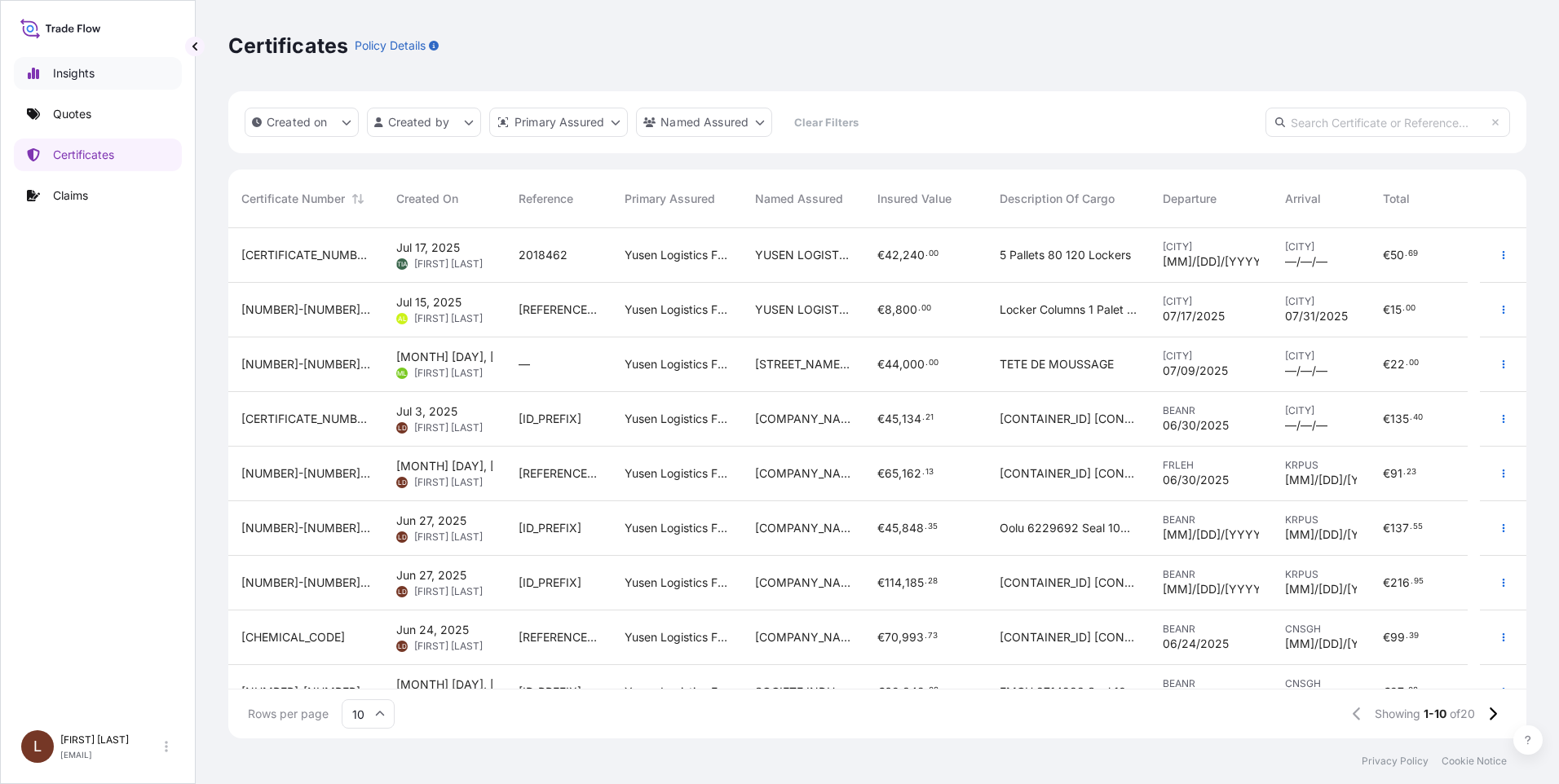 click on "Insights" at bounding box center (98, 73) 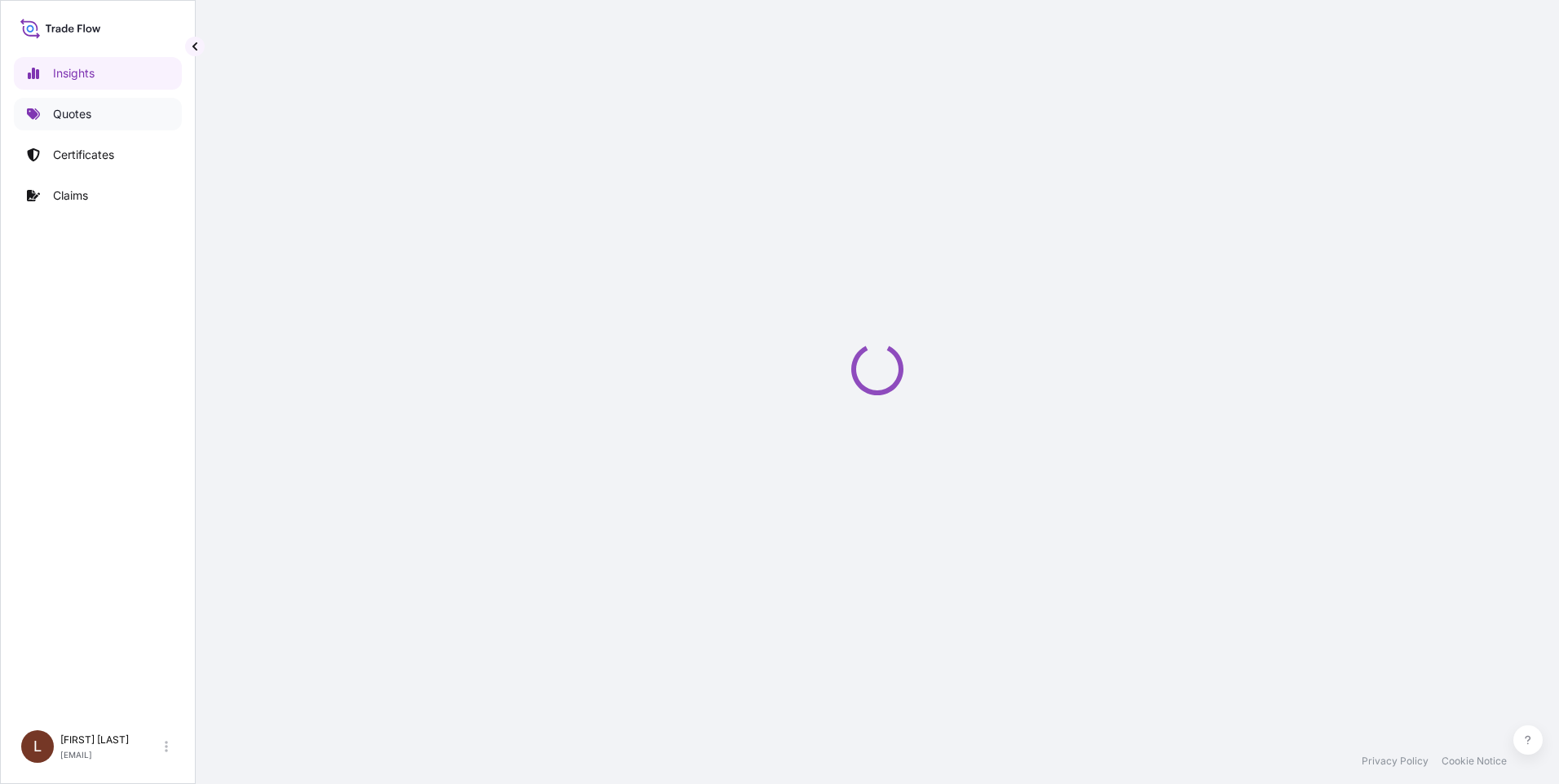 click on "Quotes" at bounding box center (98, 114) 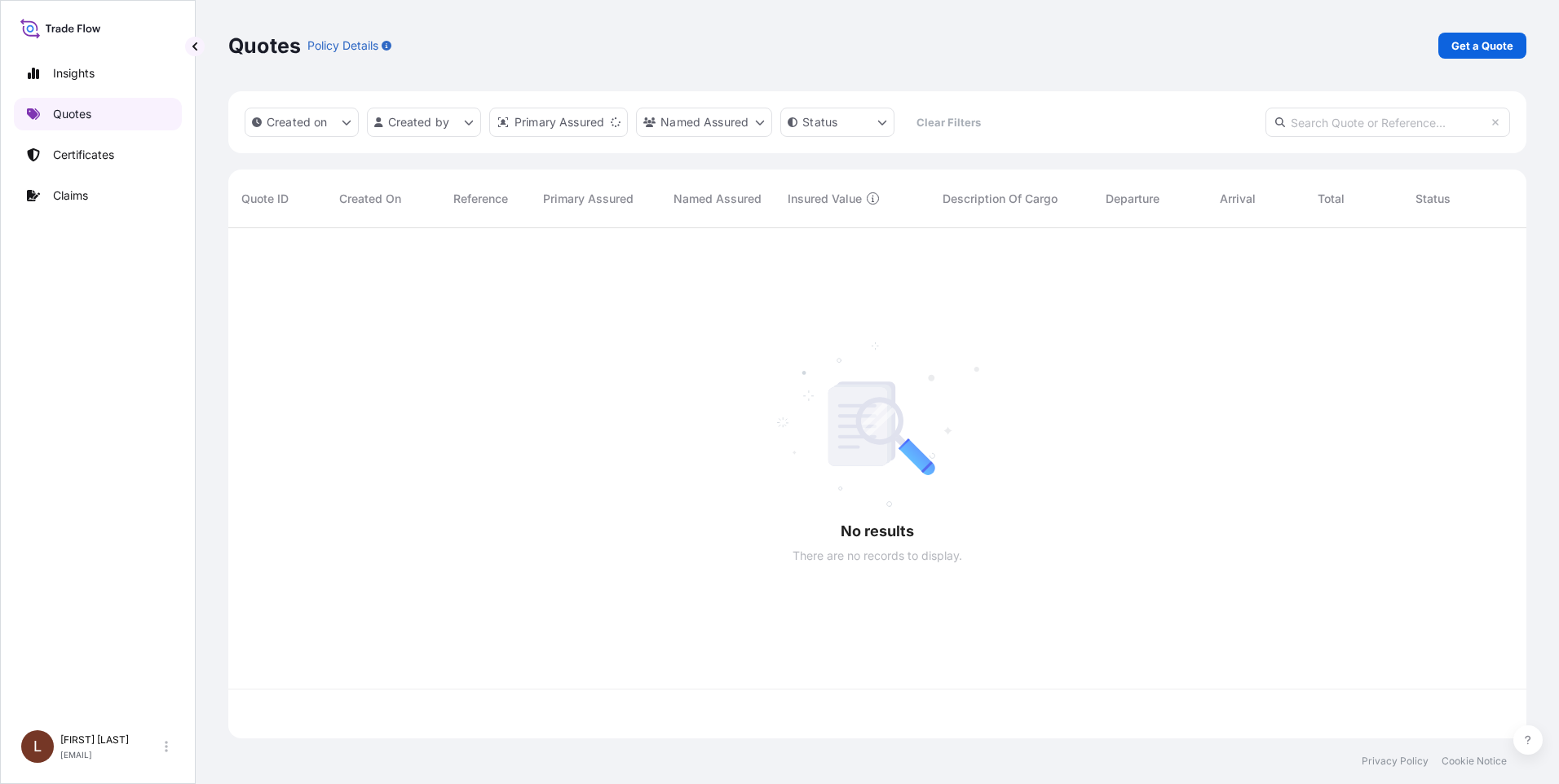 scroll, scrollTop: 13, scrollLeft: 13, axis: both 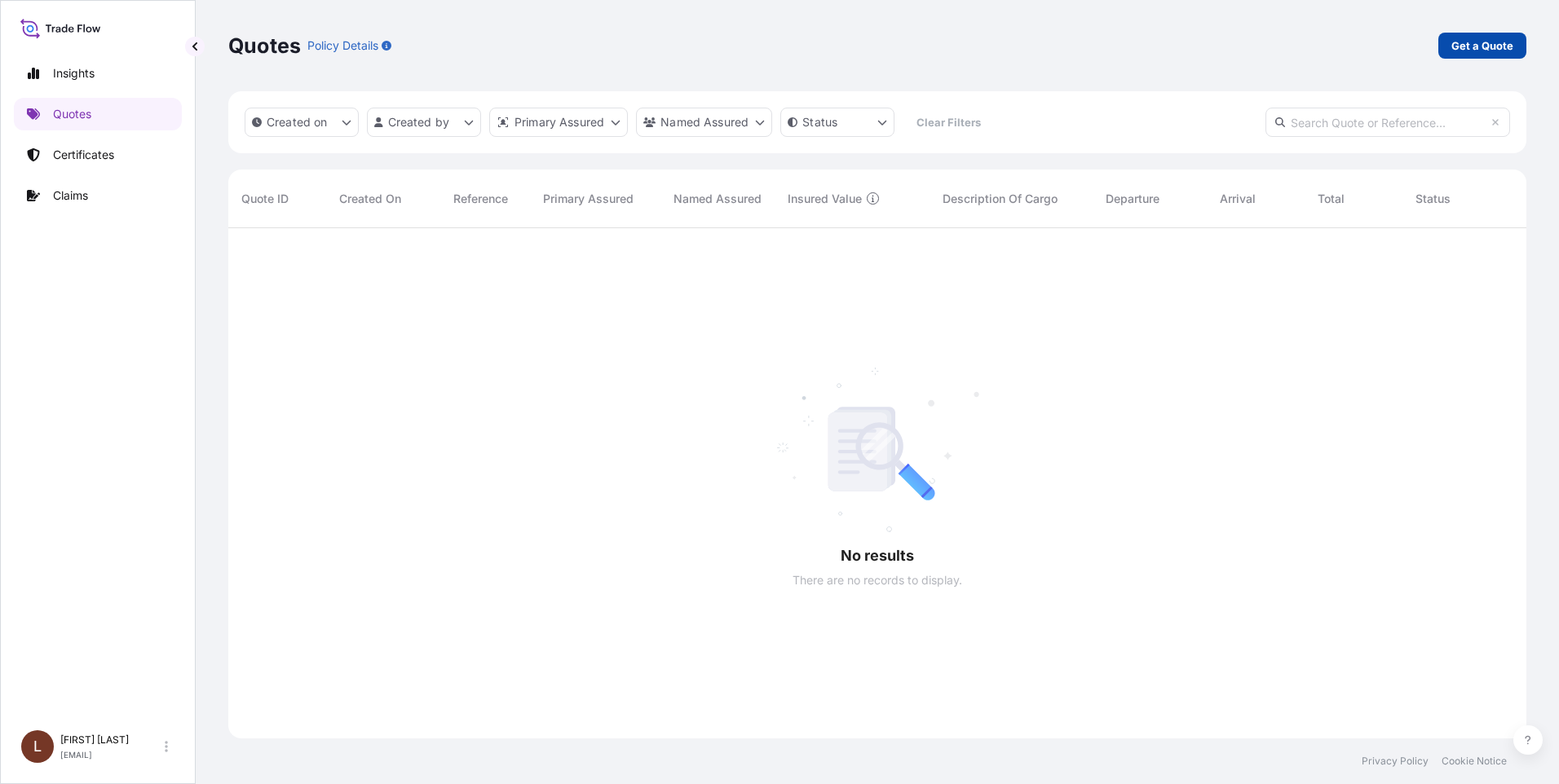 click on "Get a Quote" at bounding box center [1482, 46] 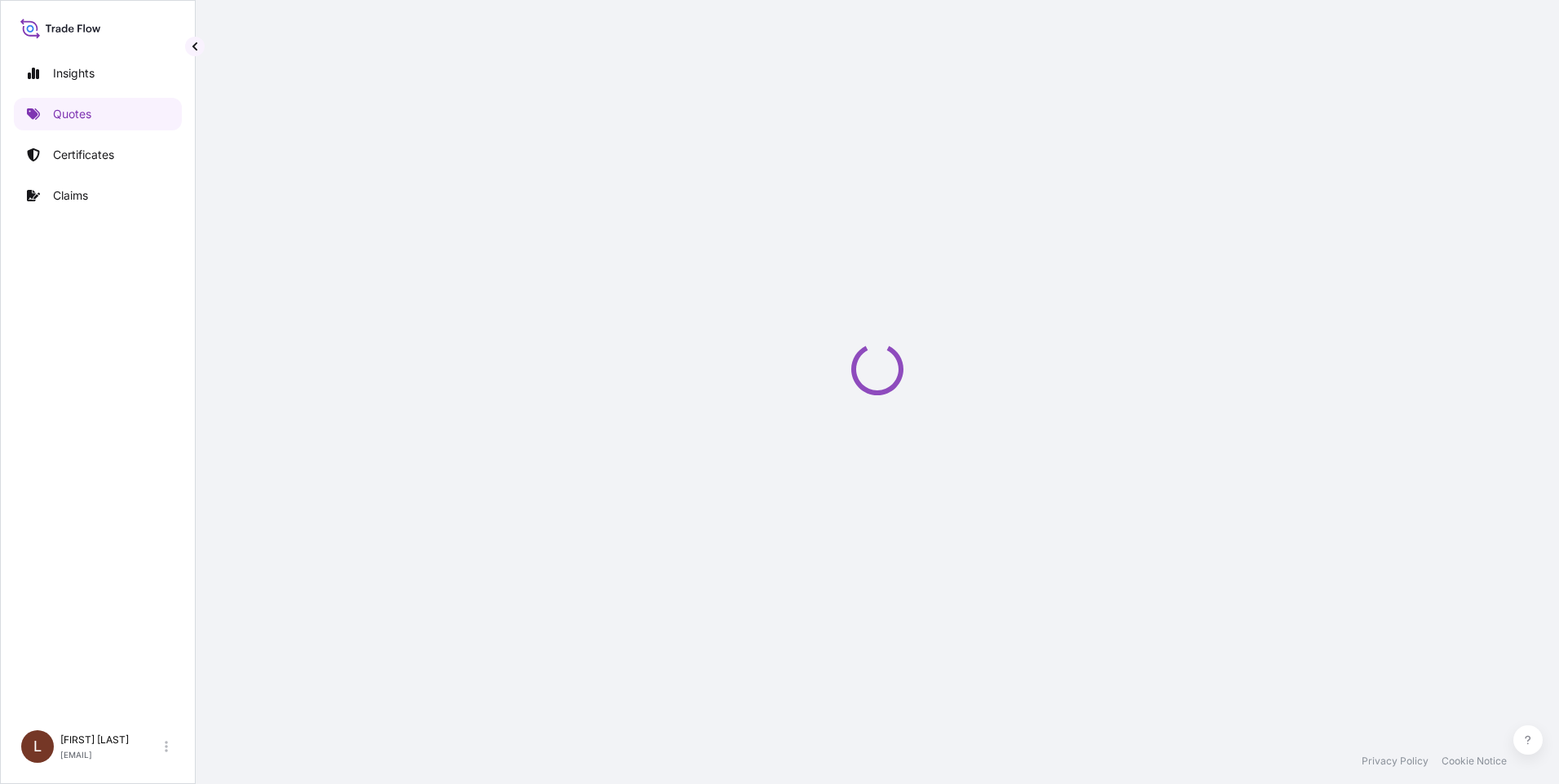 select on "Sea" 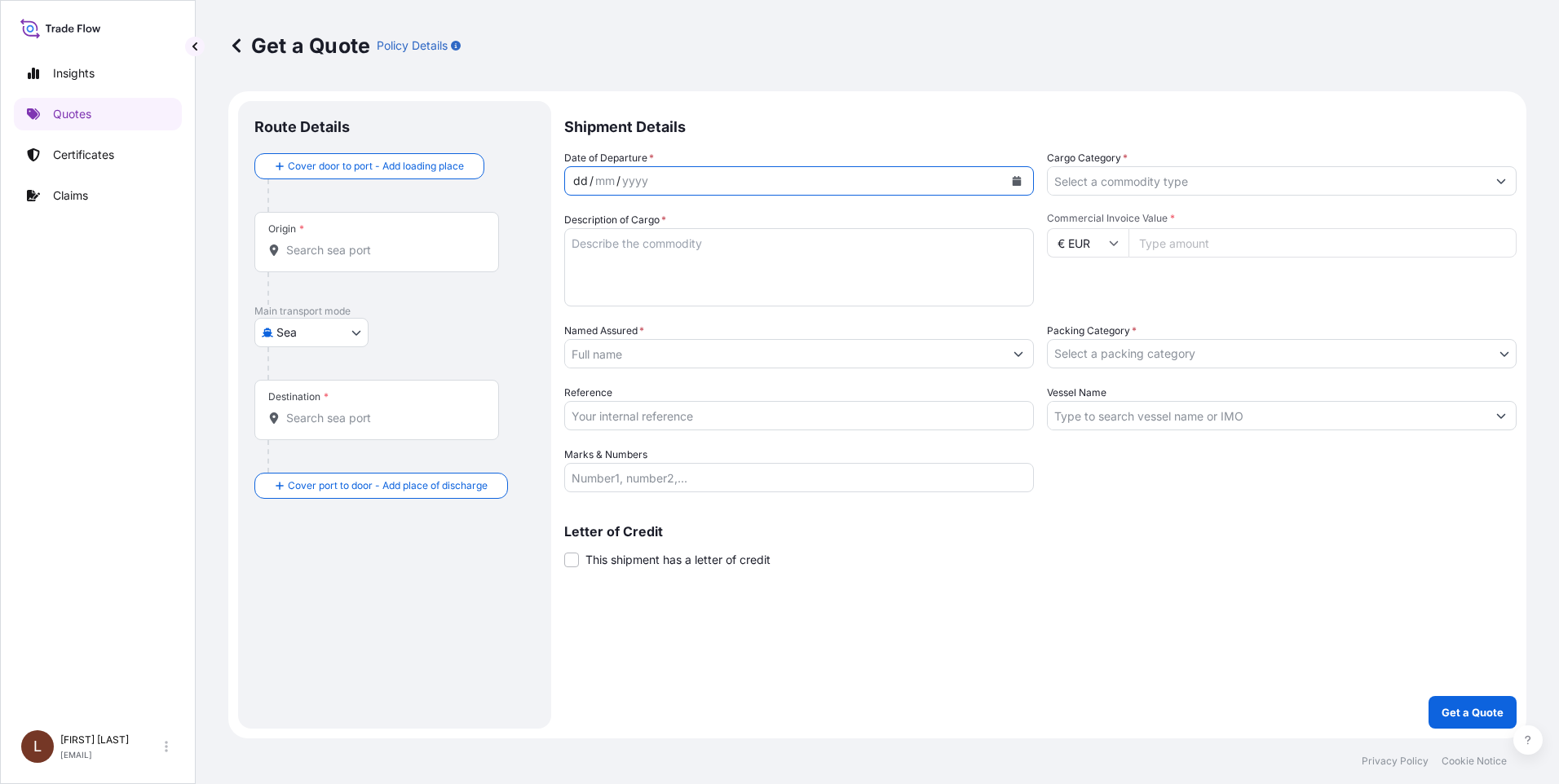 click on "dd" at bounding box center [581, 181] 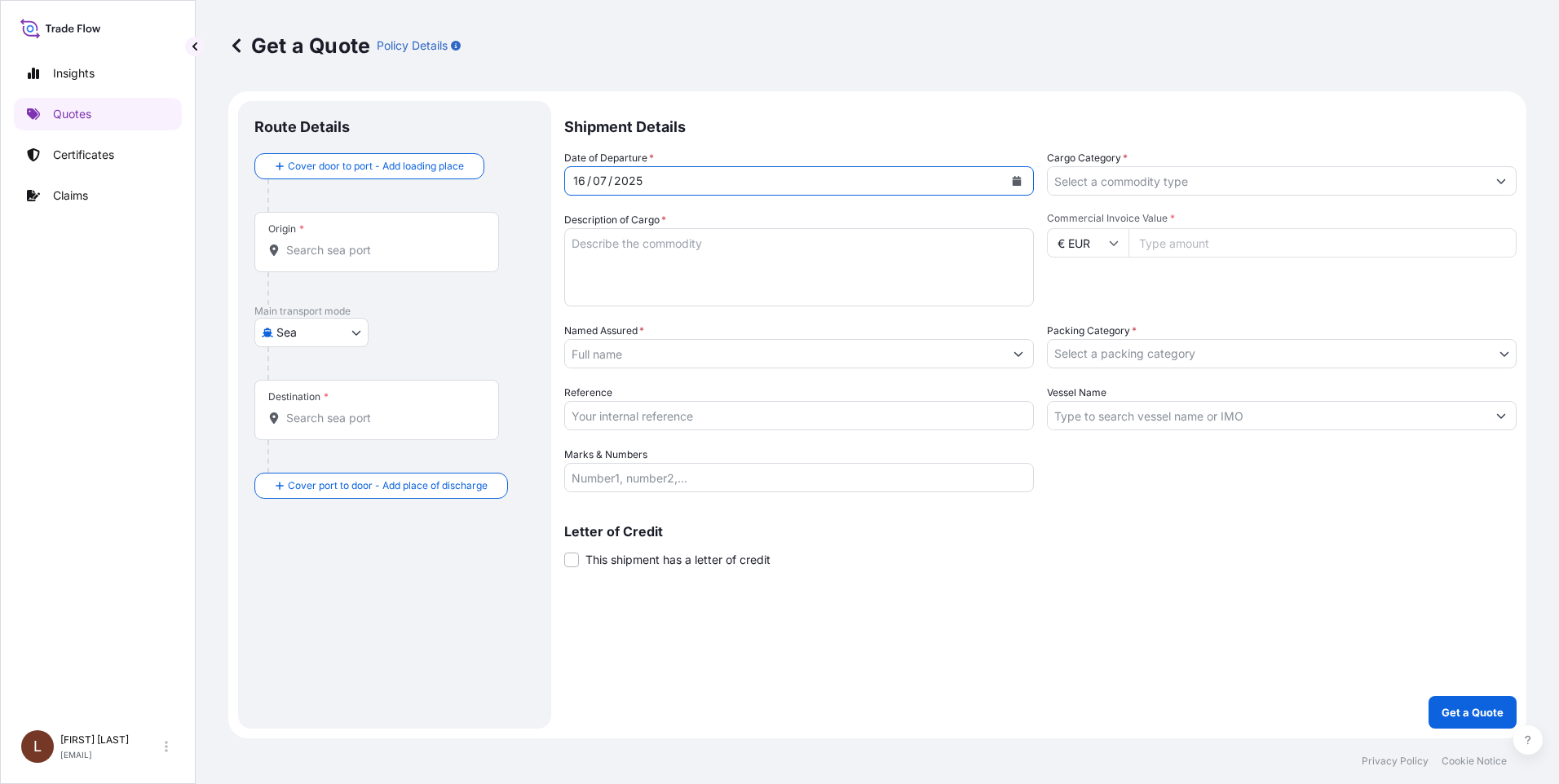 click on "Cargo Category *" at bounding box center [1267, 181] 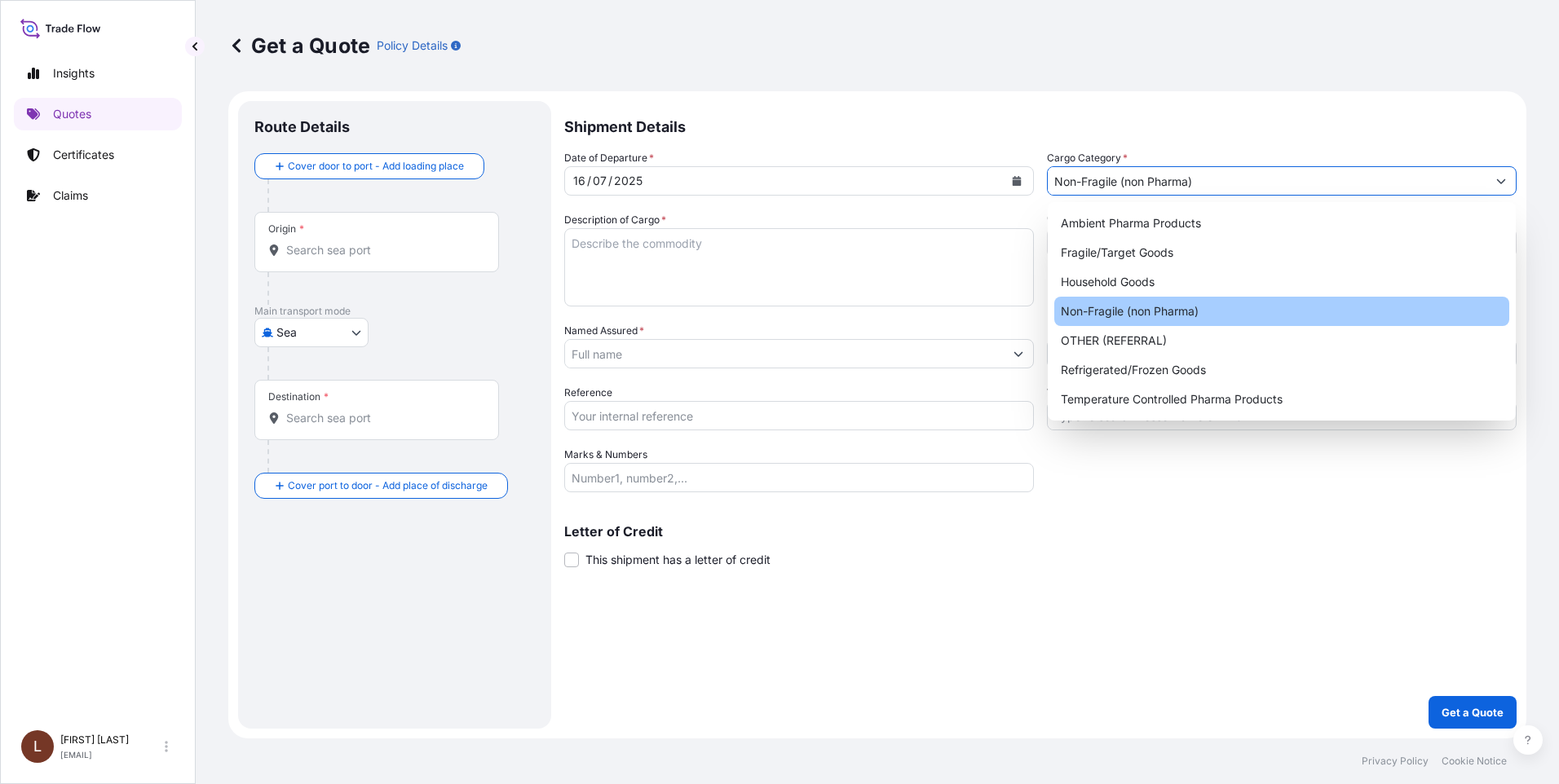 type on "Non-Fragile (non Pharma)" 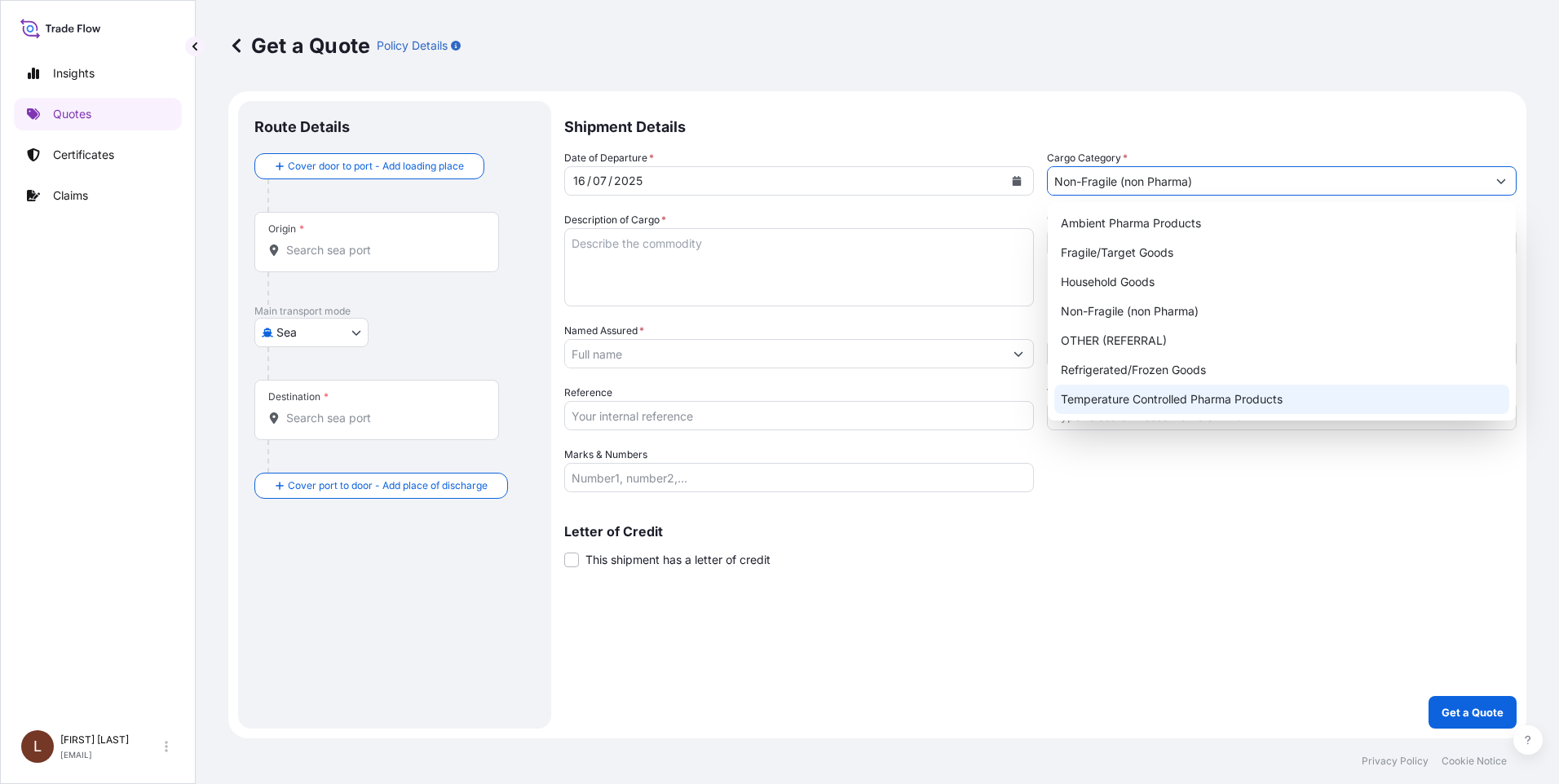 click on "Description of Cargo *" at bounding box center (799, 267) 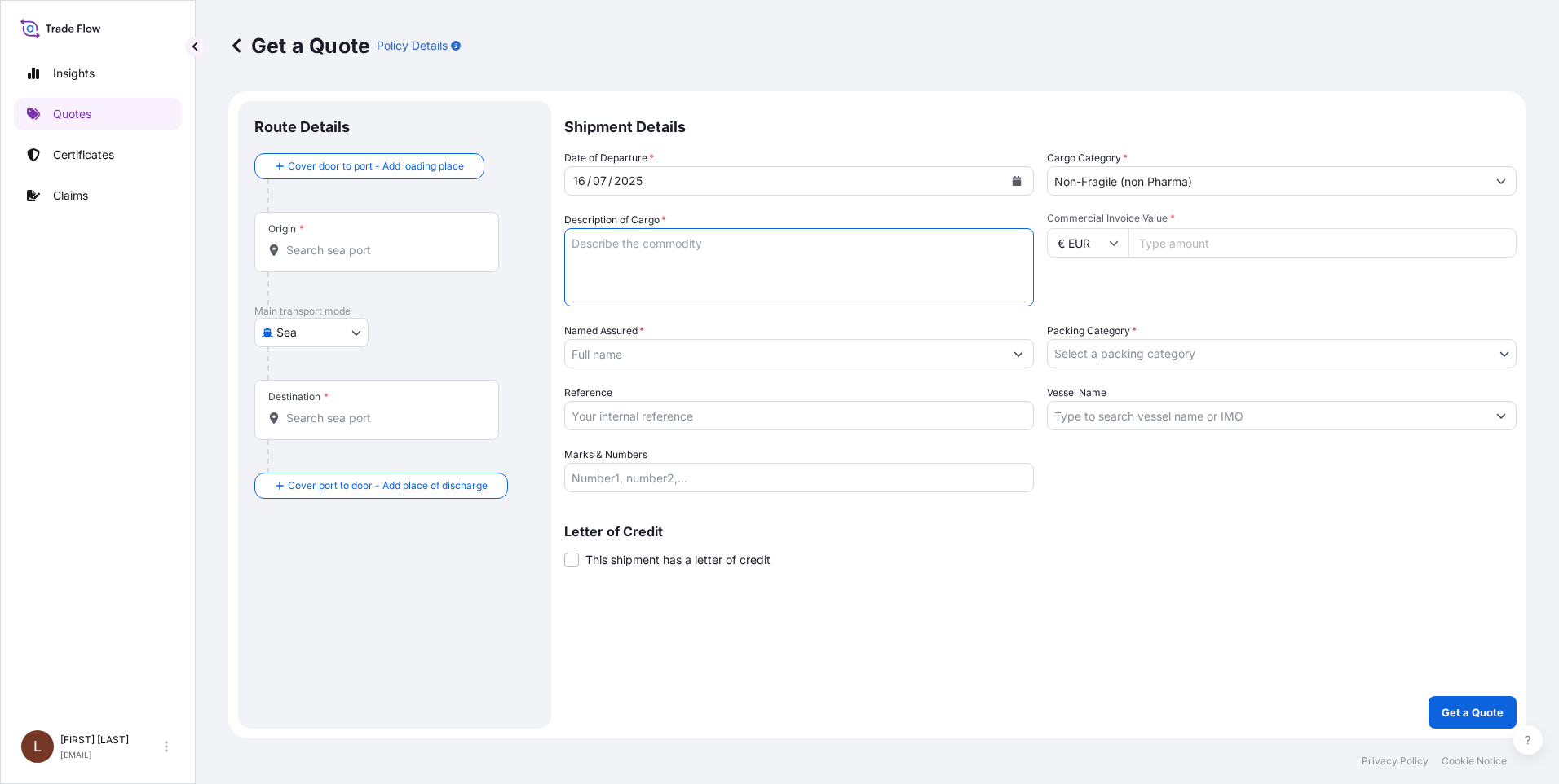 click on "Description of Cargo *" at bounding box center (799, 267) 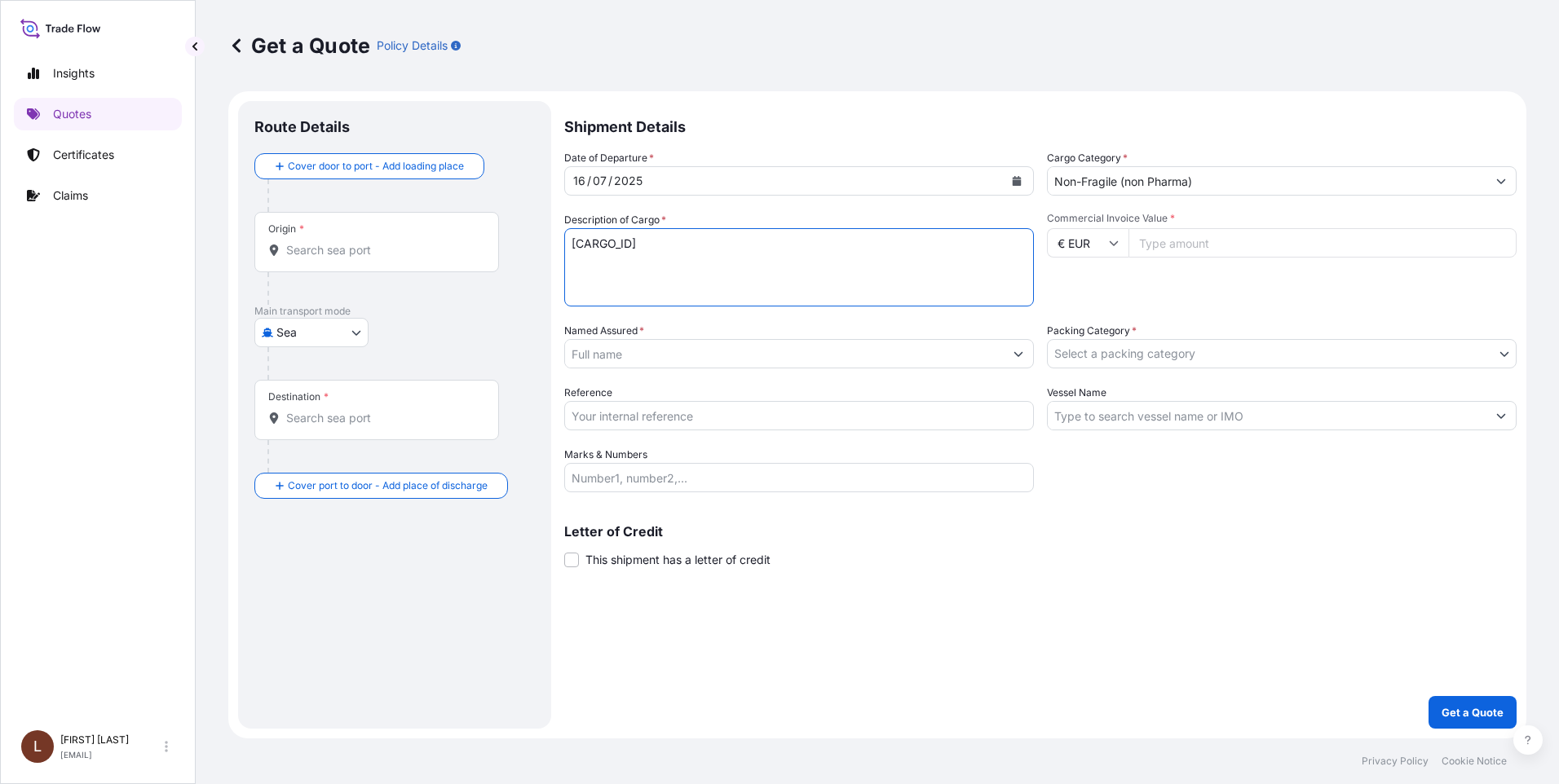 click on "HMCU1100180" at bounding box center (799, 267) 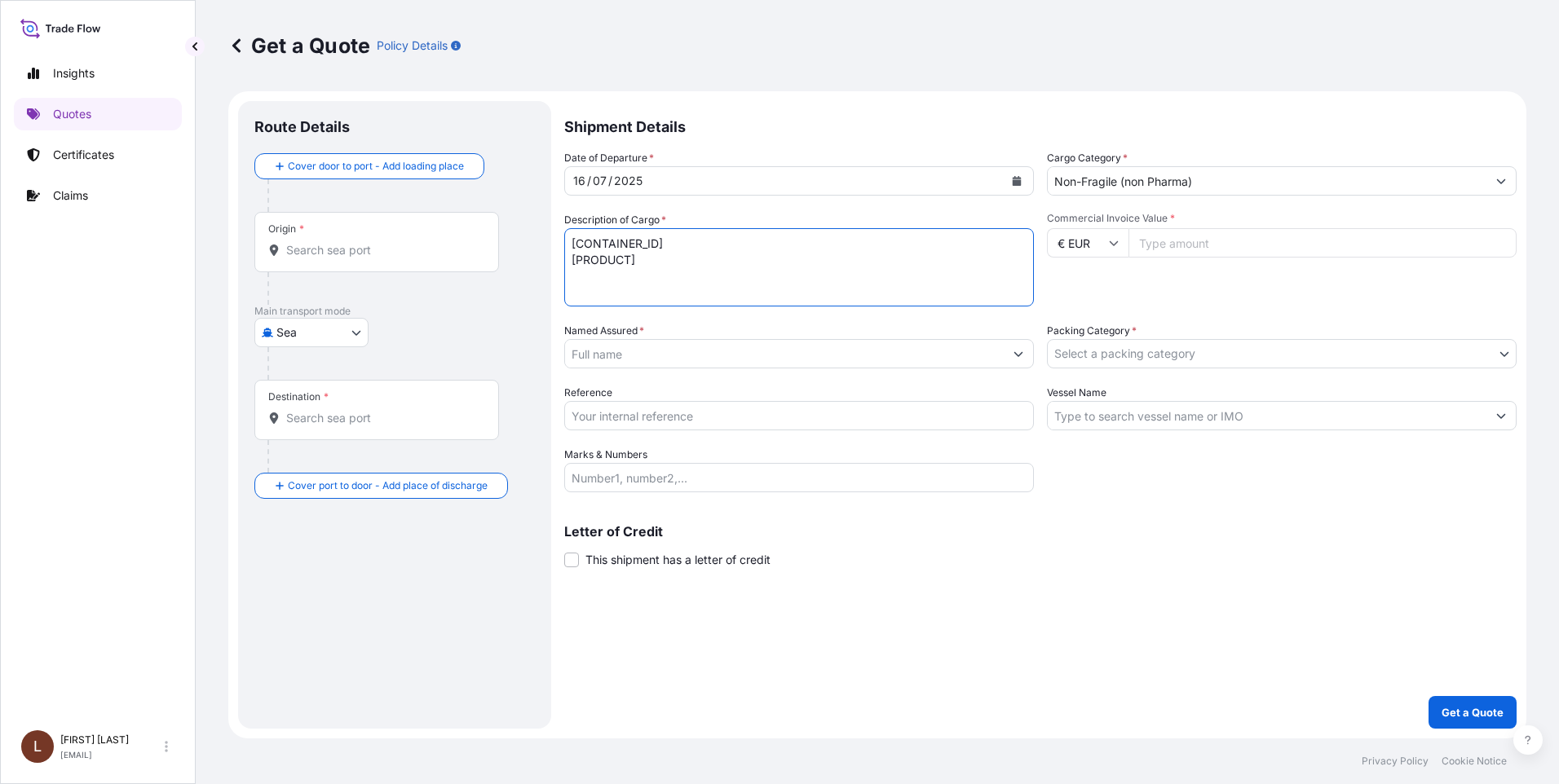 paste on "1067731" 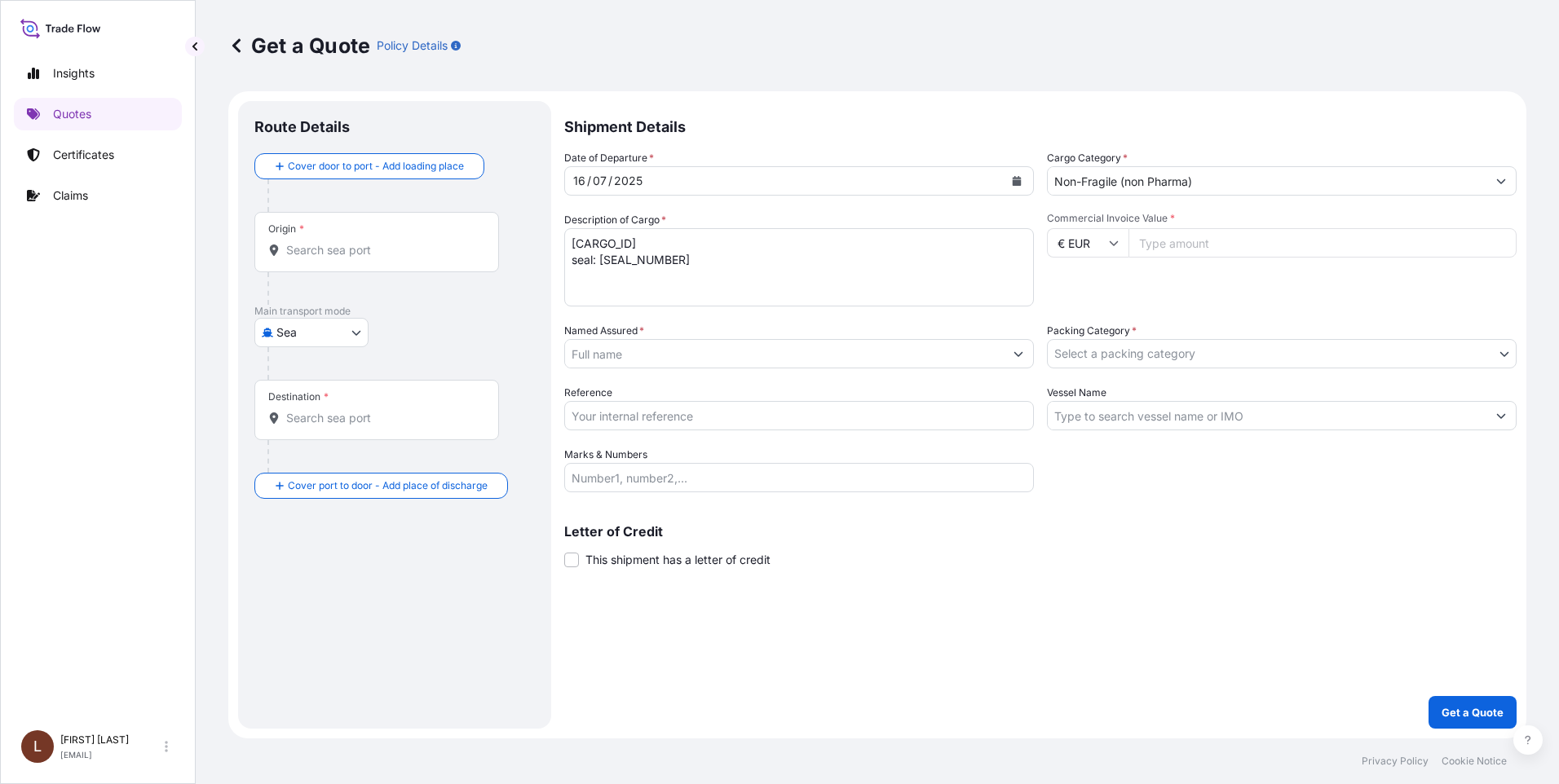 click on "HMCU1100180
seal: 1067731" at bounding box center [799, 267] 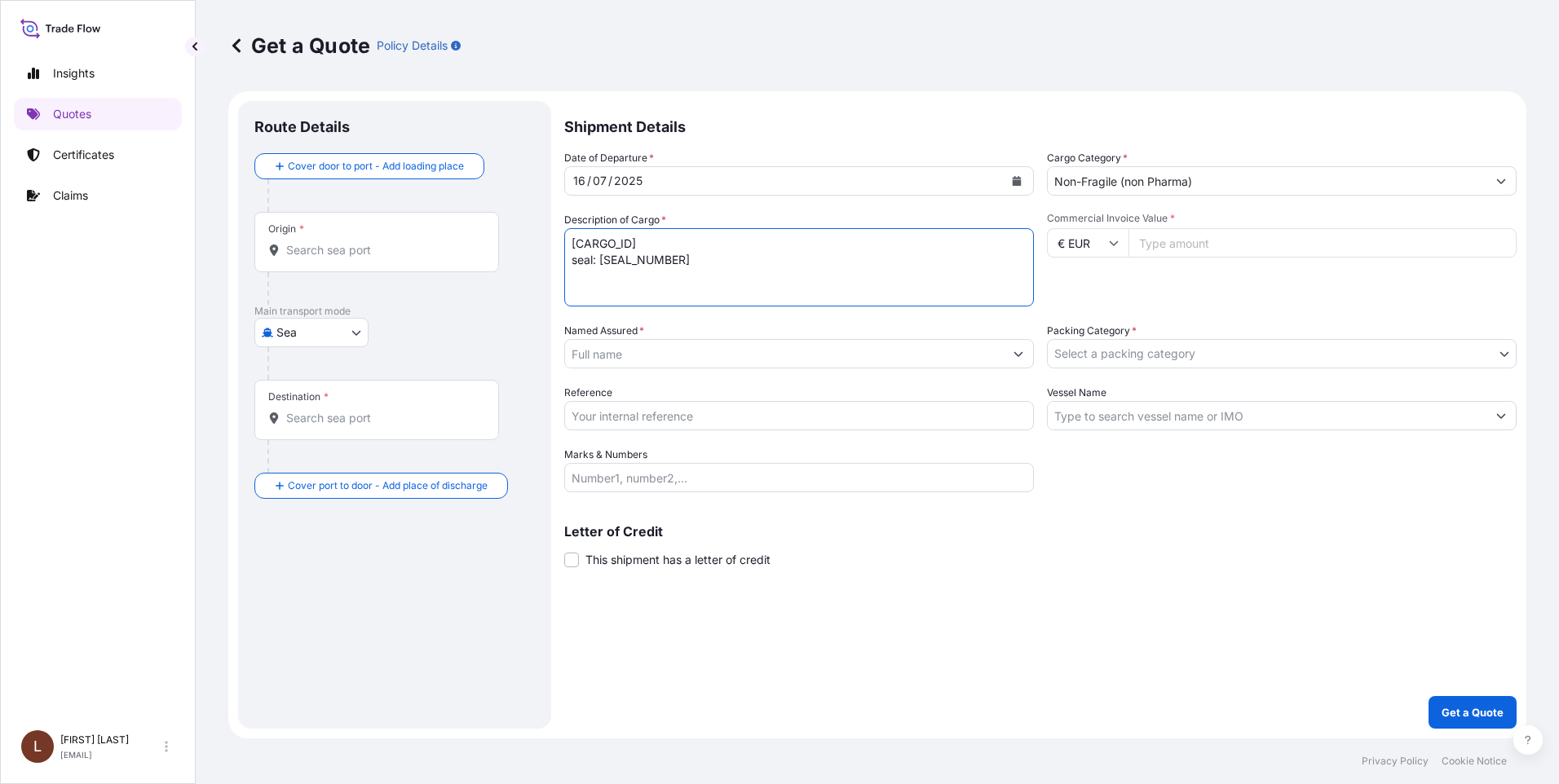 click on "HMCU1100180
seal: 1067731" at bounding box center (799, 267) 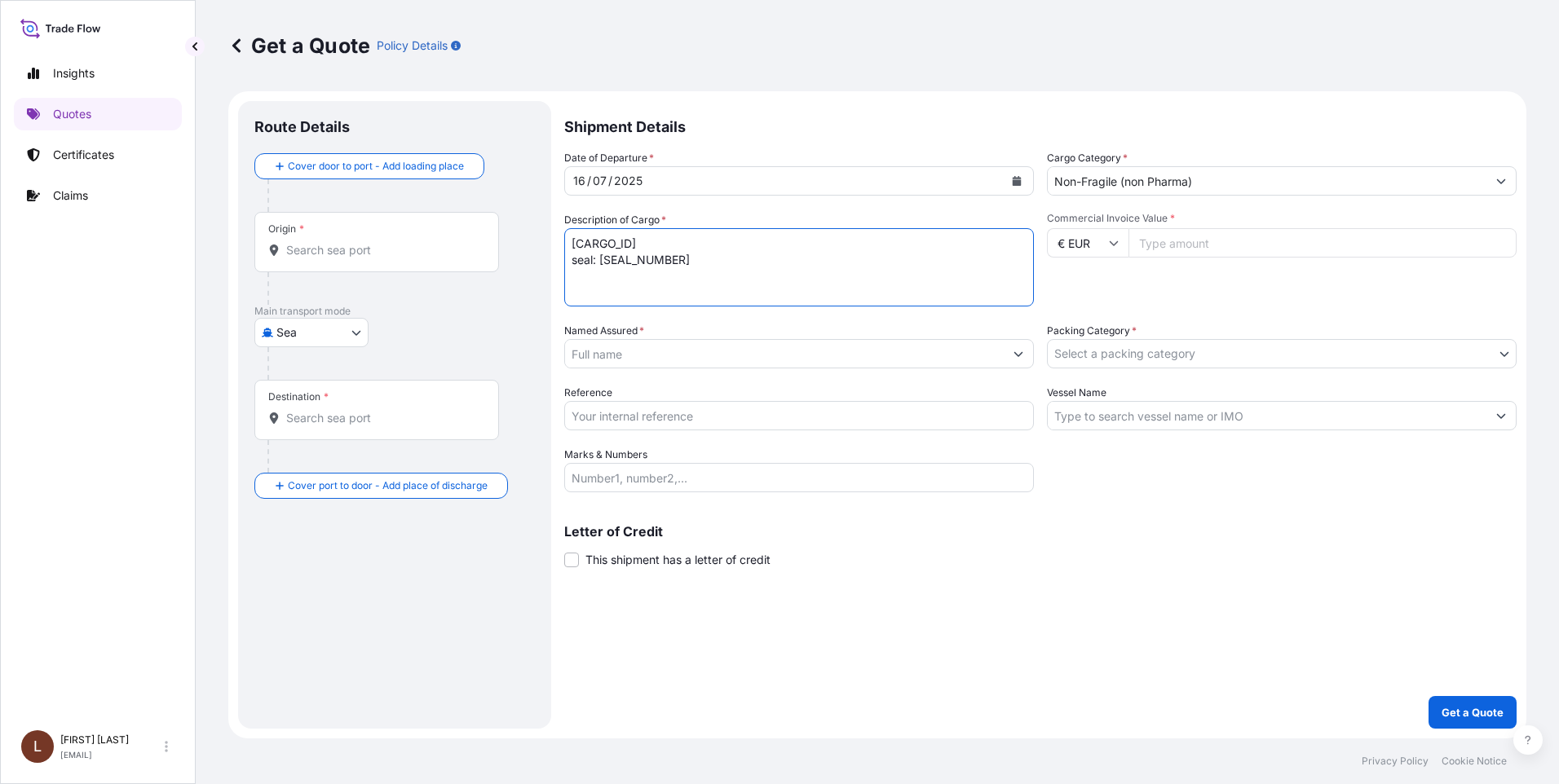 paste on "GV 60/SG HYDROGENATED PALM OIL
19 BAGS OF 25 KG BATCH 25R2420
360 BAGS OF 25 KG BATCH 25R2618
GV 60/MB REFINED PALM OIL
431 BAGS OF 25 BATCH 24R5117
HS CODE 15 16 20 96
NET WEIGHT: 20250.00 KG
CIF SHANGHAI PORT, CHINA (INCOTERMS 2020)
CONTACT / WENDY.QIAN@GUMBASE.COM.CN
TEL +86 21-6406 6590 EXT 5090" 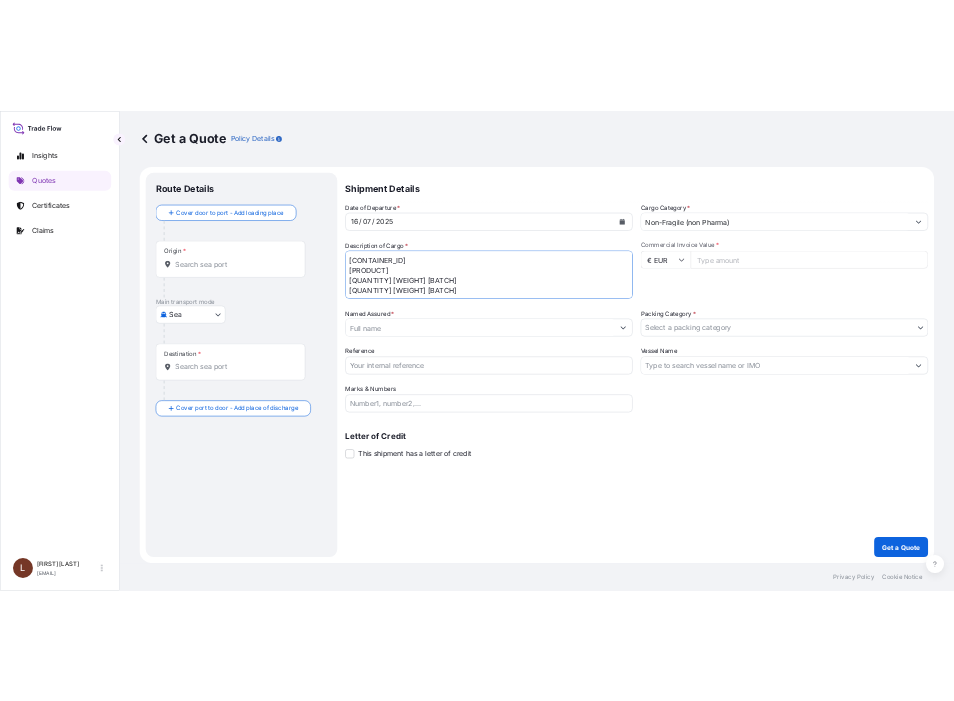 scroll, scrollTop: 252, scrollLeft: 0, axis: vertical 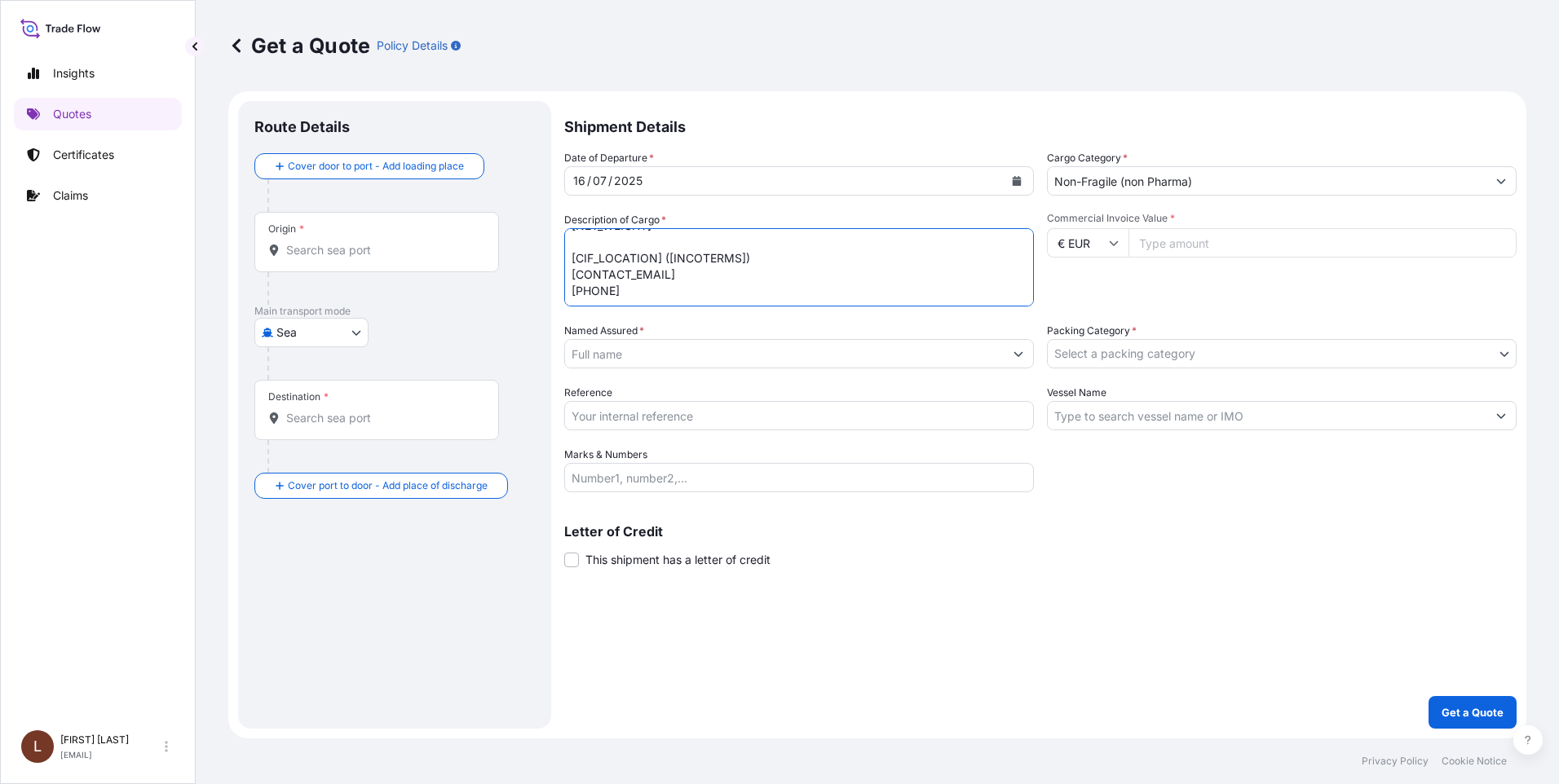 type on "HMCU1100180
seal: 1067731
GV 60/SG HYDROGENATED PALM OIL
19 BAGS OF 25 KG BATCH 25R2420
360 BAGS OF 25 KG BATCH 25R2618
GV 60/MB REFINED PALM OIL
431 BAGS OF 25 BATCH 24R5117
HS CODE 15 16 20 96
NET WEIGHT: 20250.00 KG
CIF SHANGHAI PORT, CHINA (INCOTERMS 2020)
CONTACT / WENDY.QIAN@GUMBASE.COM.CN
TEL +86 21-6406 6590 EXT 5090" 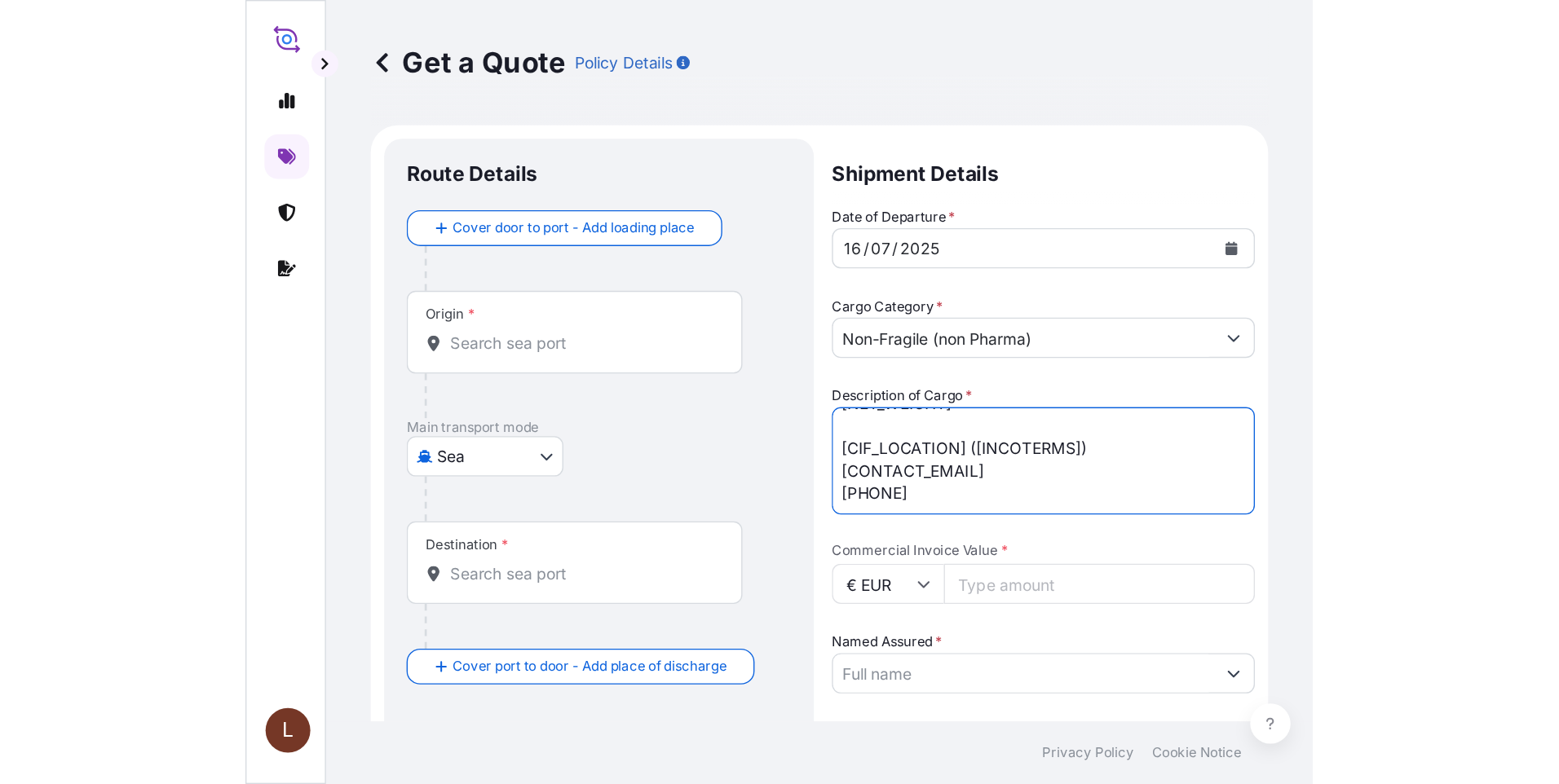 scroll, scrollTop: 124, scrollLeft: 0, axis: vertical 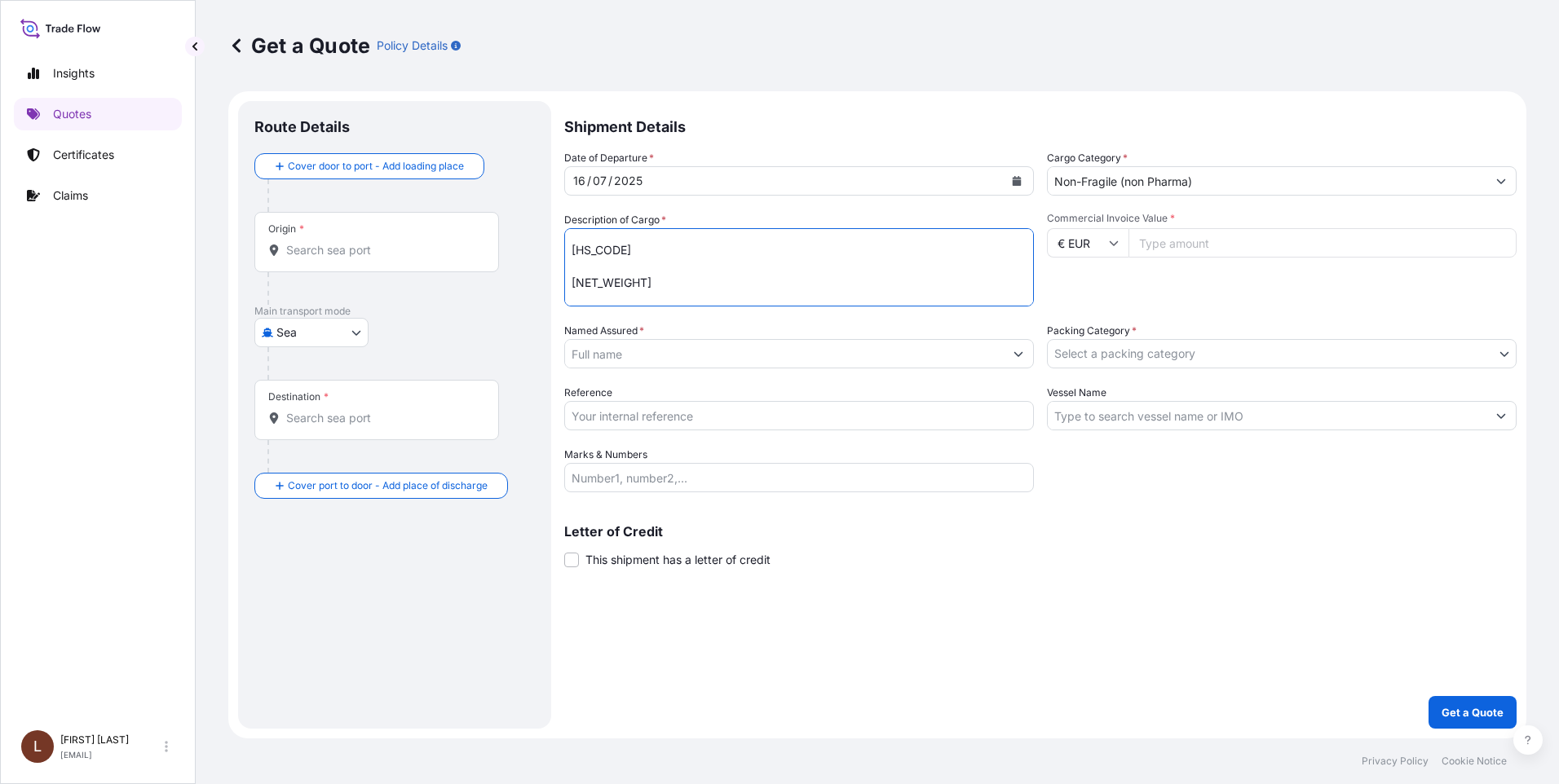 click on "Commercial Invoice Value   *" at bounding box center [1323, 243] 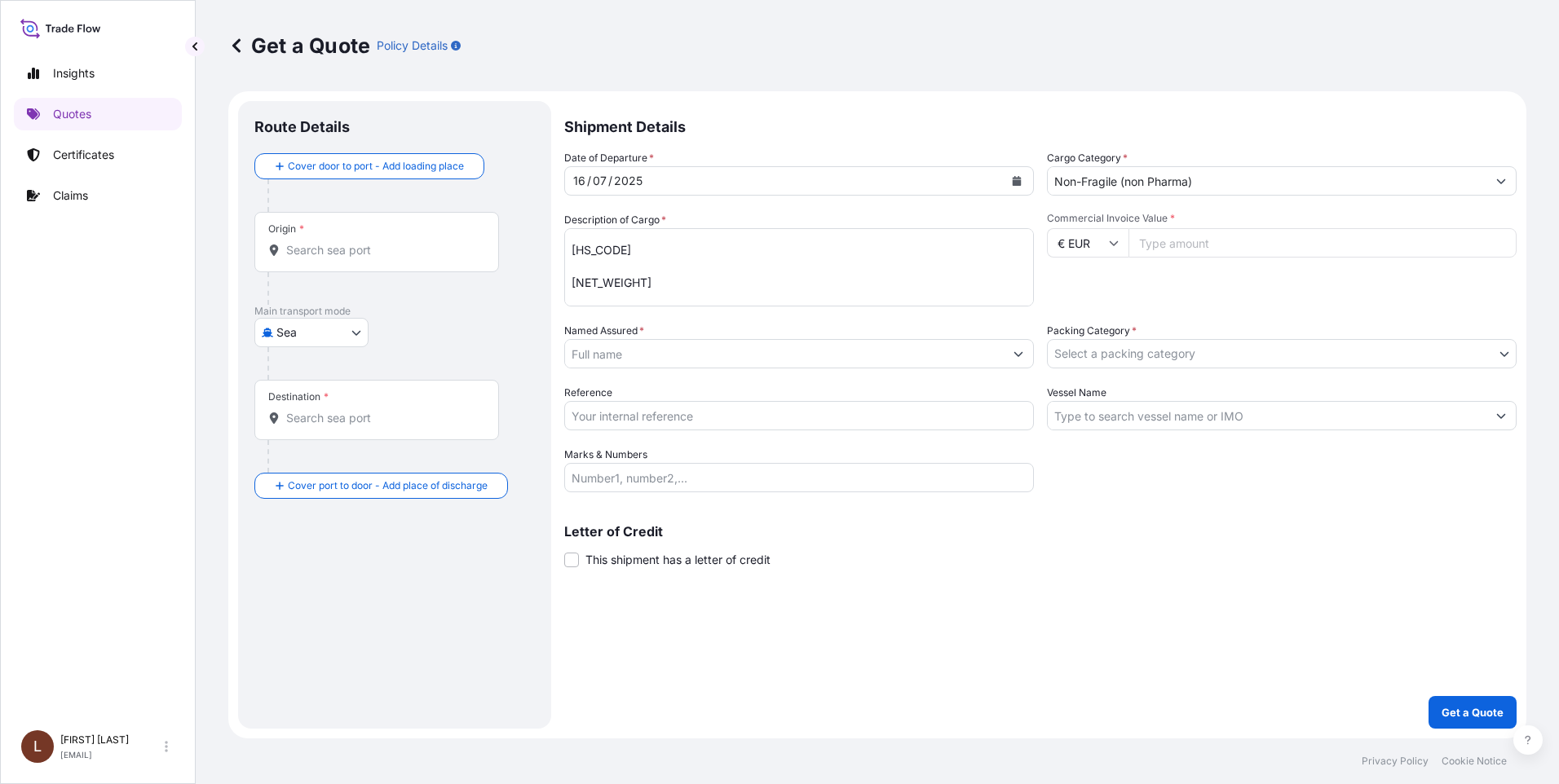 type on "57712" 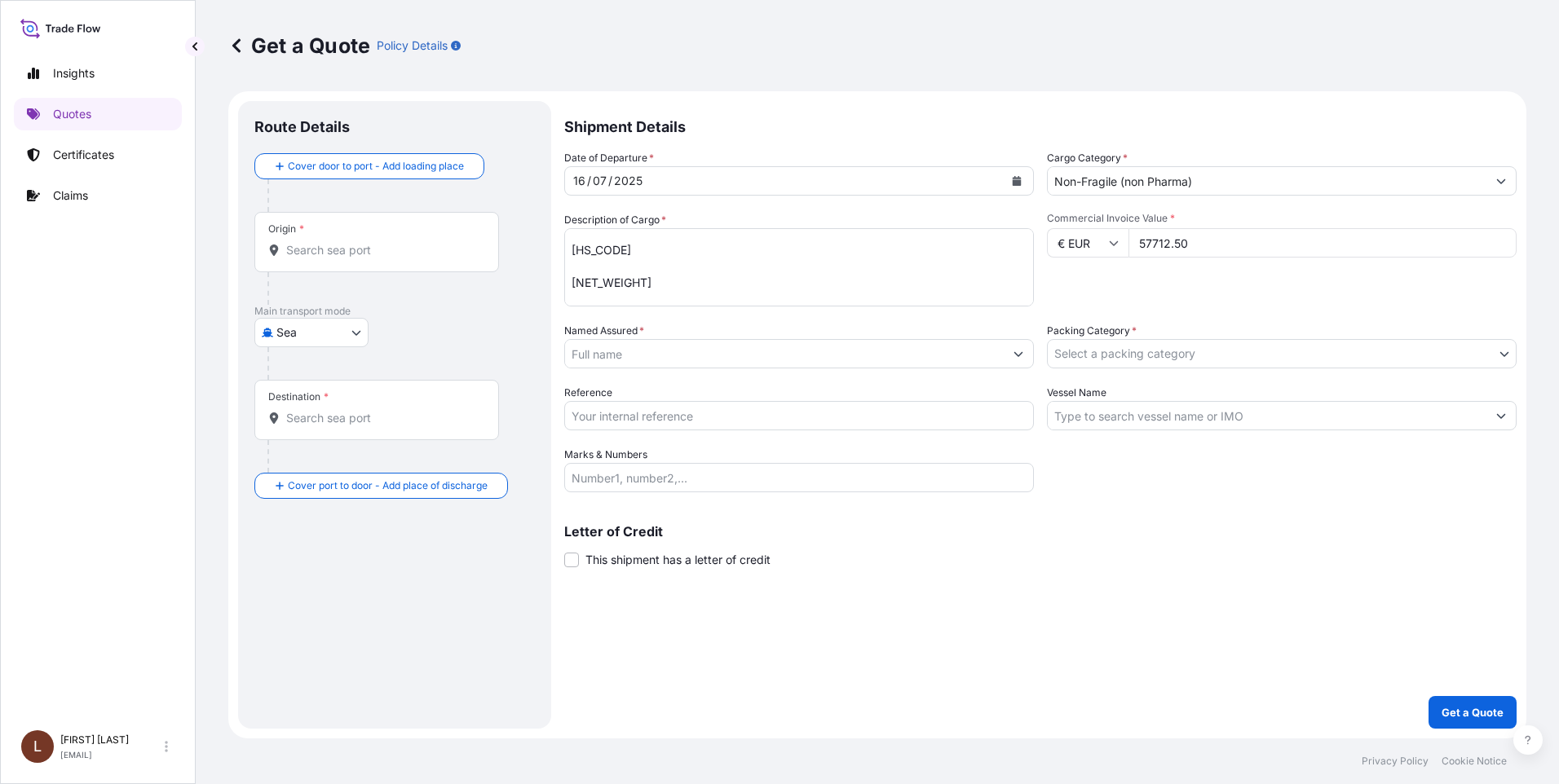 type on "57712.50" 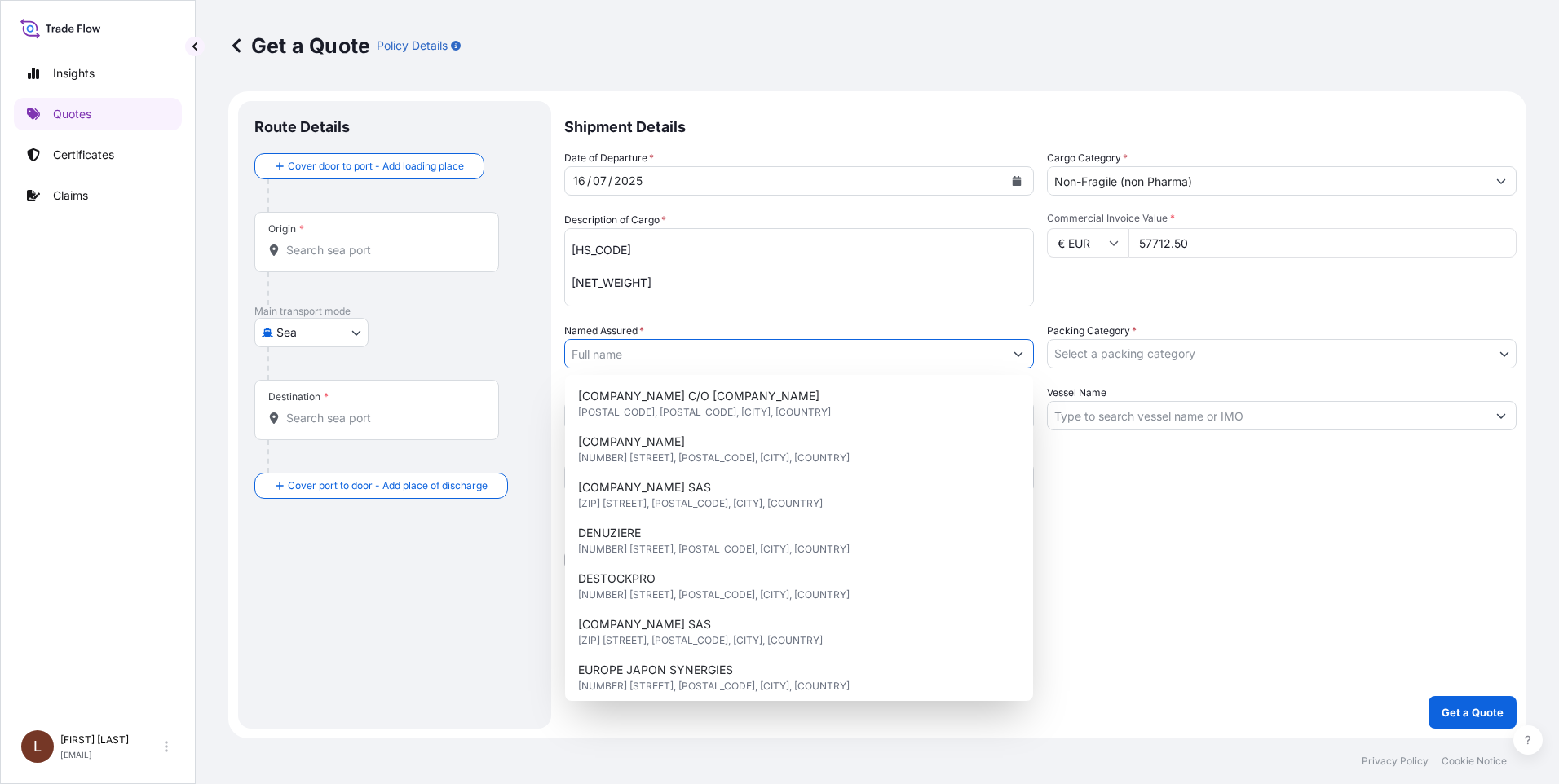 click on "Named Assured *" at bounding box center (784, 354) 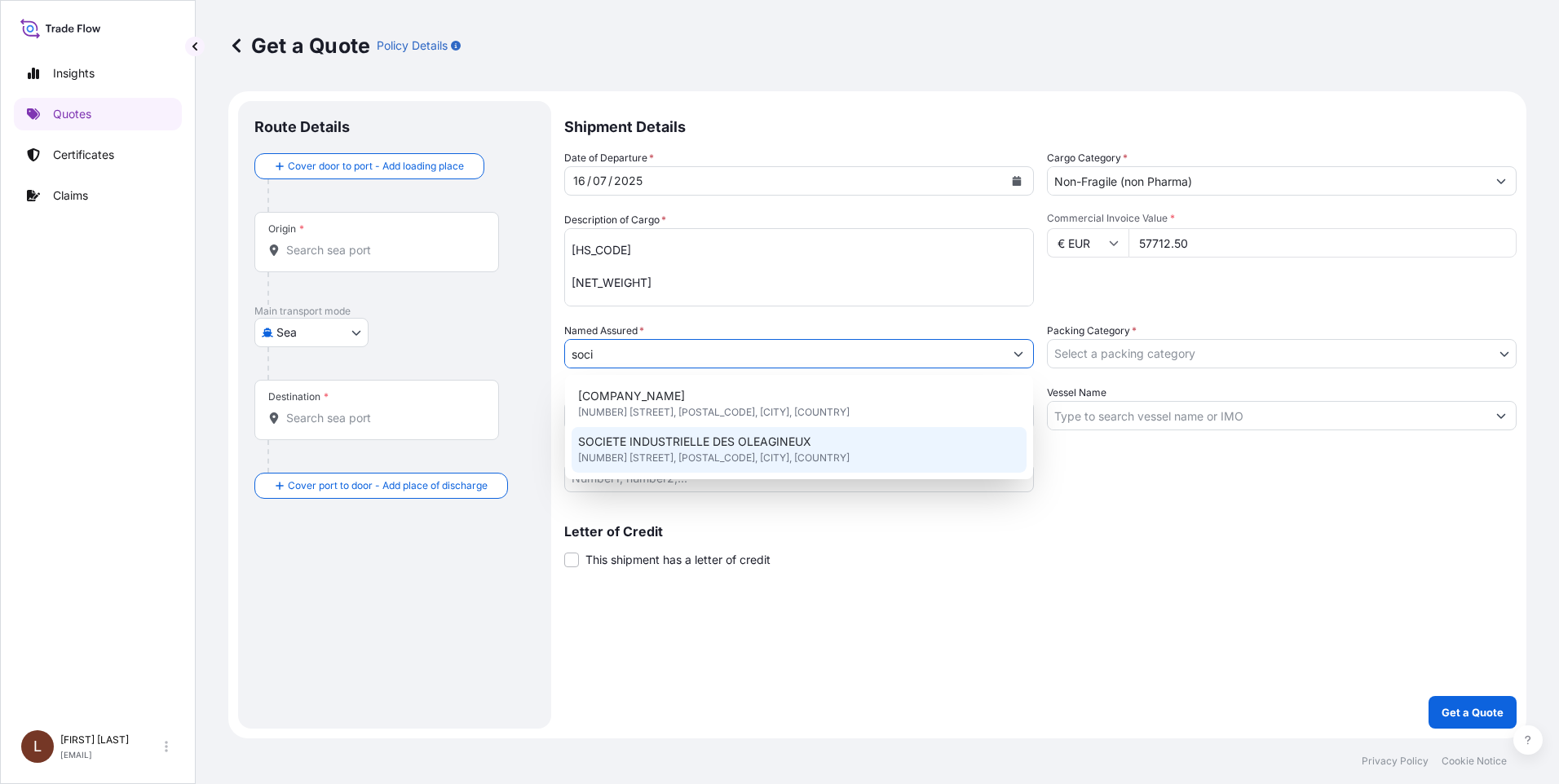 click on "16 RUE DU GENERAL DE GAULLE, 62223, SAINT LAURENT BLANGY, FRANCE" at bounding box center [713, 458] 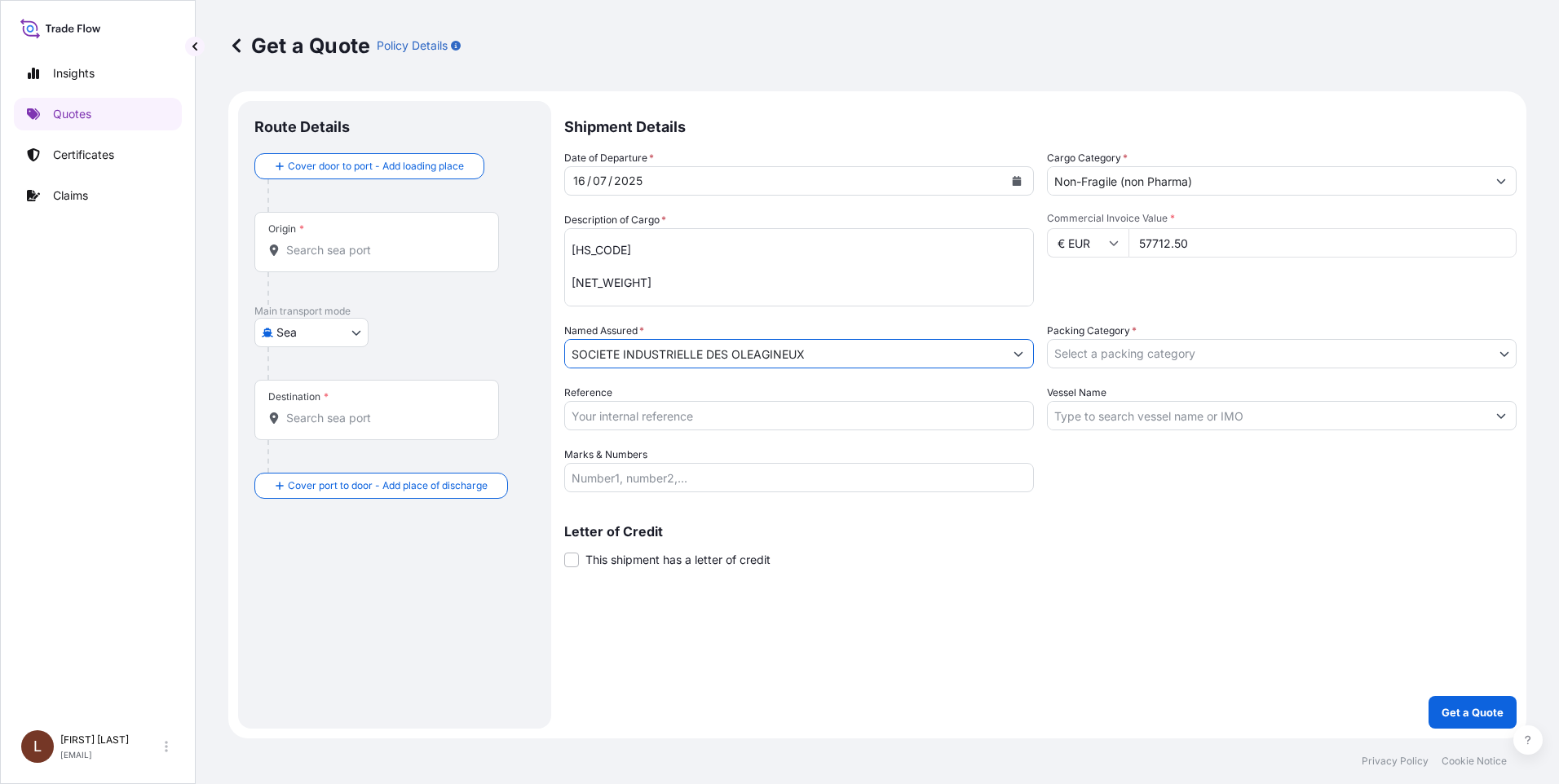 type on "SOCIETE INDUSTRIELLE DES OLEAGINEUX" 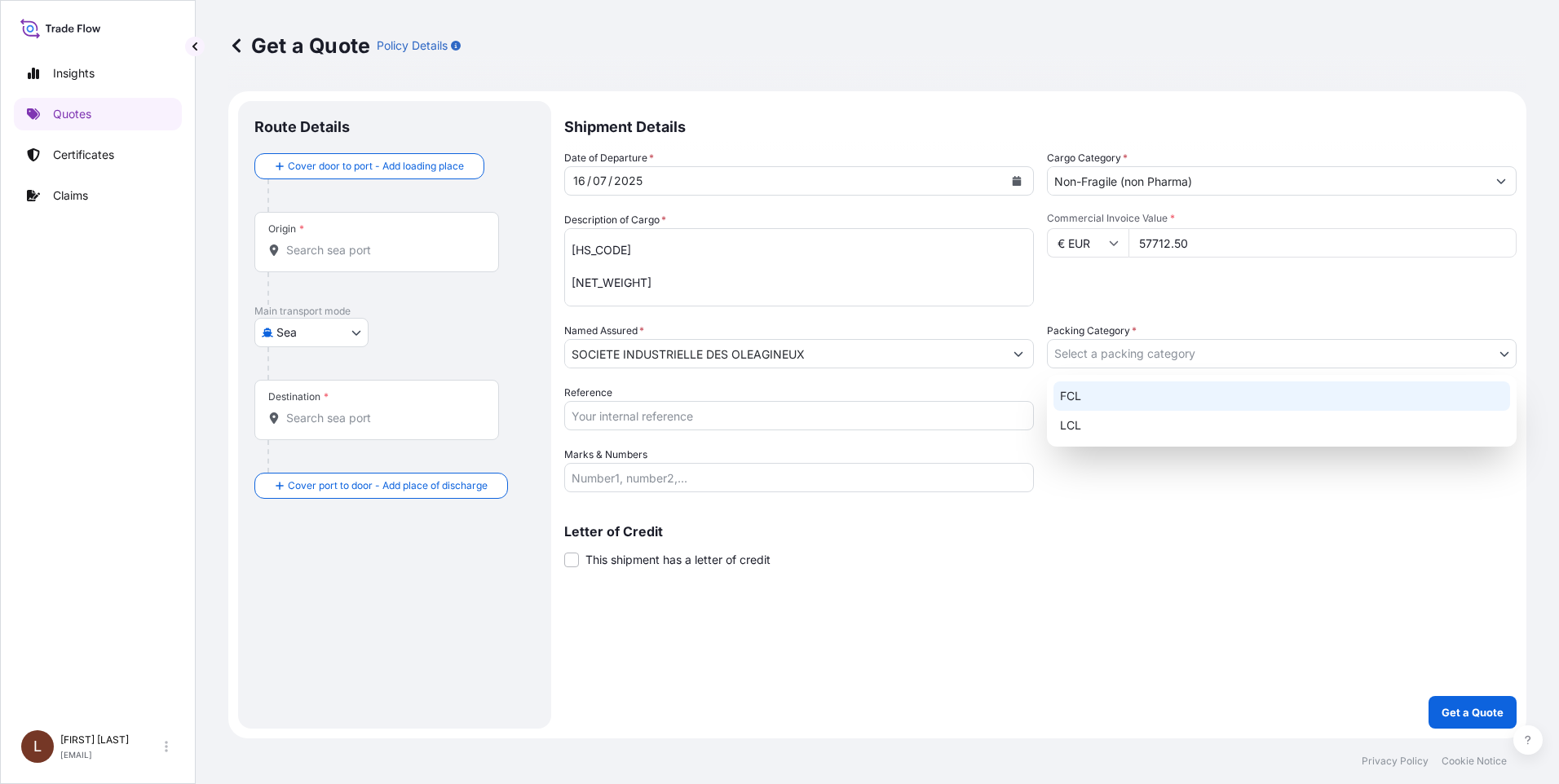 click on "FCL" at bounding box center (1282, 396) 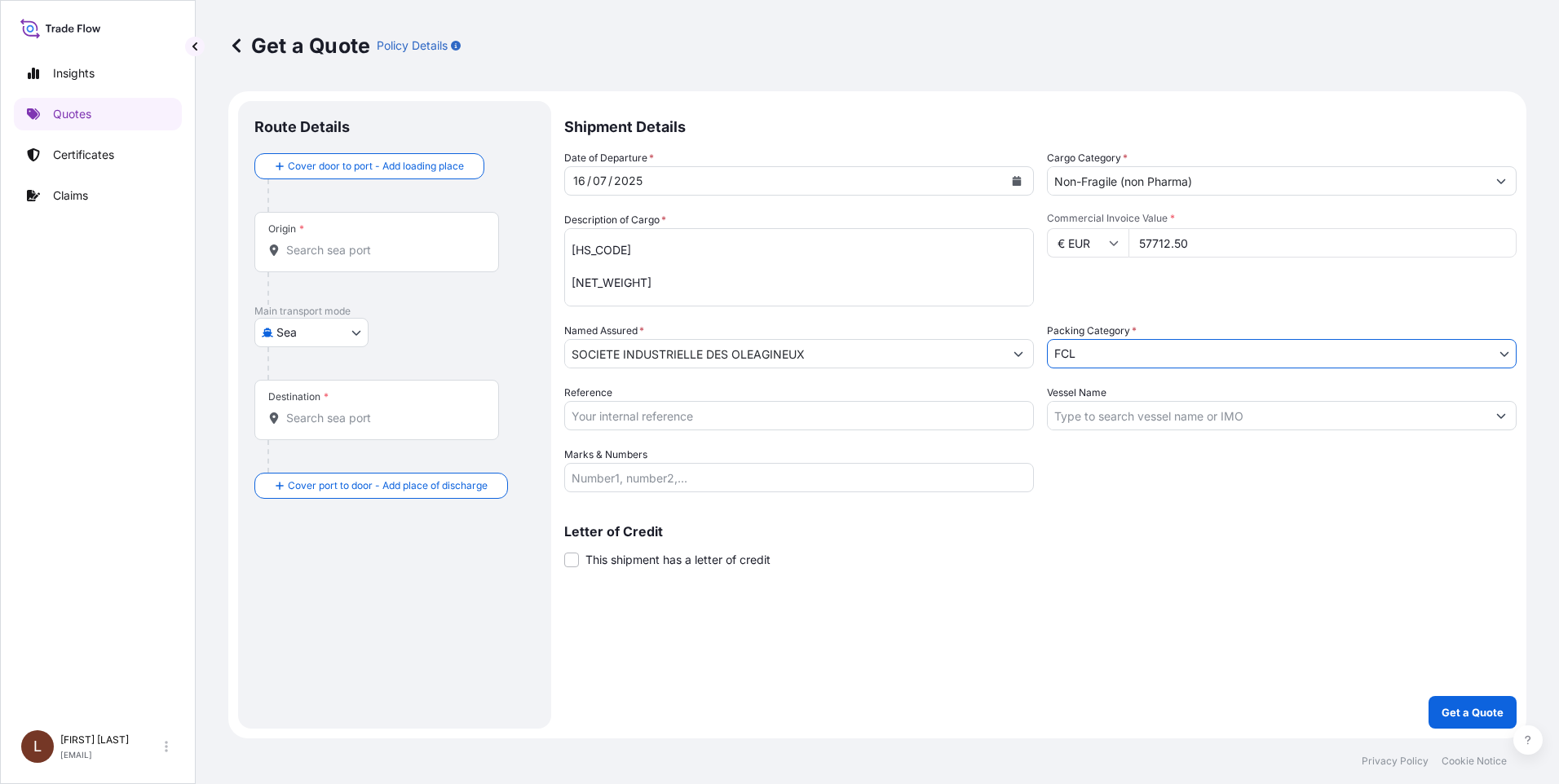 click on "Reference" at bounding box center [799, 416] 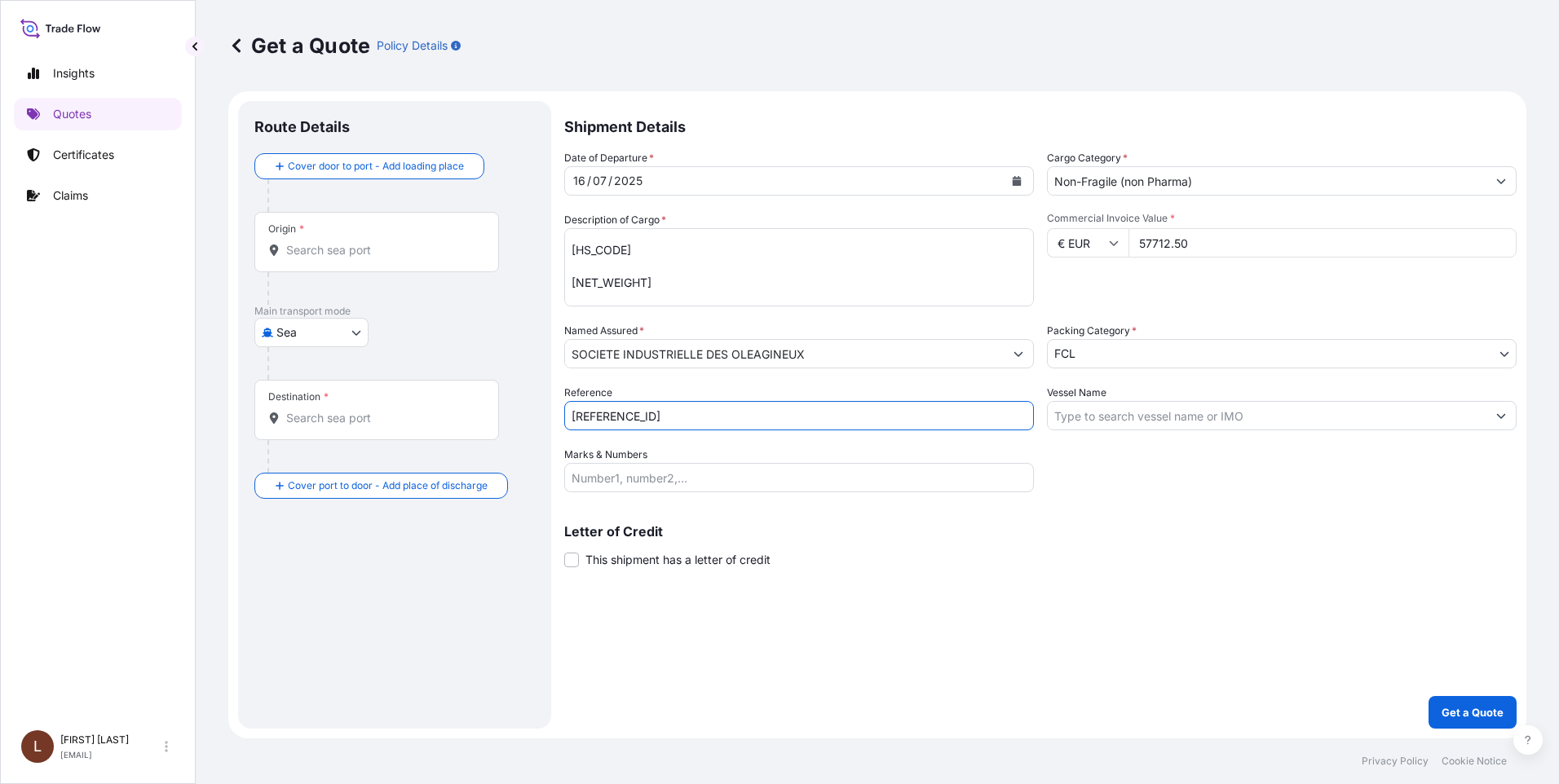 type on "sleh0024957" 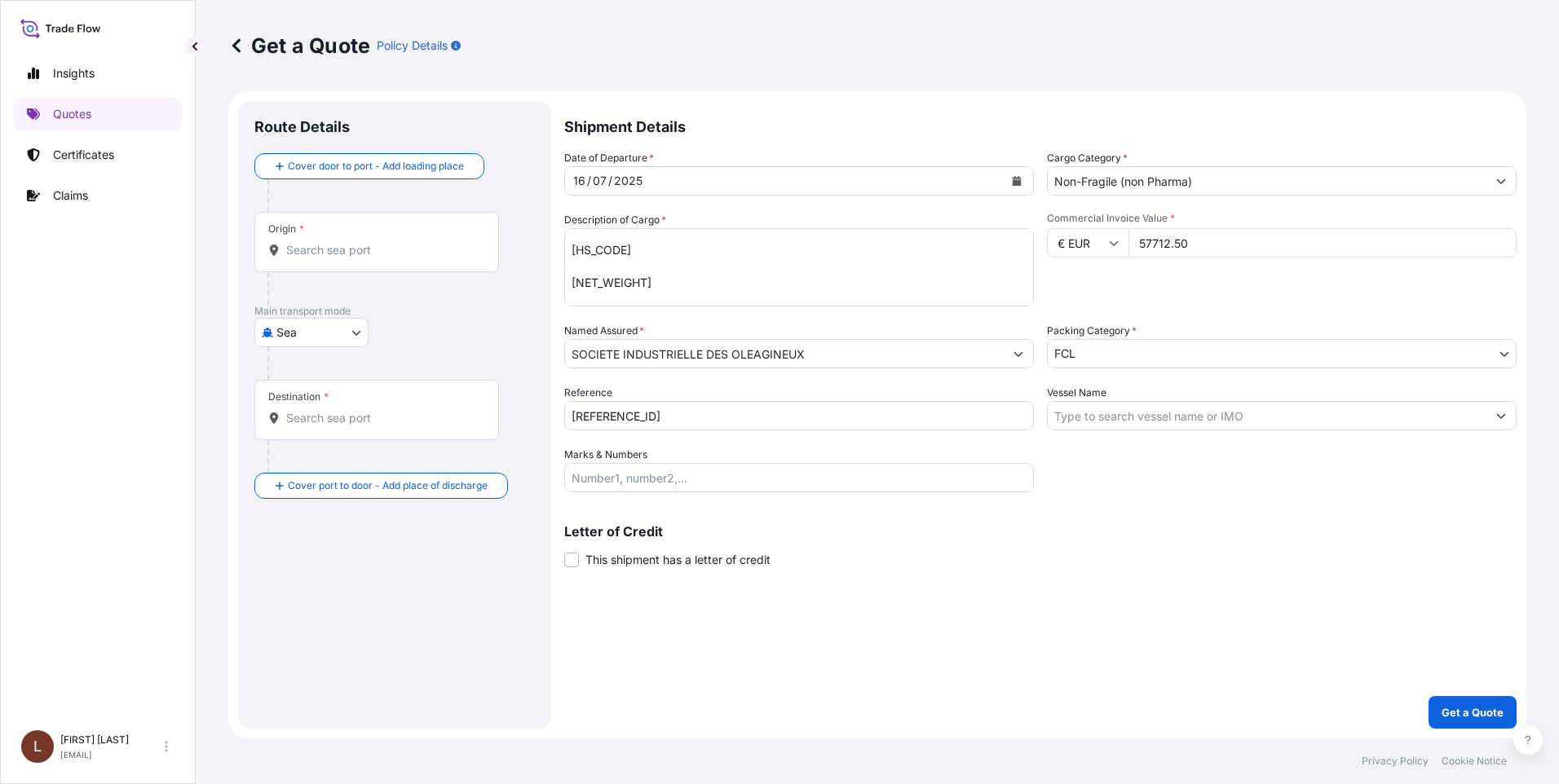 click on "Vessel Name" at bounding box center [1267, 416] 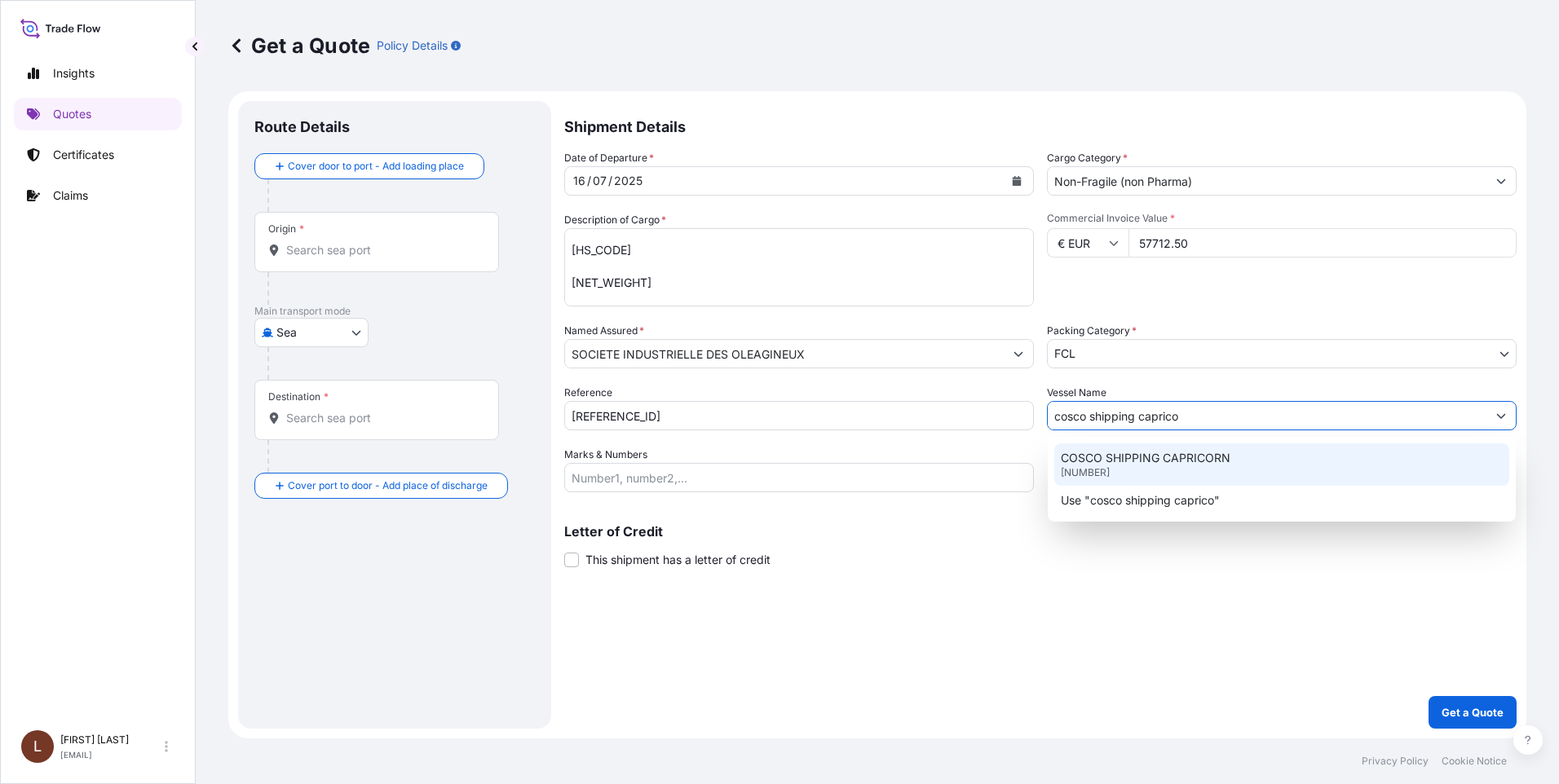 click on "COSCO SHIPPING CAPRICORN" at bounding box center [1146, 458] 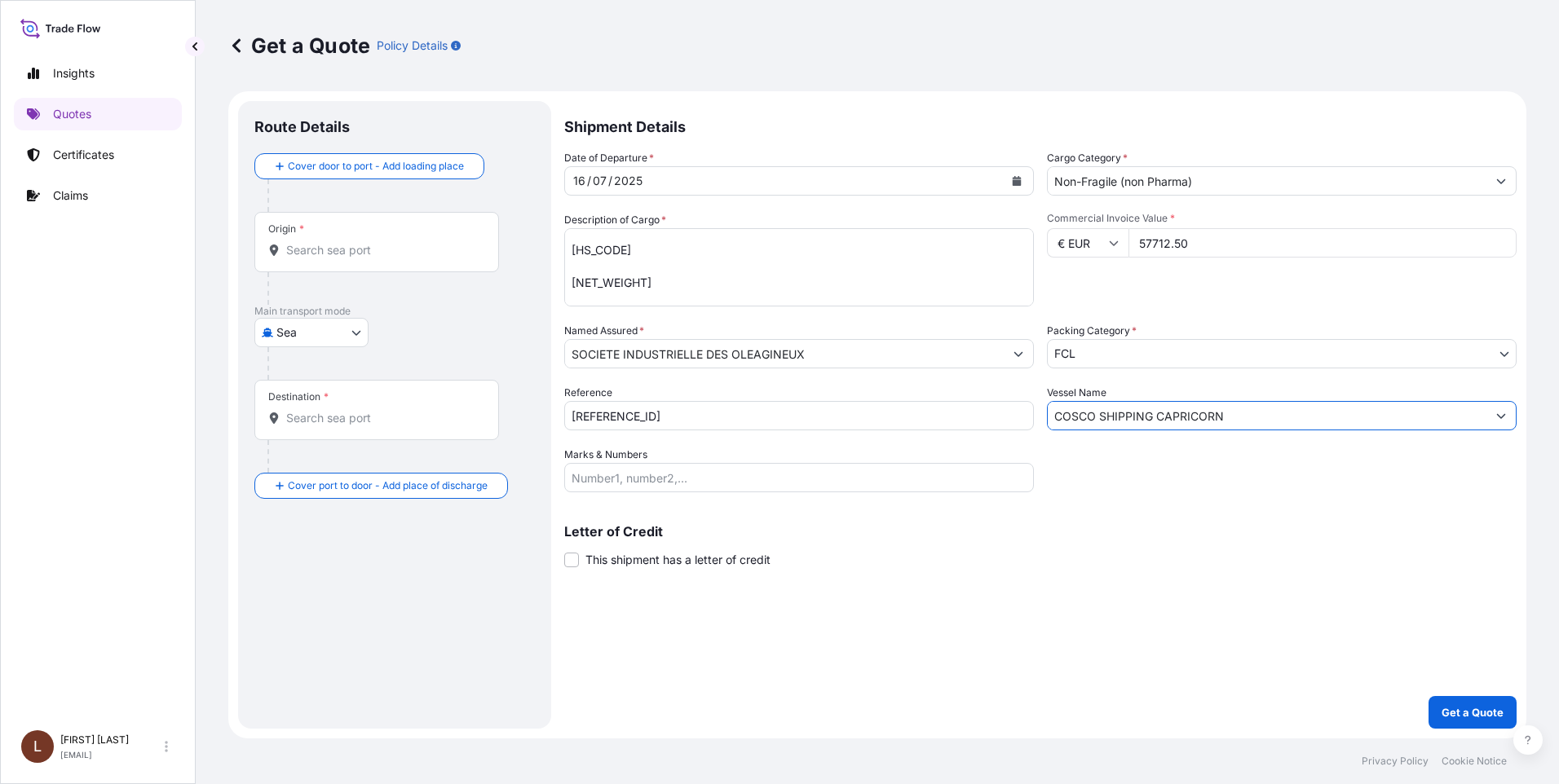 type on "COSCO SHIPPING CAPRICORN" 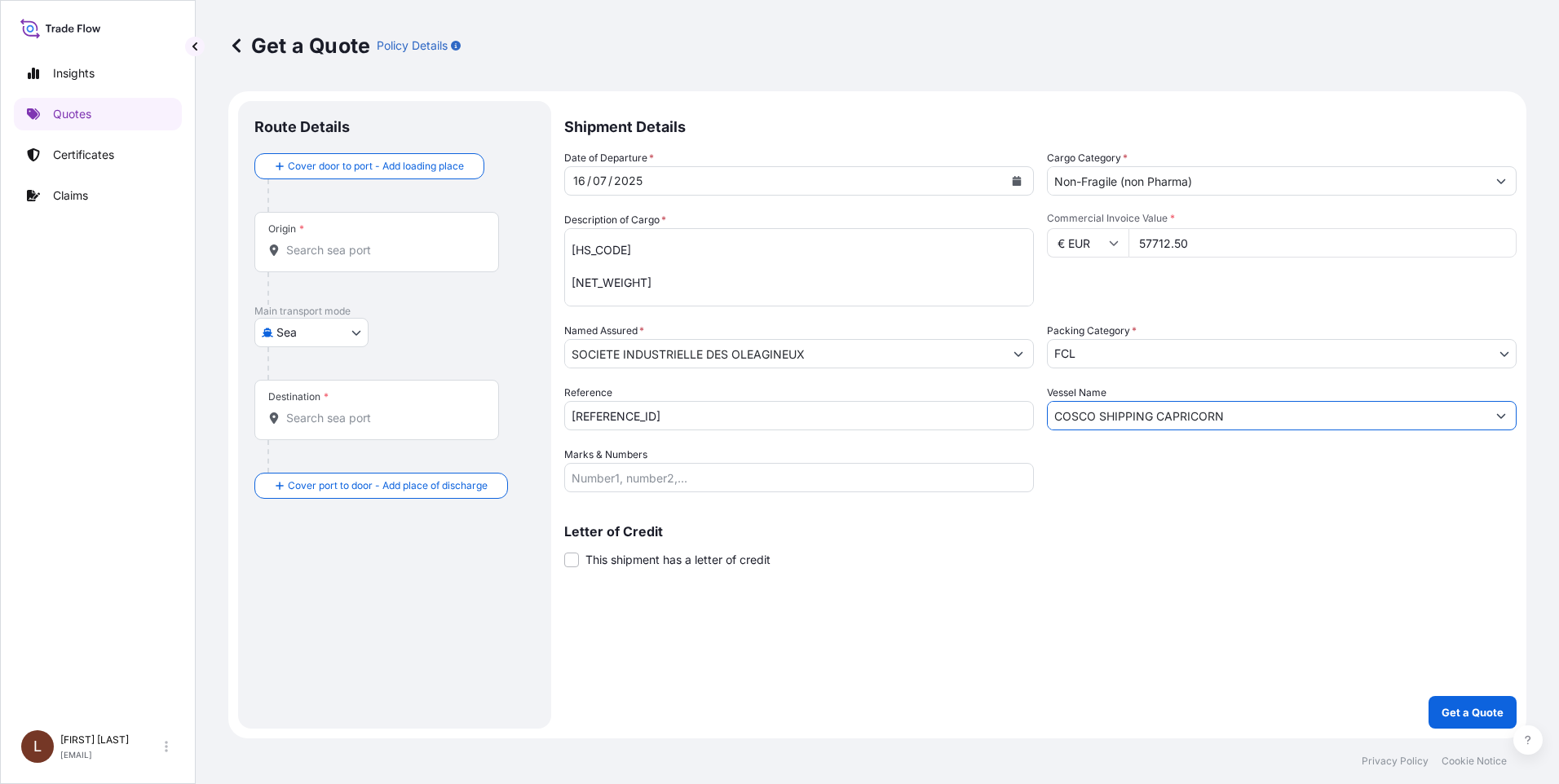click on "Marks & Numbers" at bounding box center [799, 478] 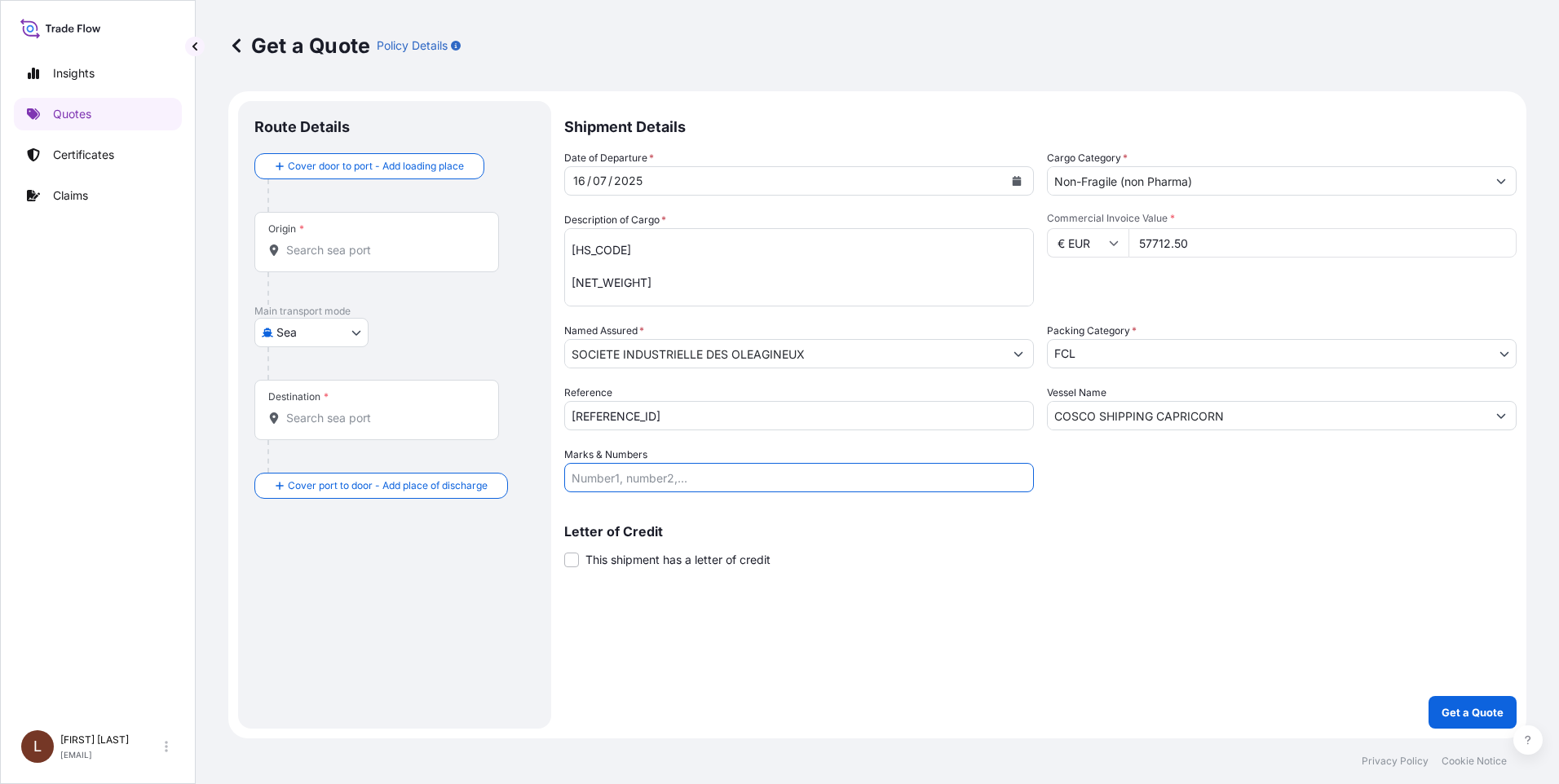 paste on "CUSTOMER PO N°: 44-2025 SIO DELIVER N°: 122948" 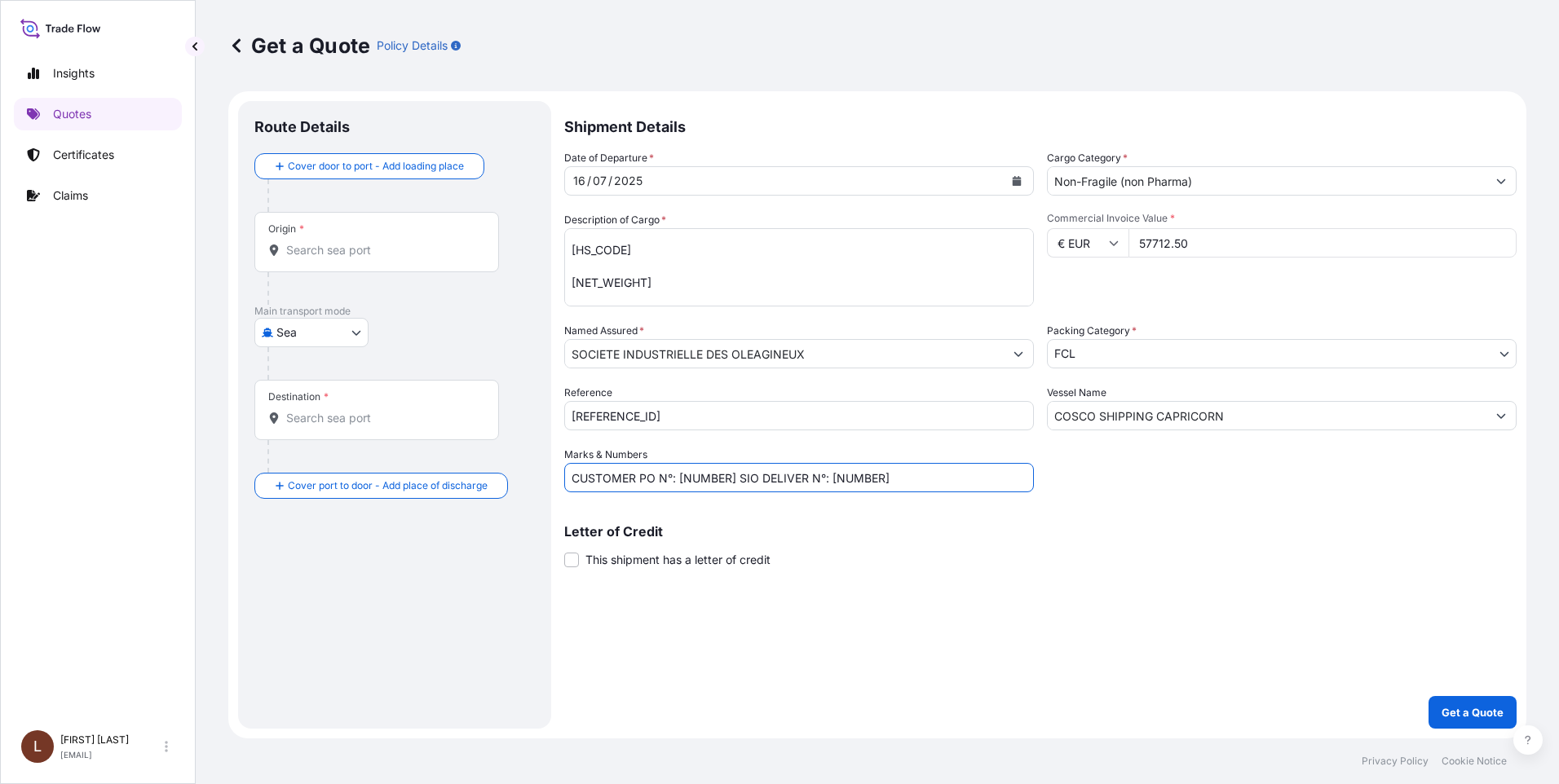 type on "CUSTOMER PO N°: 44-2025 SIO DELIVER N°: 122948" 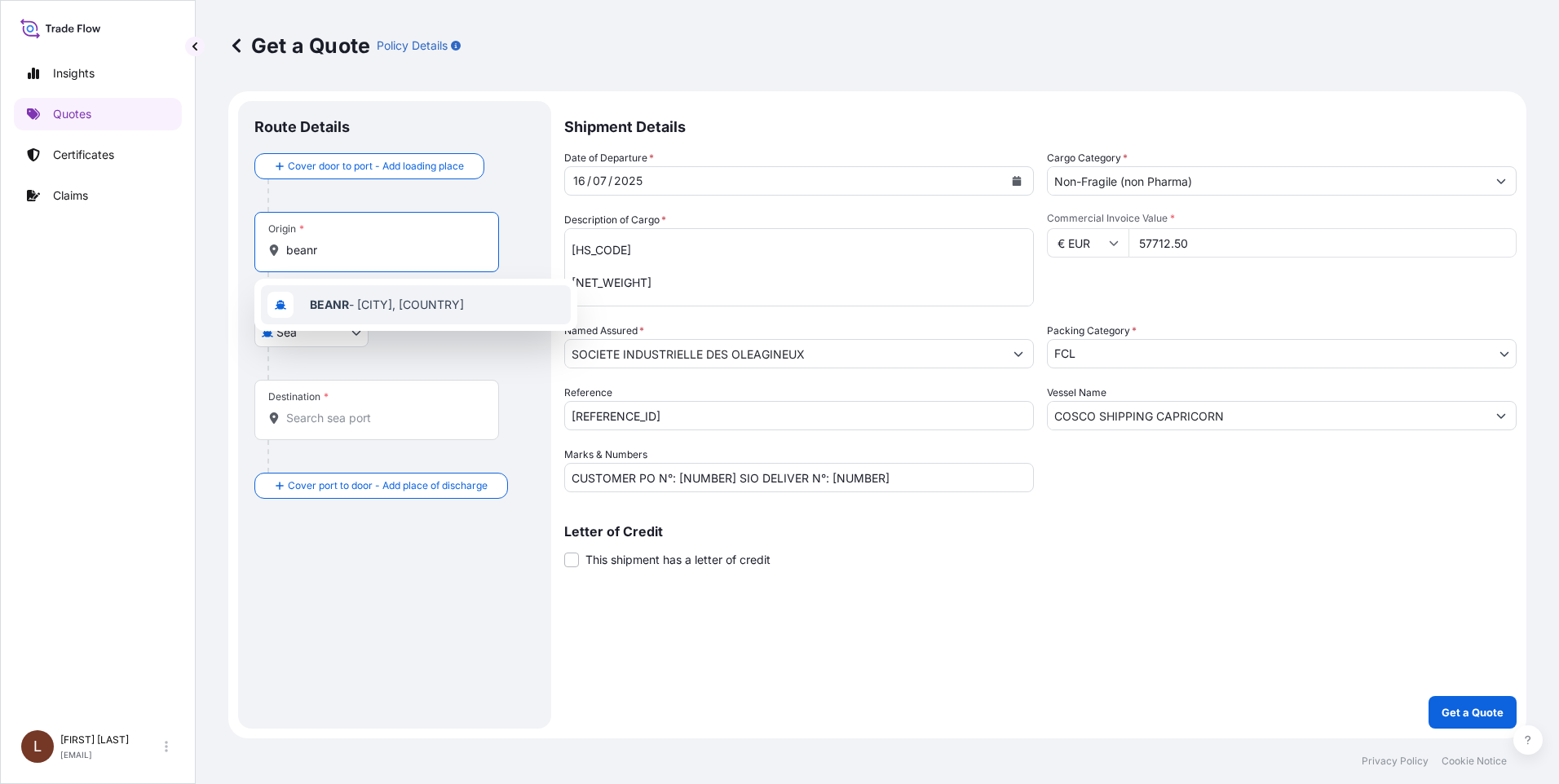 click on "BEANR" at bounding box center (329, 304) 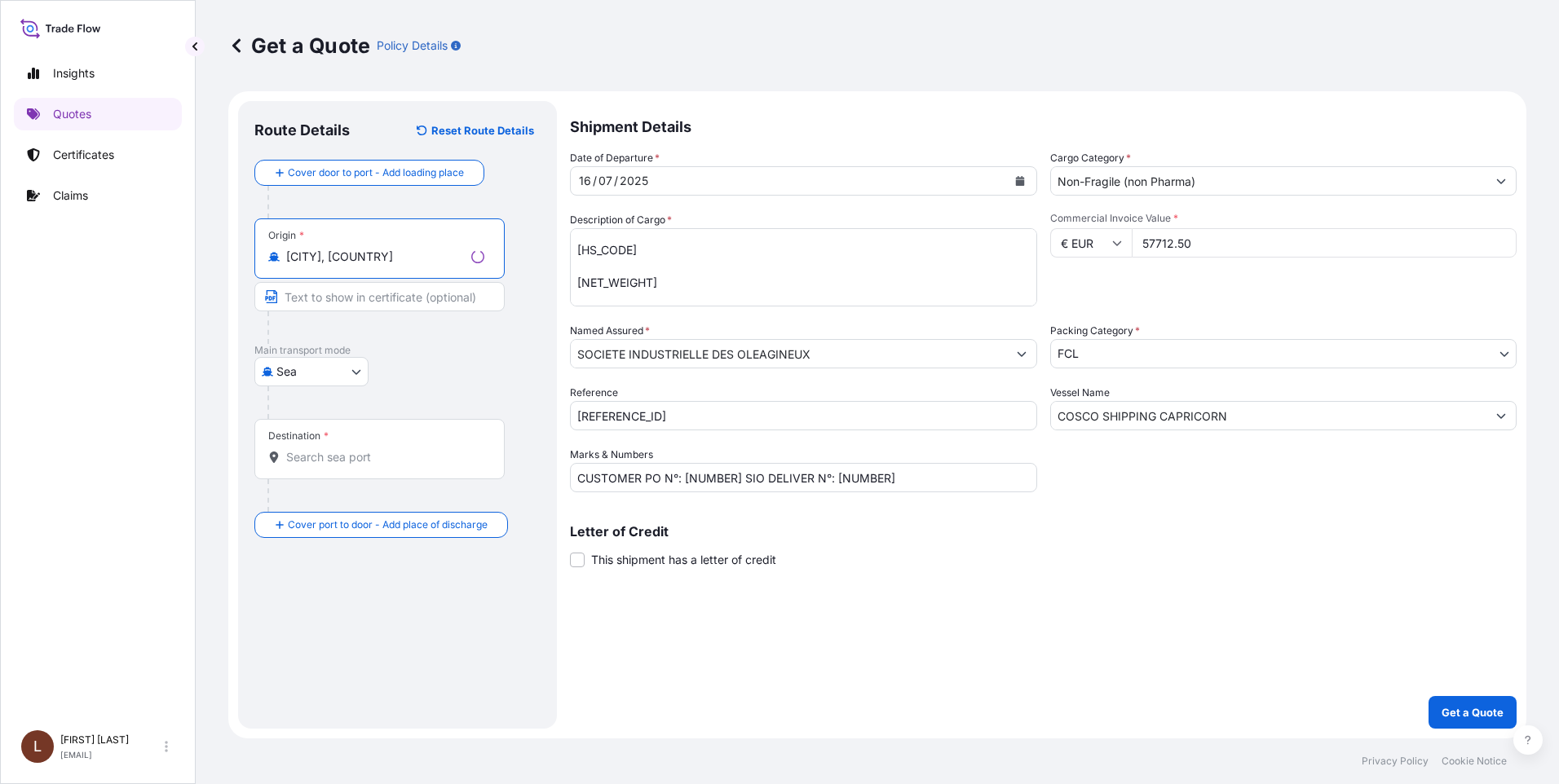 type on "BEANR - Antwerpen, [COUNTRY]" 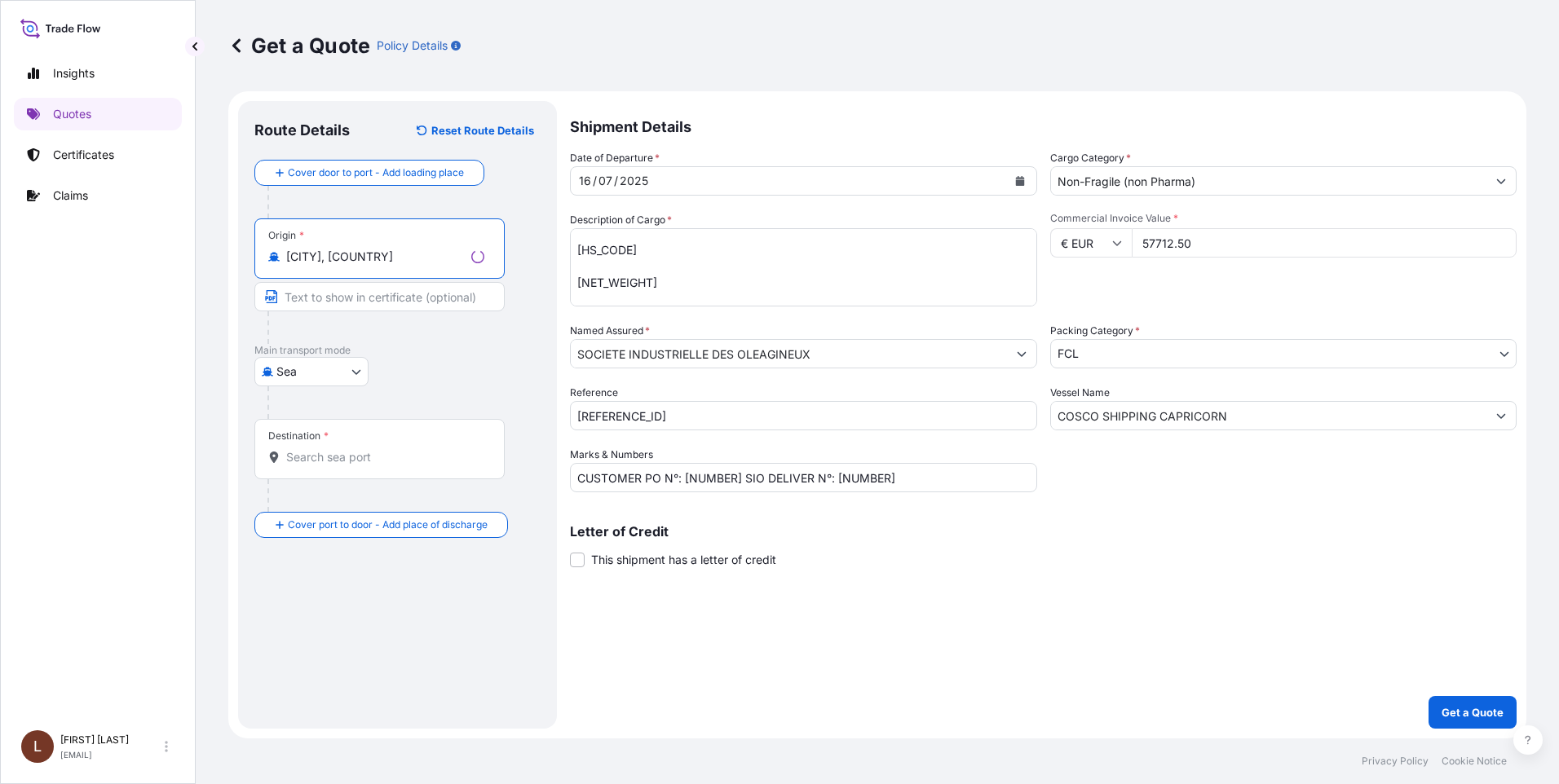 click on "Destination *" at bounding box center [379, 449] 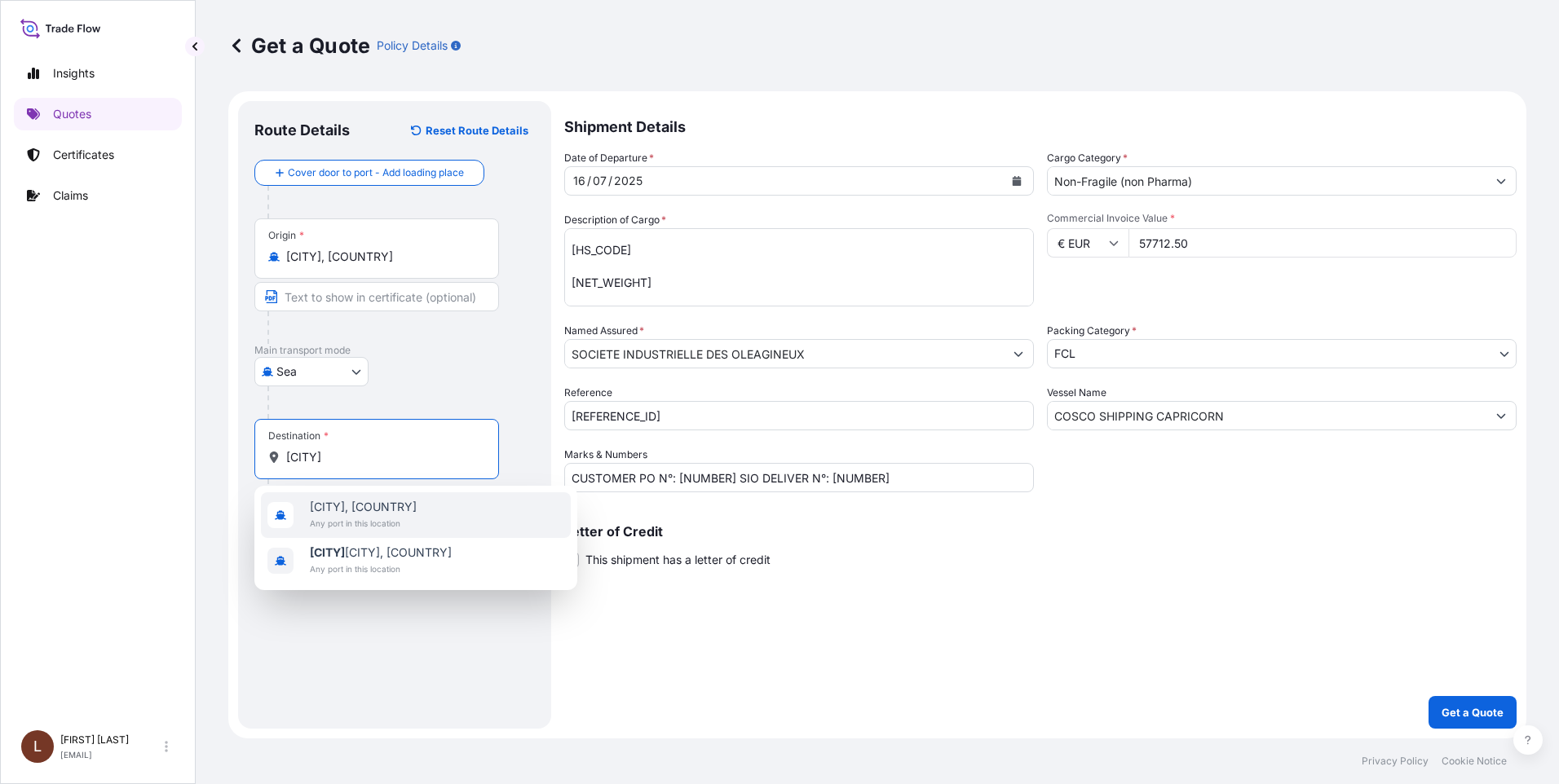 click on "Any port in this location" at bounding box center [363, 523] 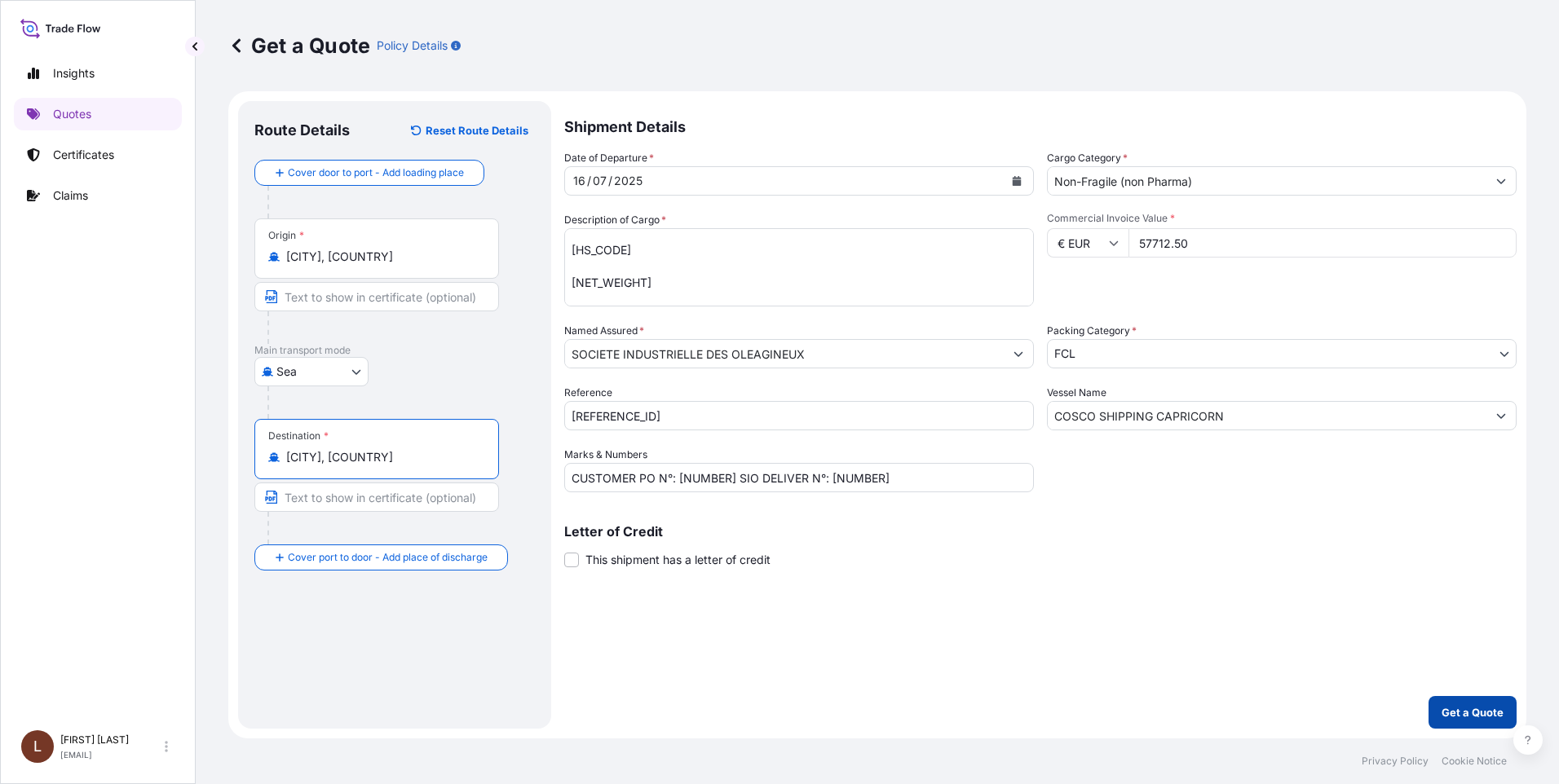 type on "Shanghai, China" 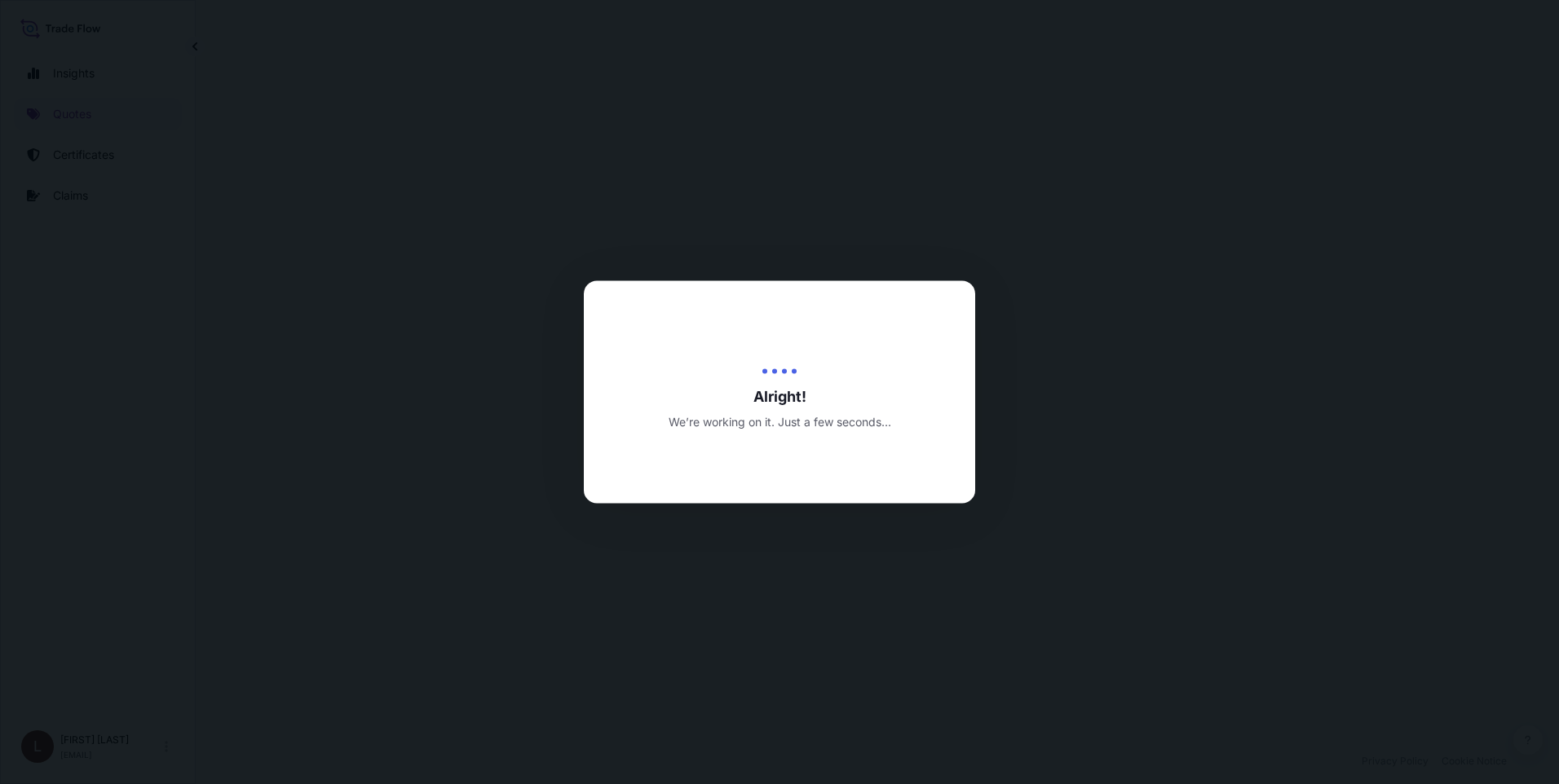 select on "Sea" 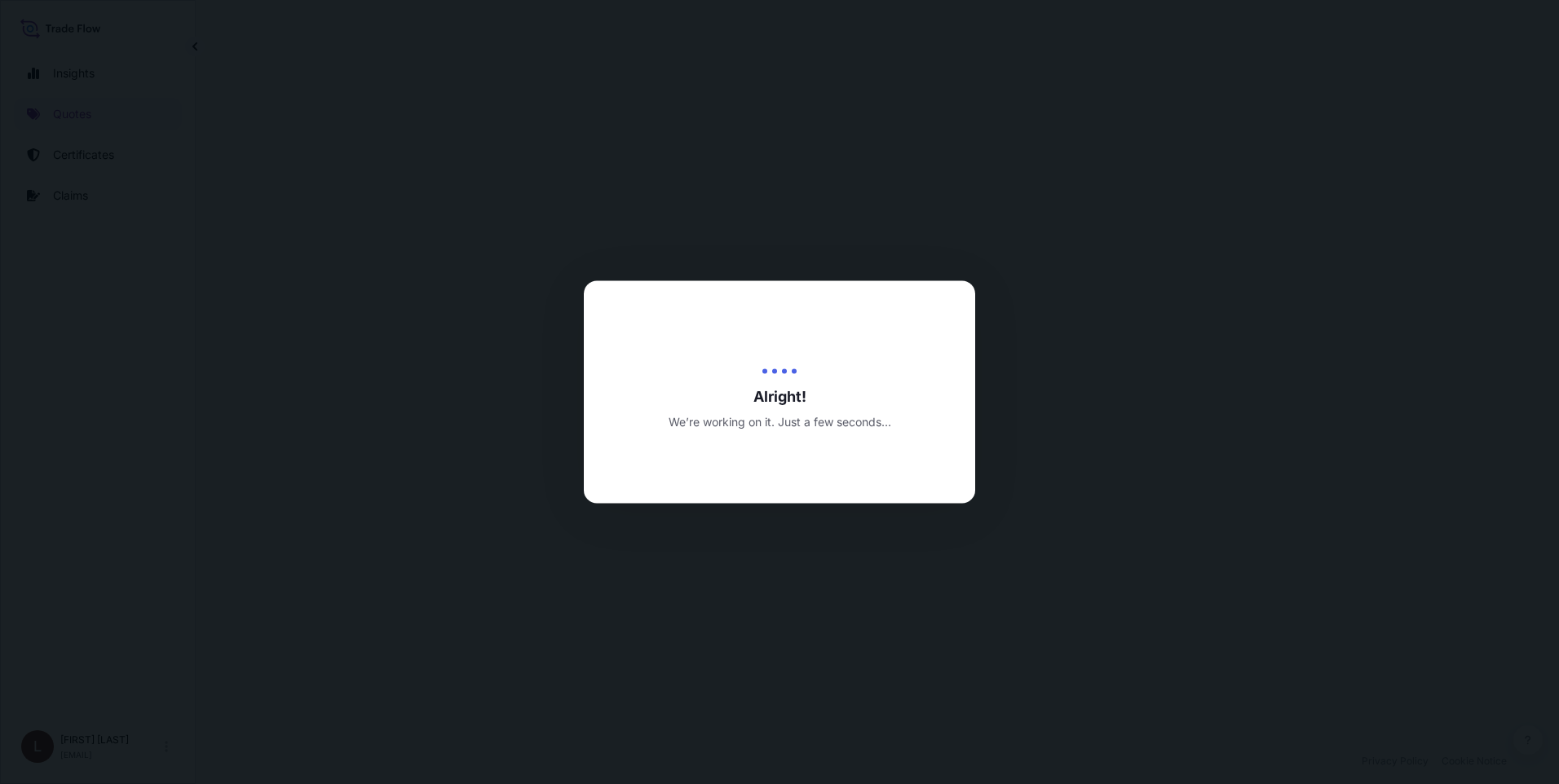select on "21" 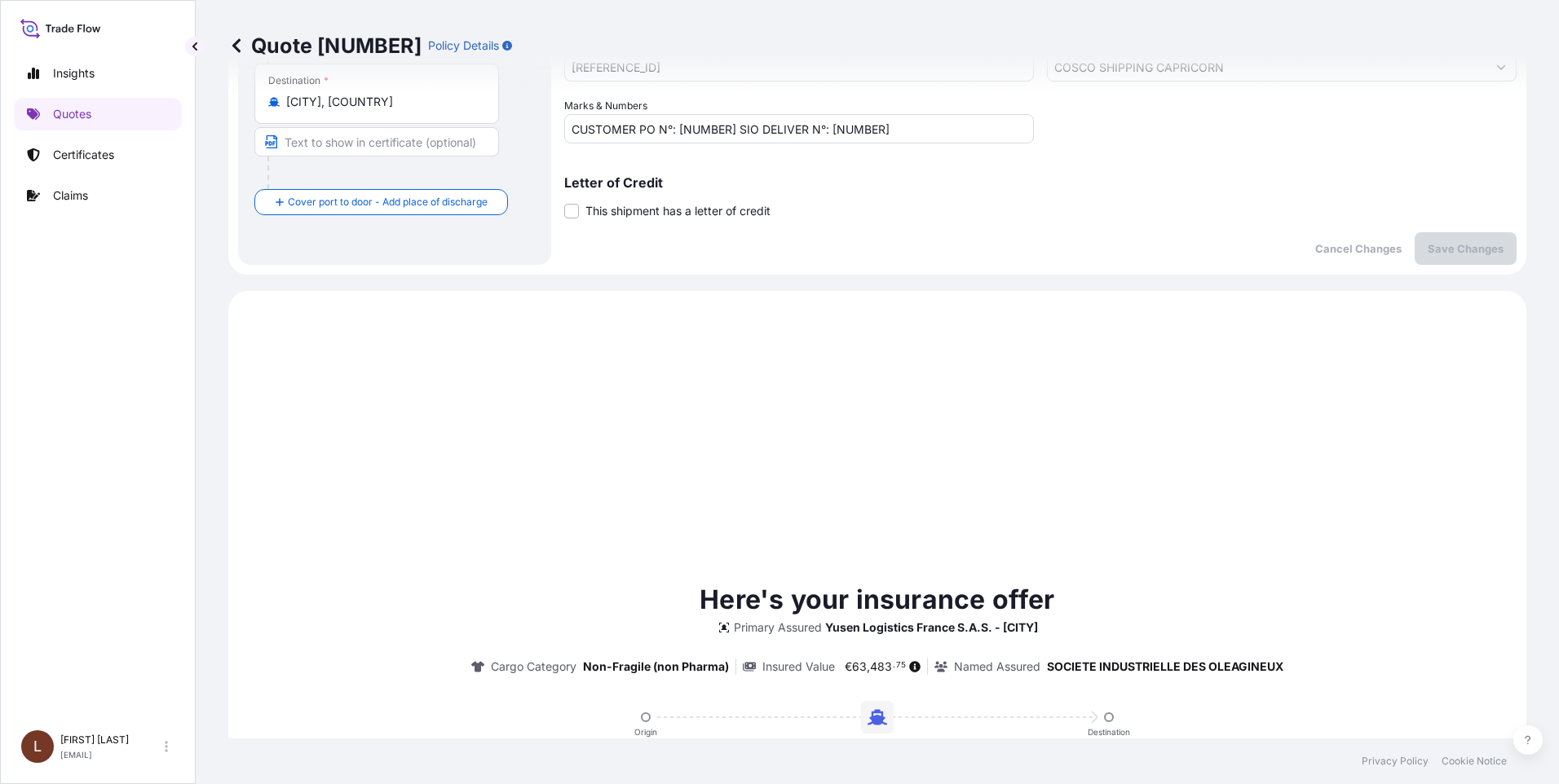 scroll, scrollTop: 558, scrollLeft: 0, axis: vertical 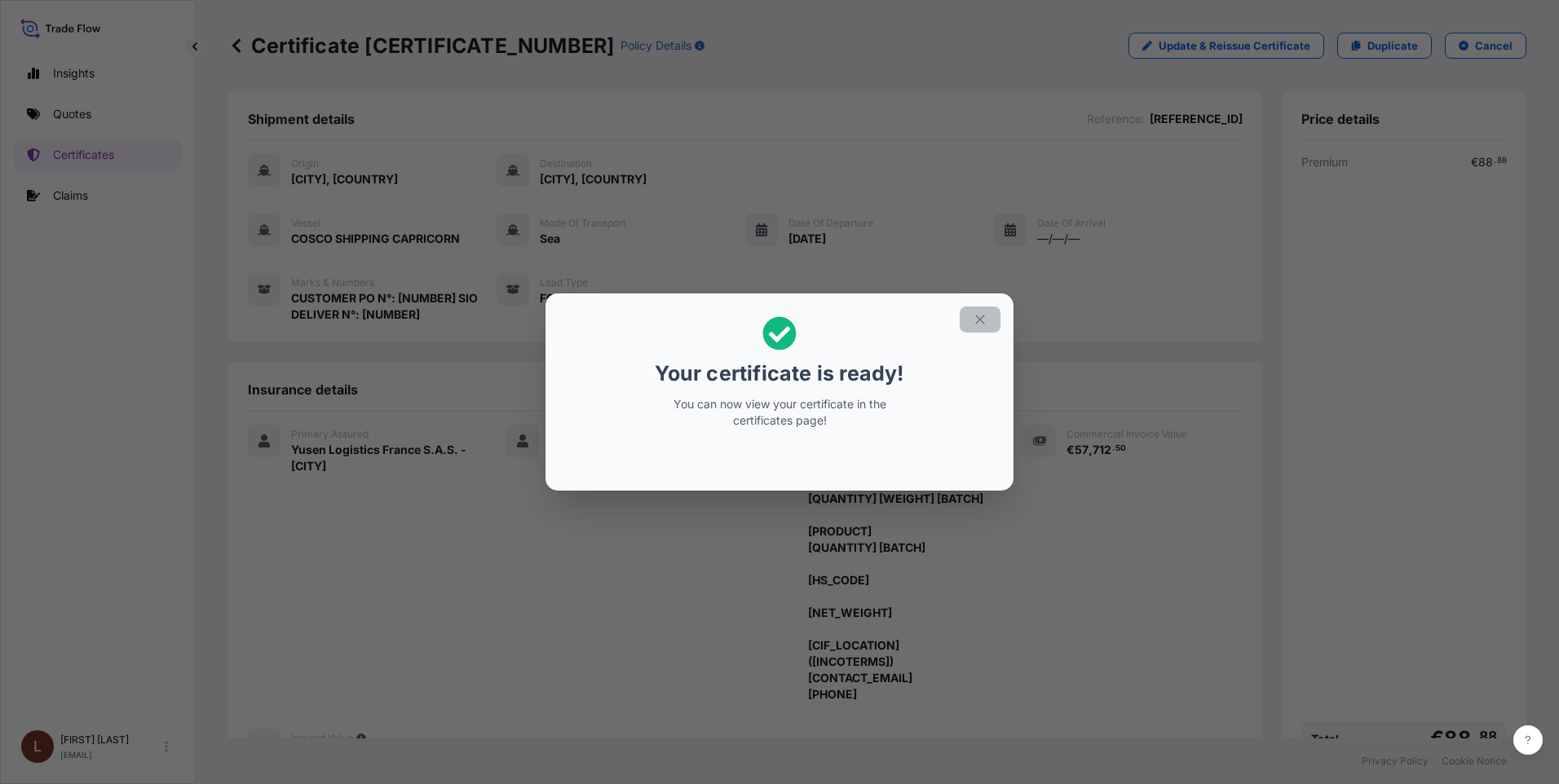 click at bounding box center (980, 319) 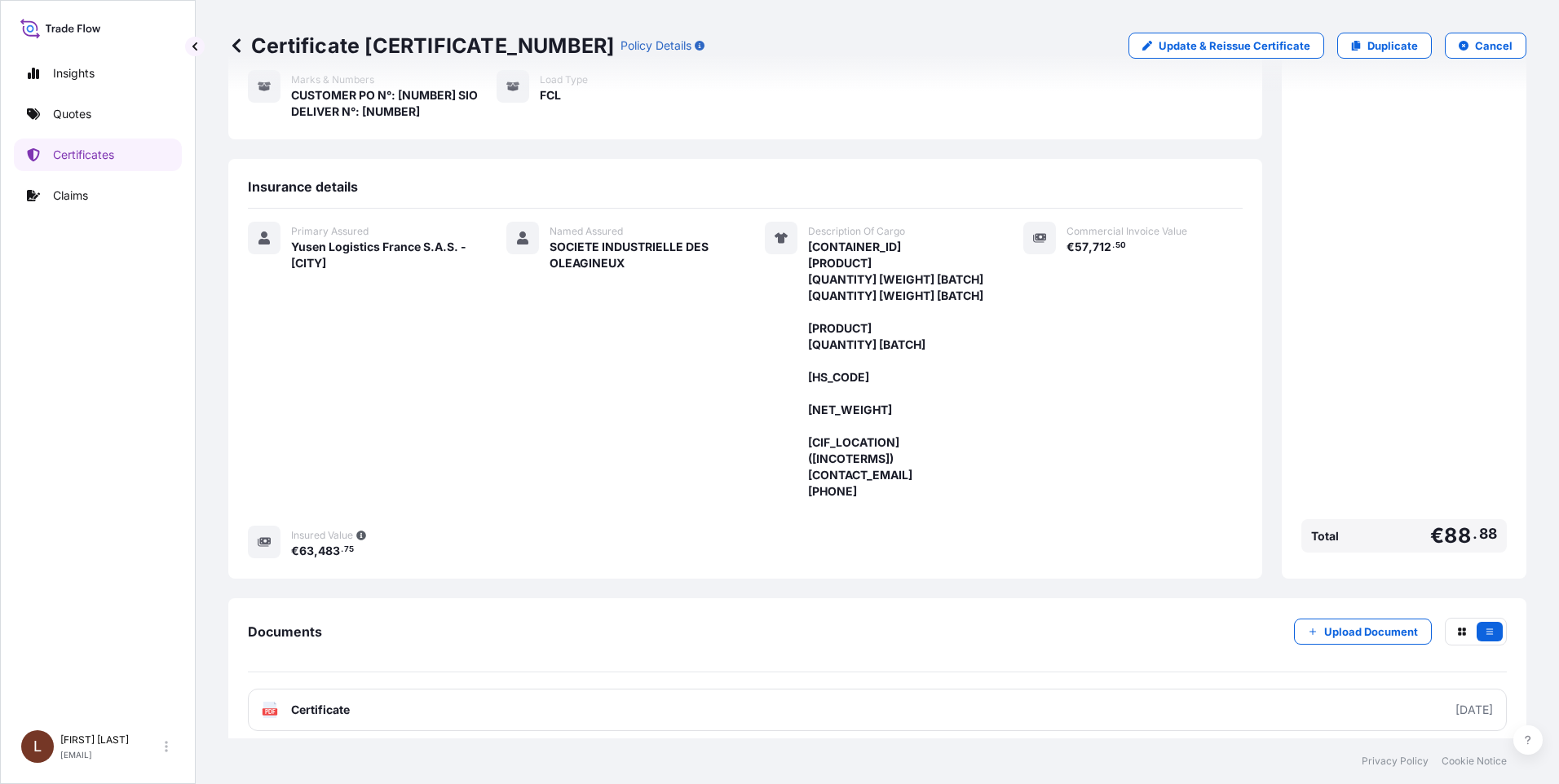 scroll, scrollTop: 431, scrollLeft: 0, axis: vertical 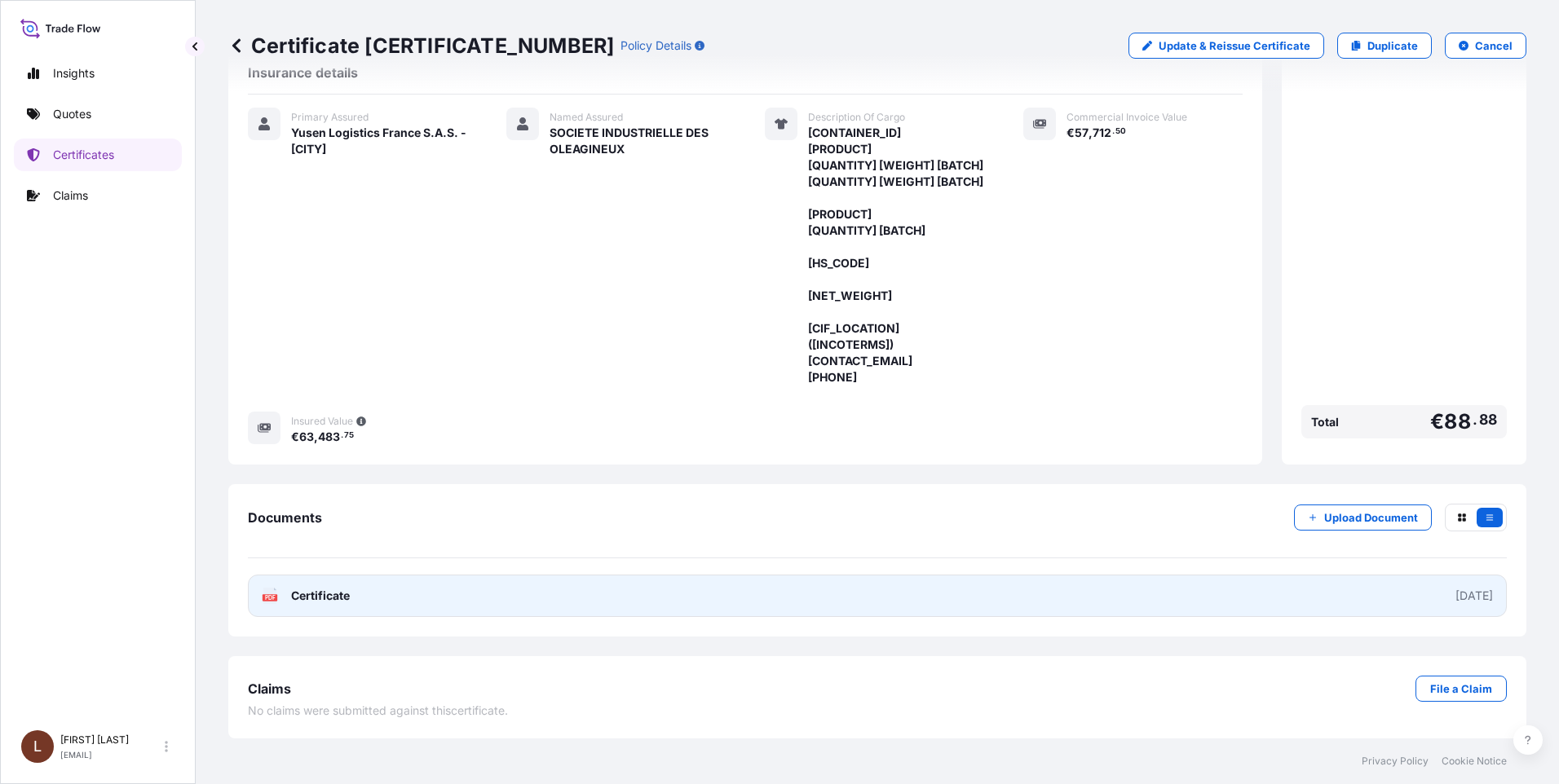 click on "Certificate" at bounding box center [320, 596] 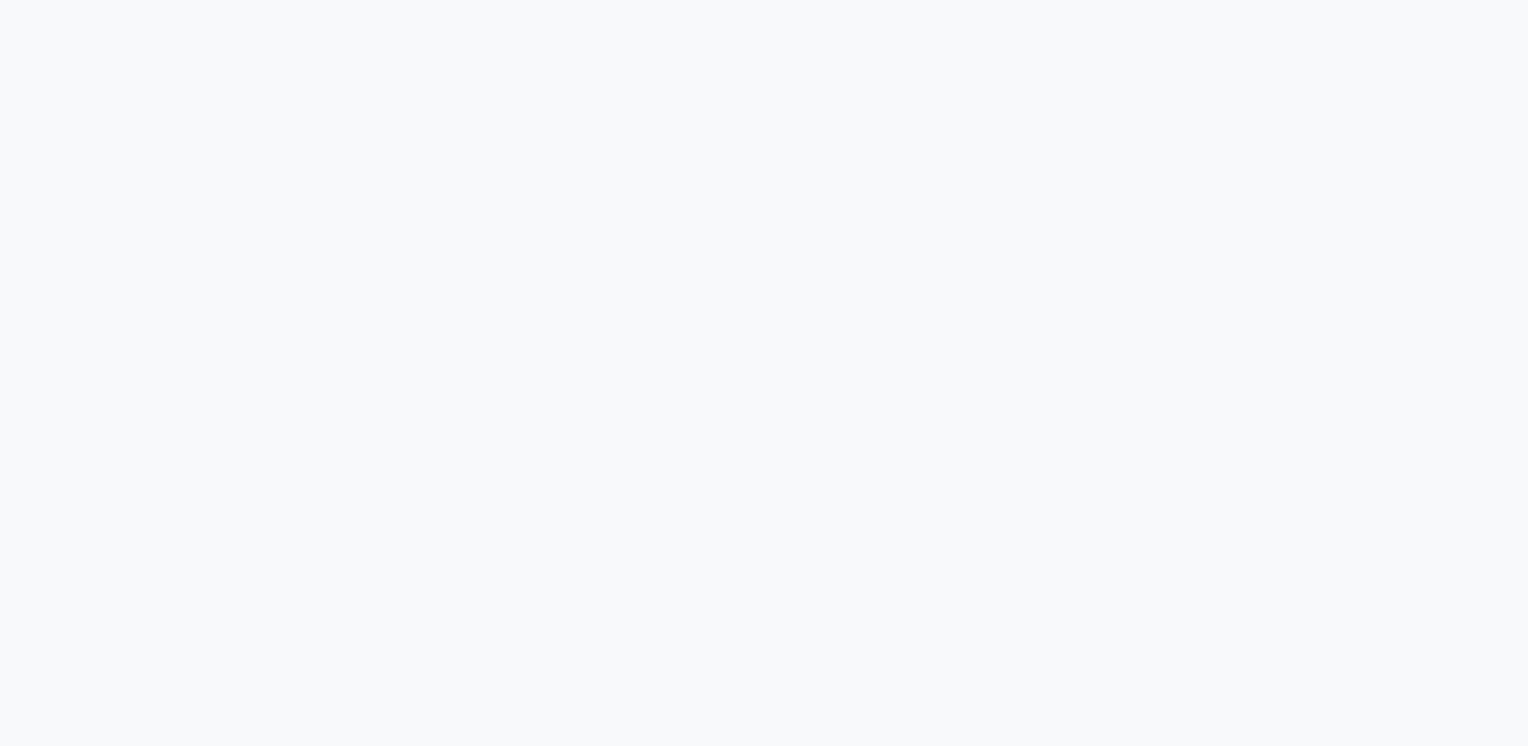 scroll, scrollTop: 0, scrollLeft: 0, axis: both 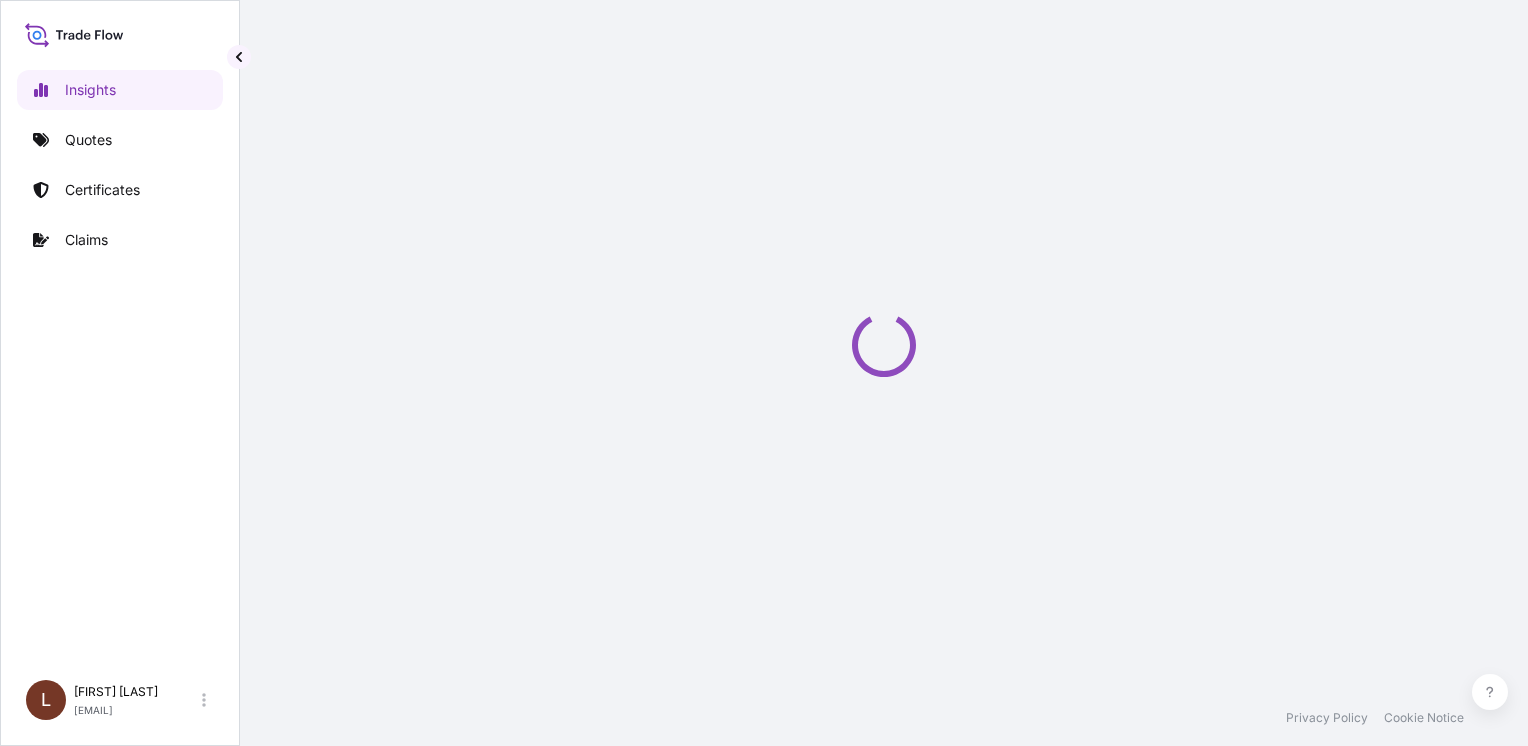 select on "2025" 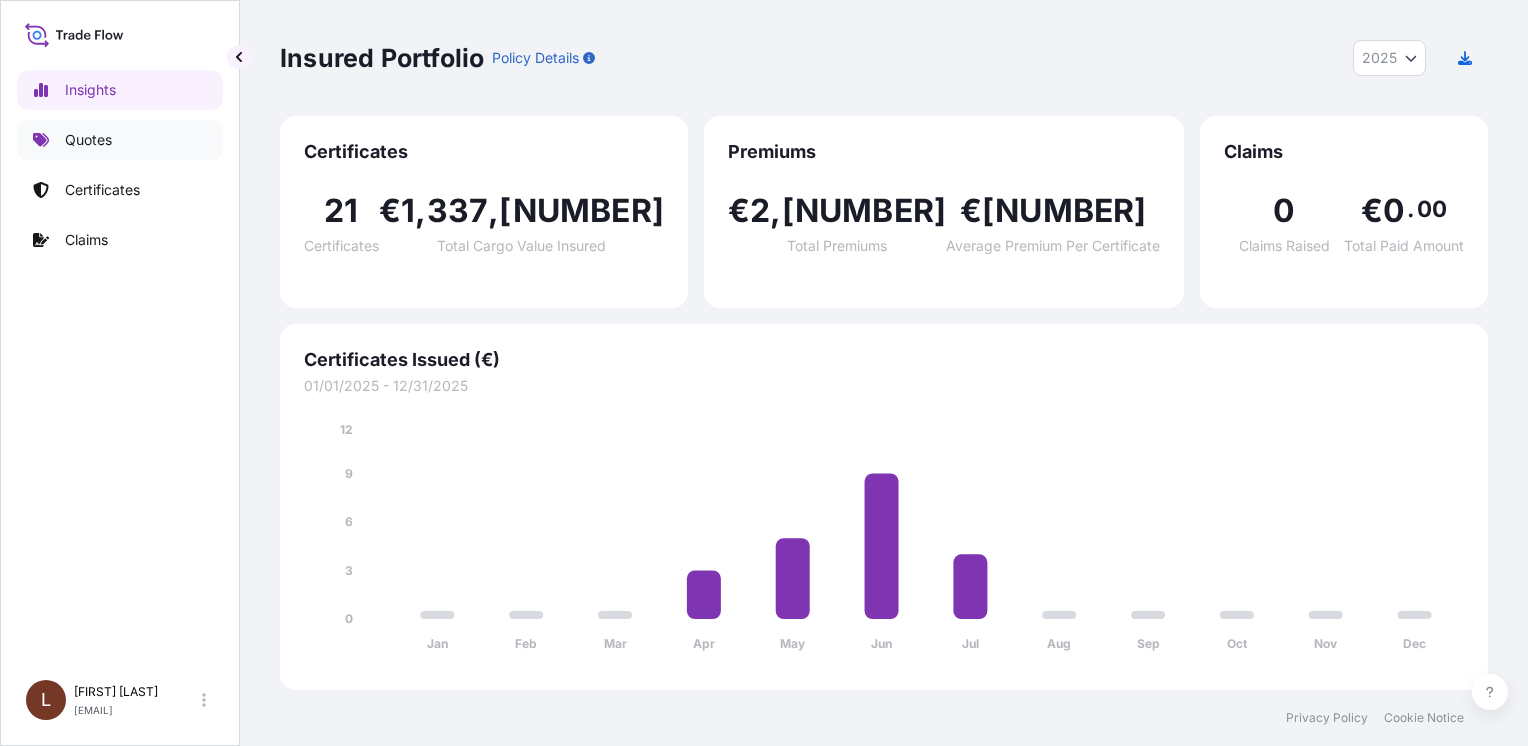 click on "Quotes" at bounding box center (88, 140) 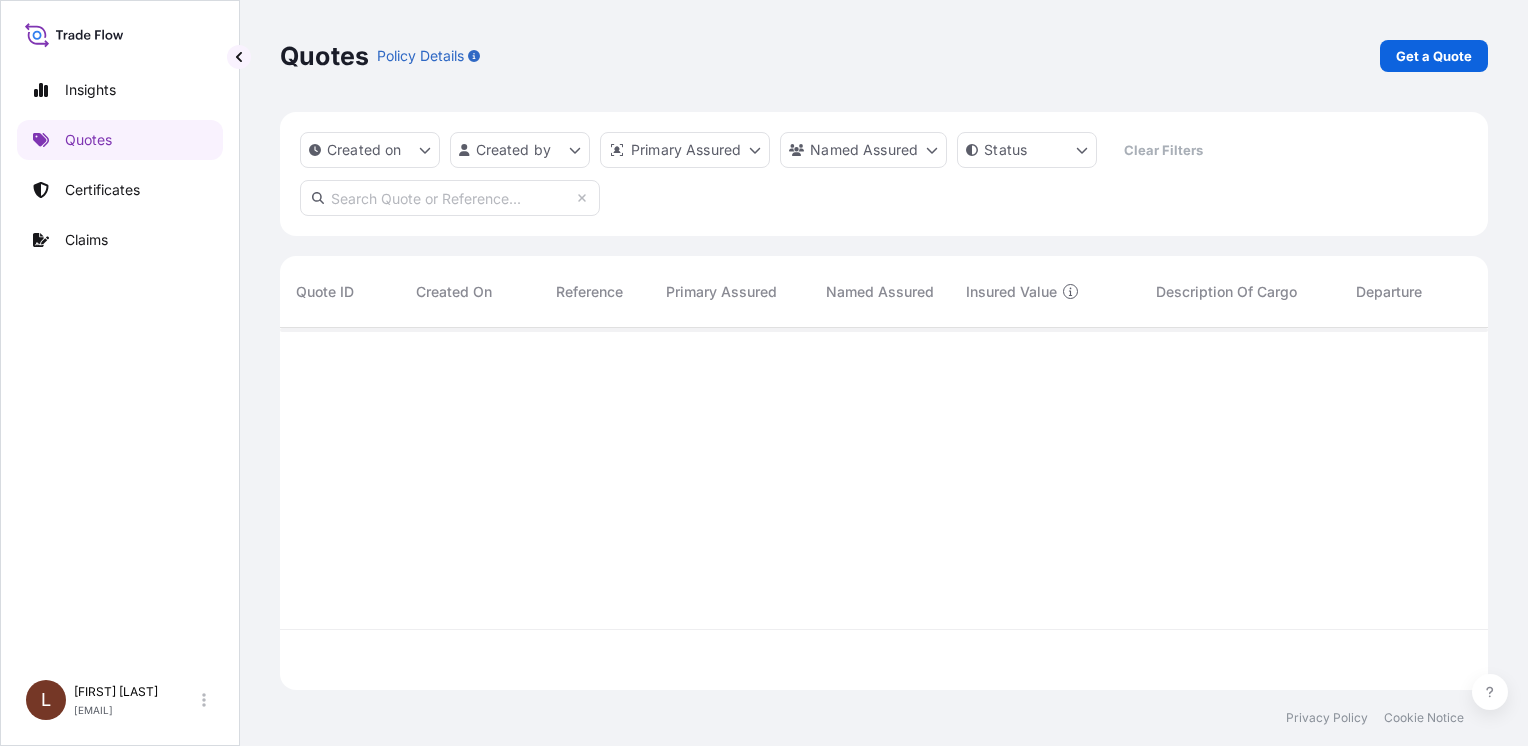 scroll, scrollTop: 16, scrollLeft: 16, axis: both 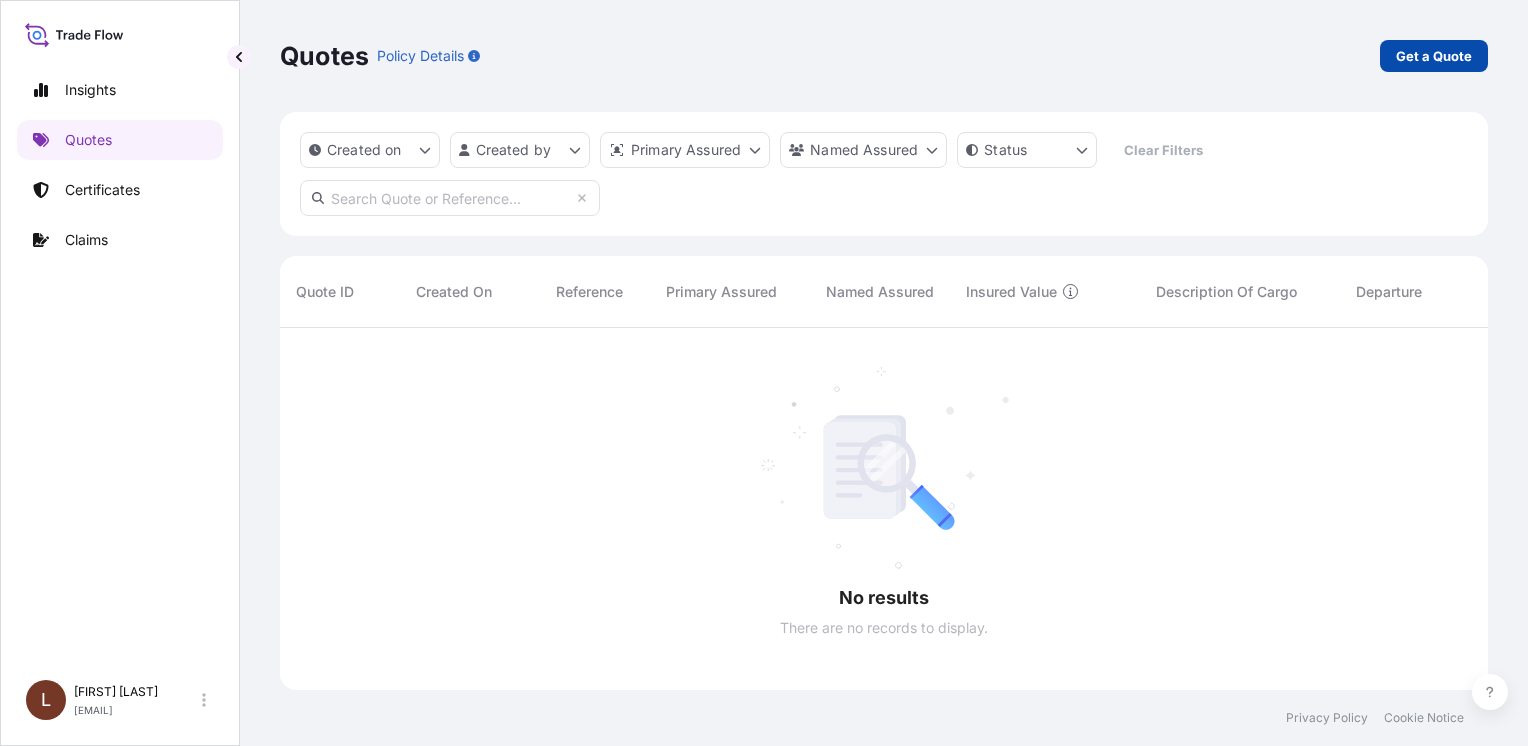click on "Get a Quote" at bounding box center [1434, 56] 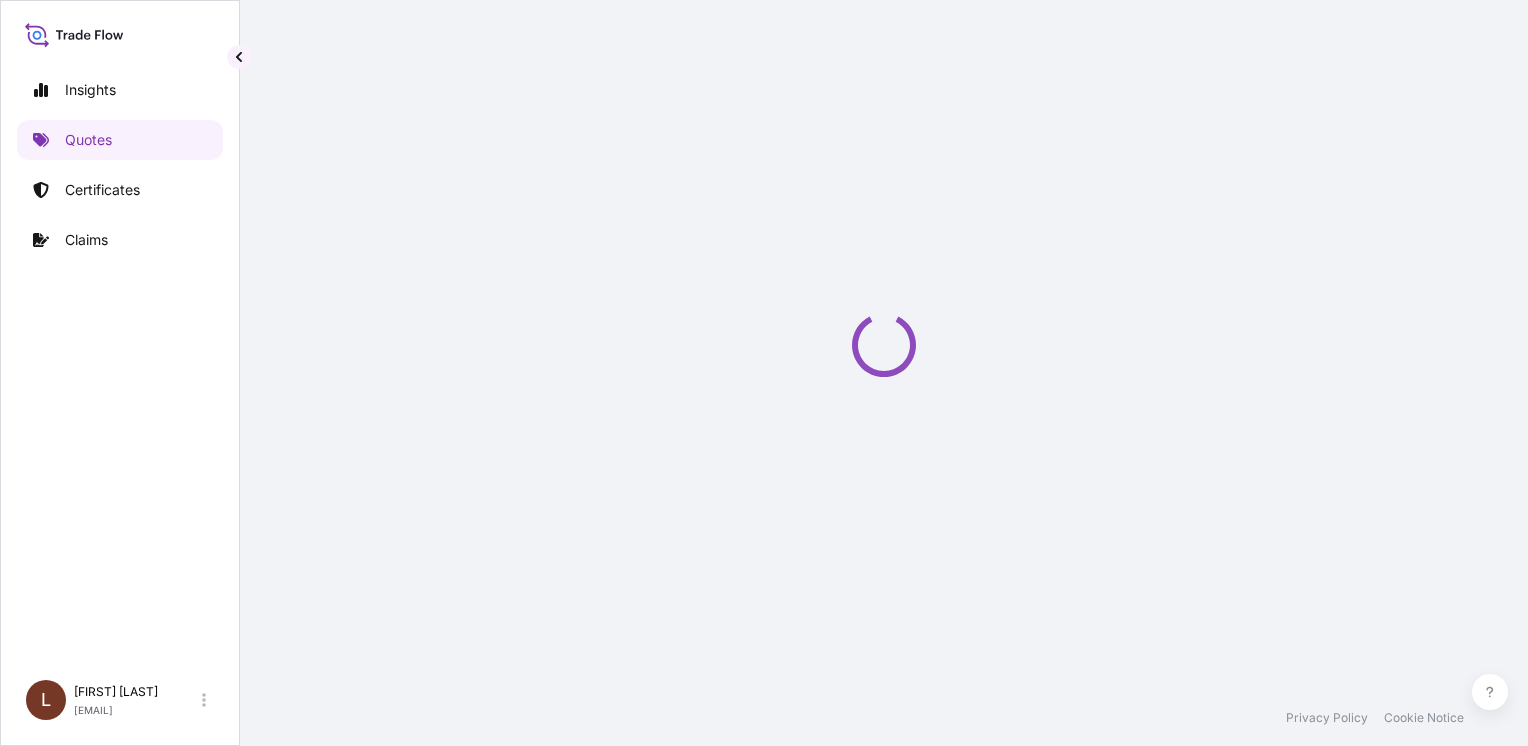scroll, scrollTop: 32, scrollLeft: 0, axis: vertical 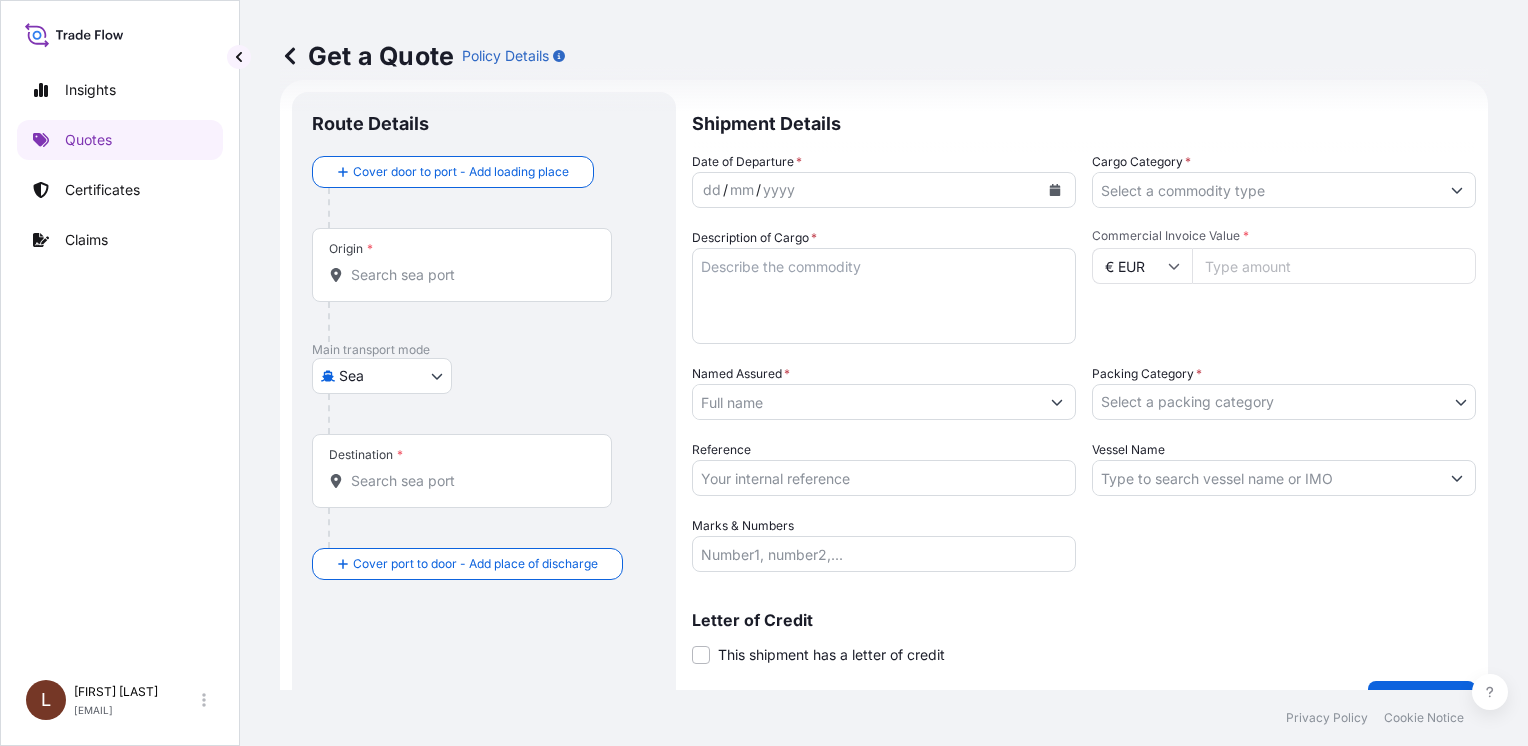 click on "Origin *" at bounding box center [469, 275] 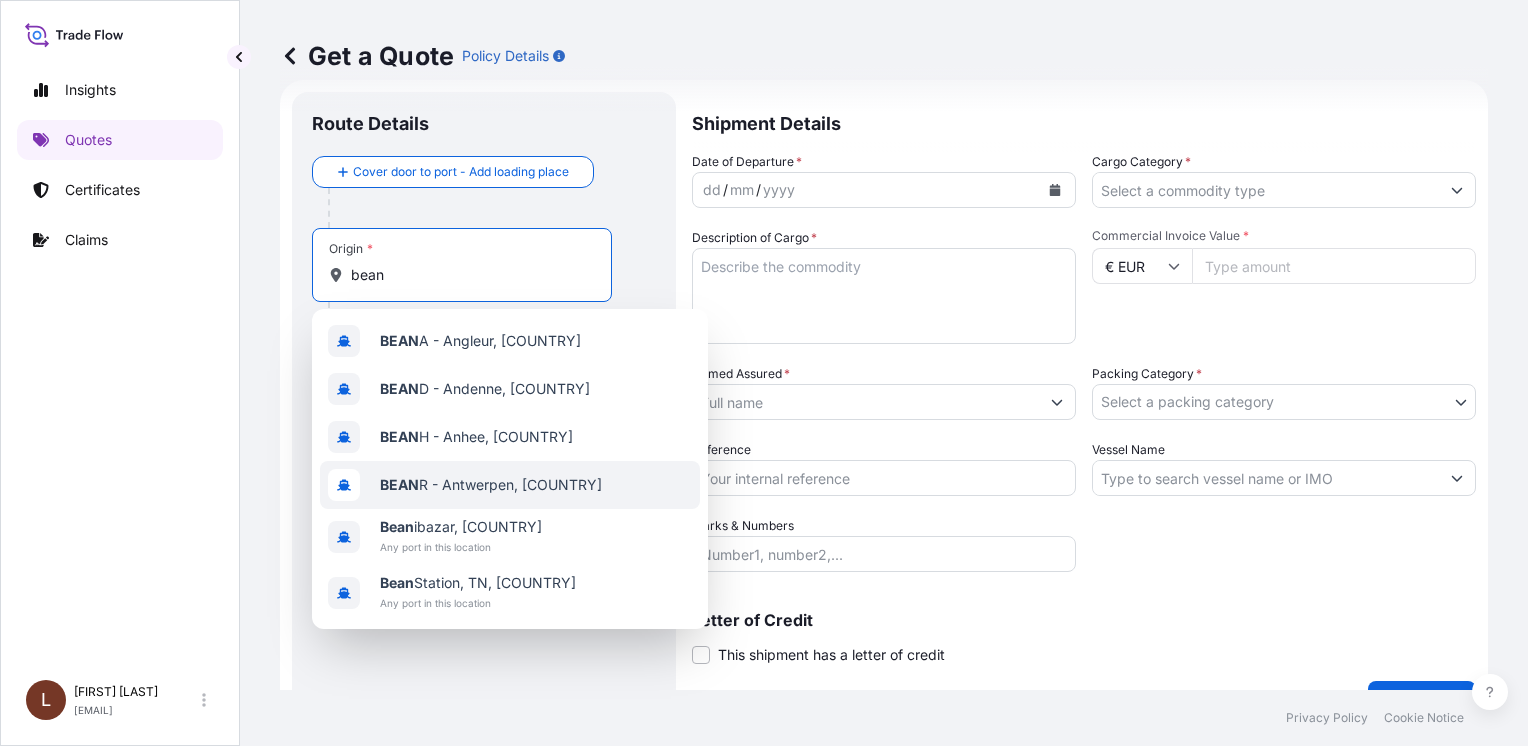 click on "BEAN R - Antwerpen, [COUNTRY]" at bounding box center (491, 485) 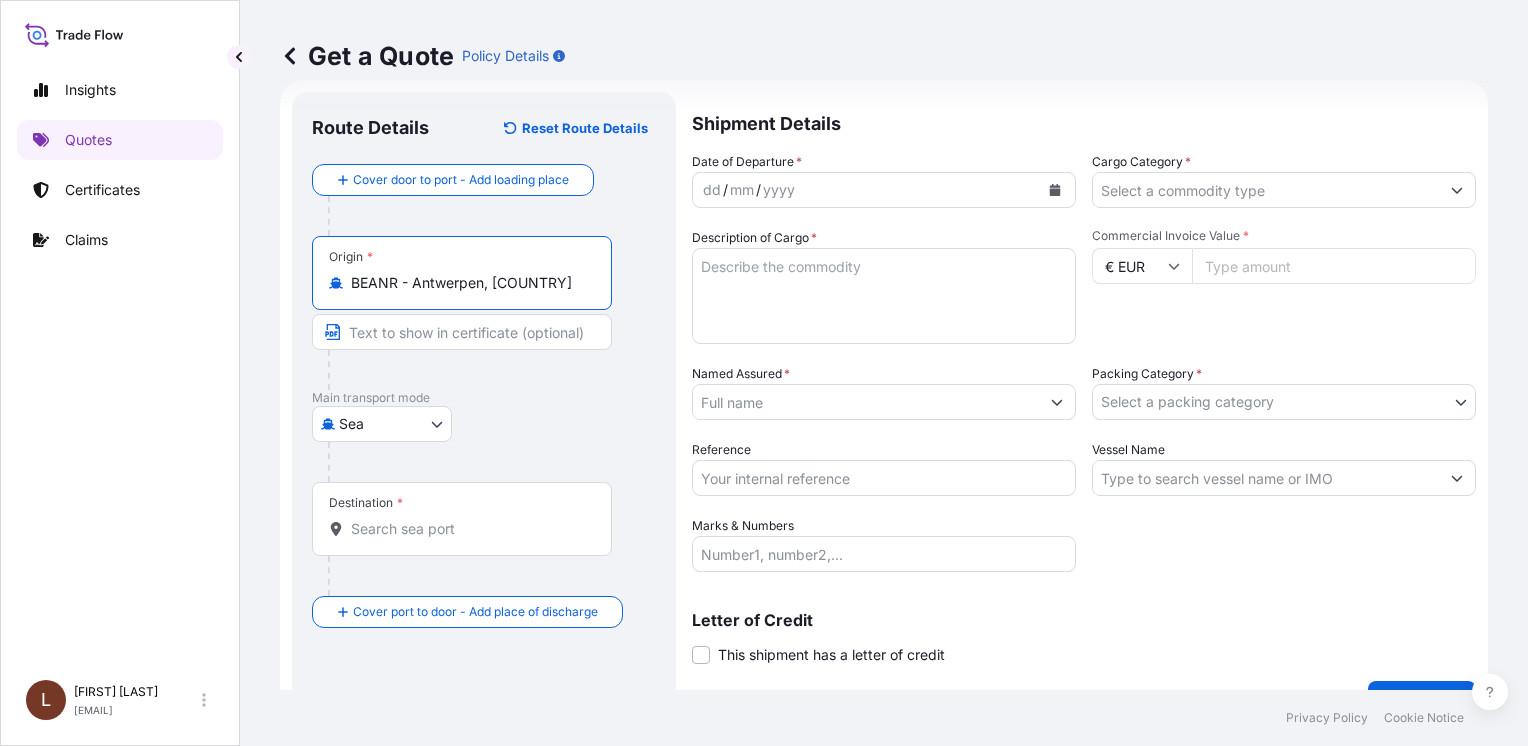 type on "BEANR - Antwerpen, [COUNTRY]" 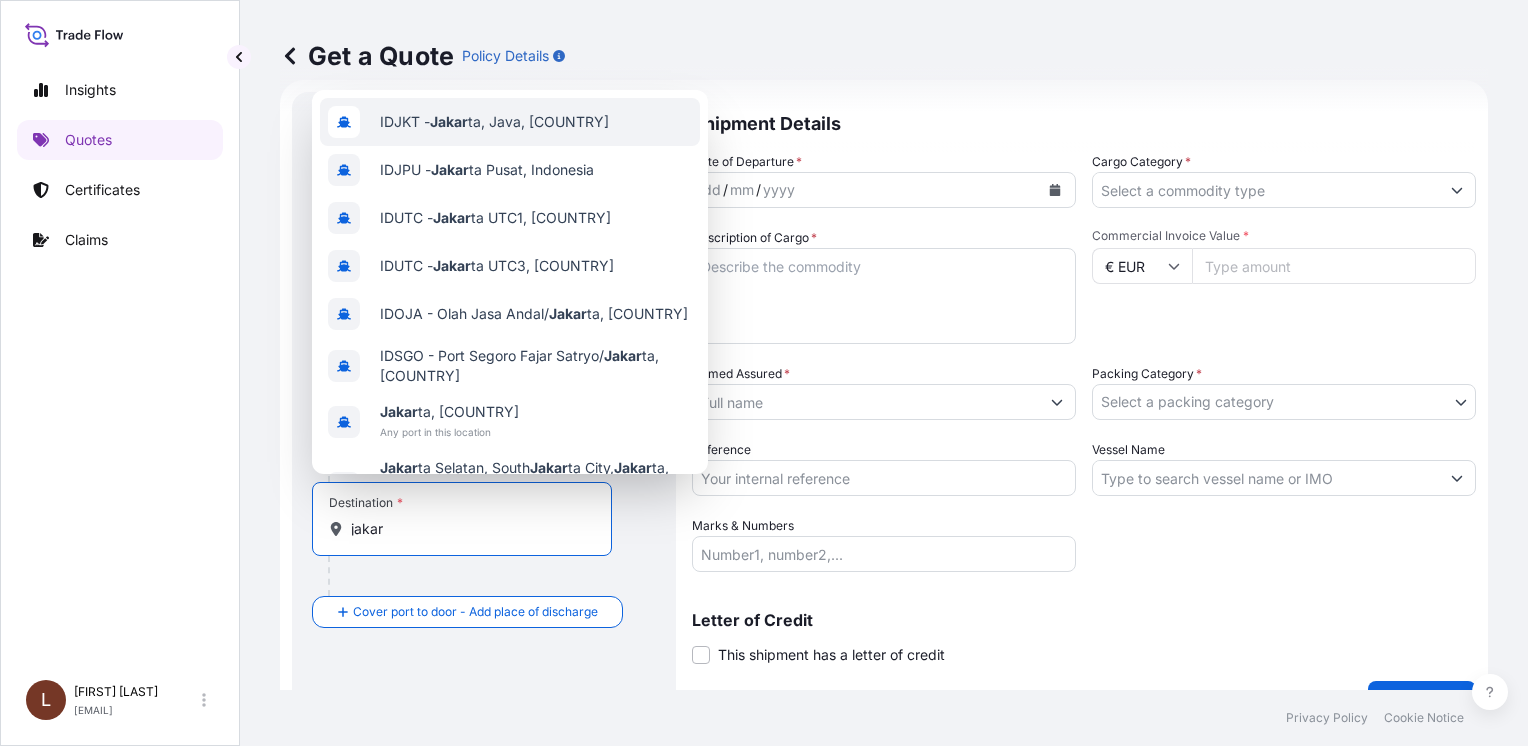 click on "IDJKT - Jakar ta, Java, [COUNTRY]" at bounding box center [494, 122] 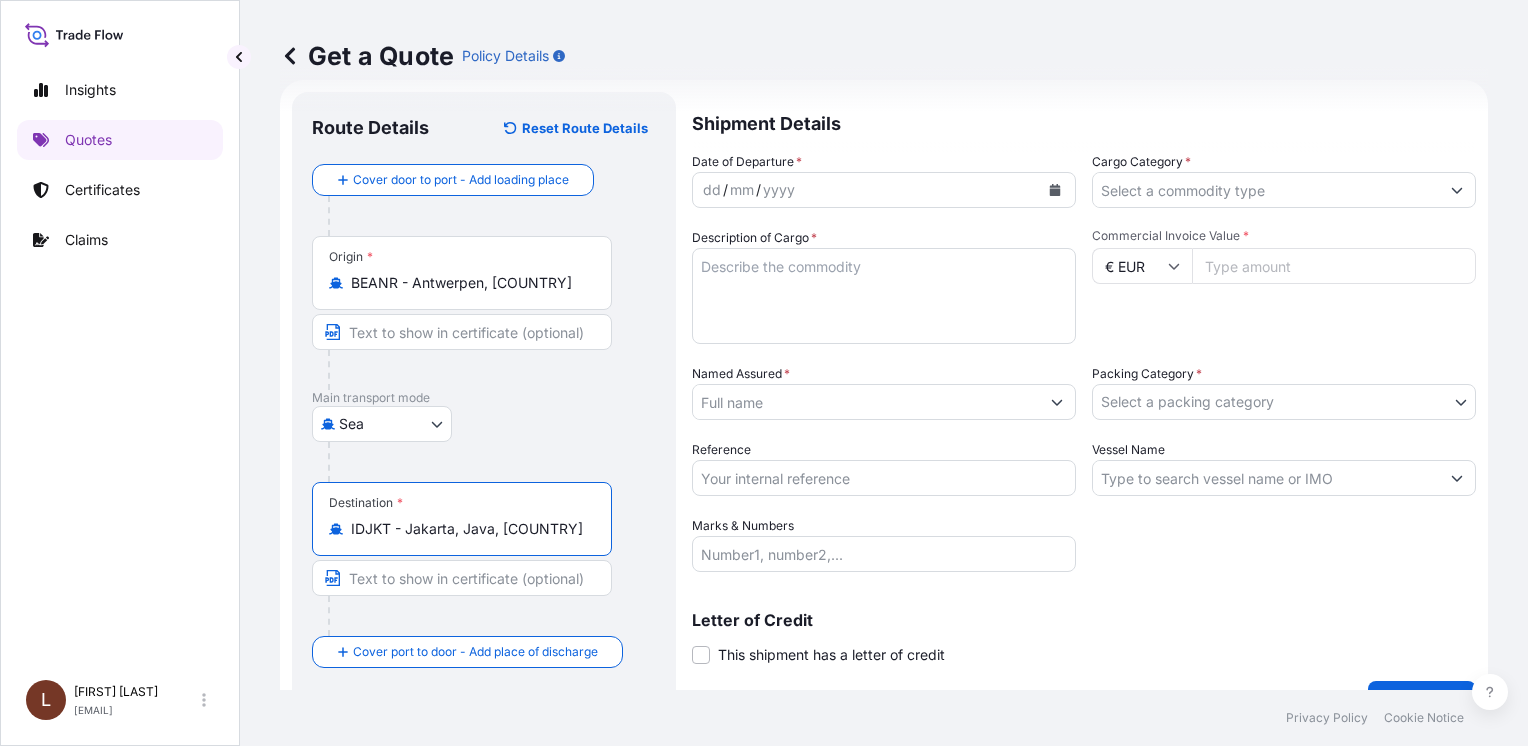 type on "IDJKT - Jakarta, Java, [COUNTRY]" 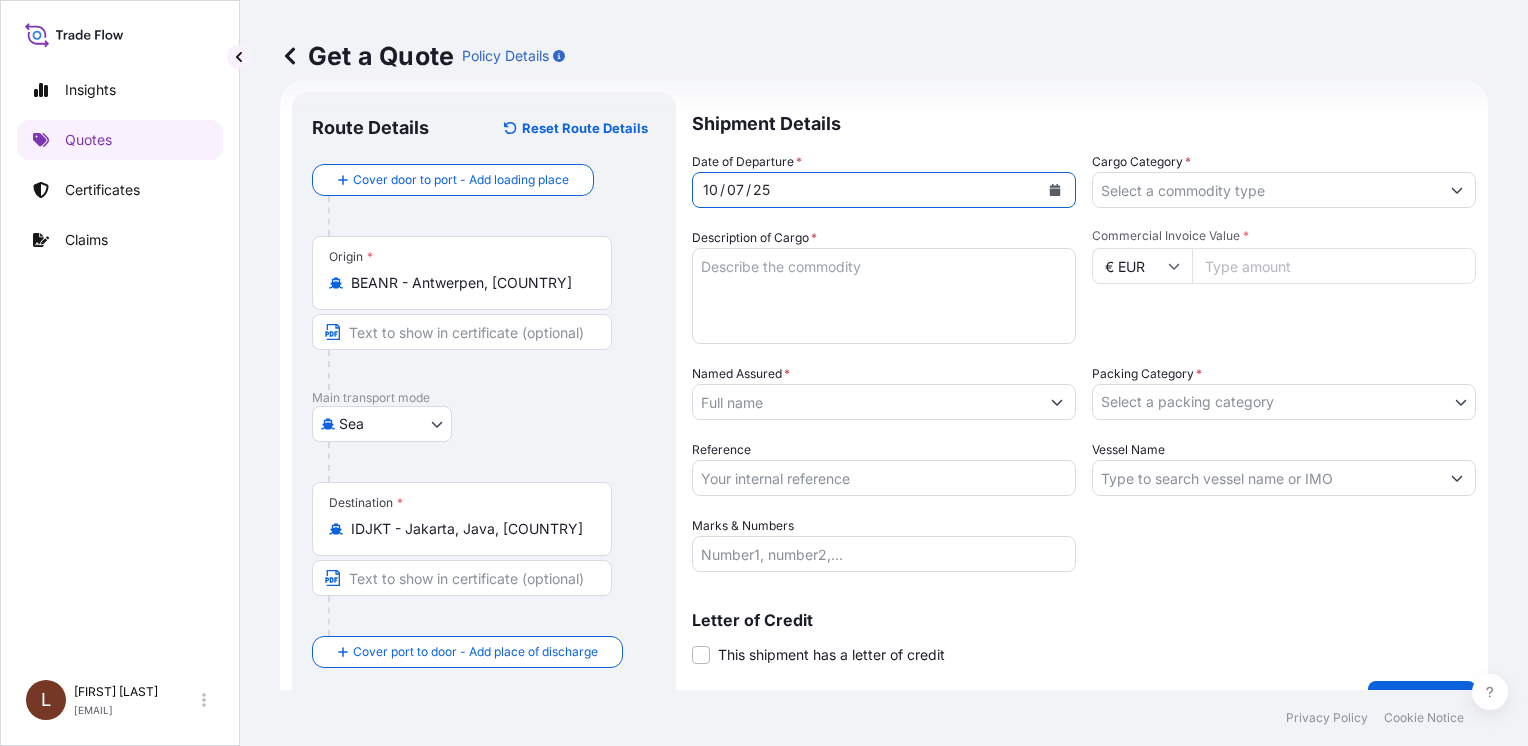 click on "Cargo Category *" at bounding box center [1266, 190] 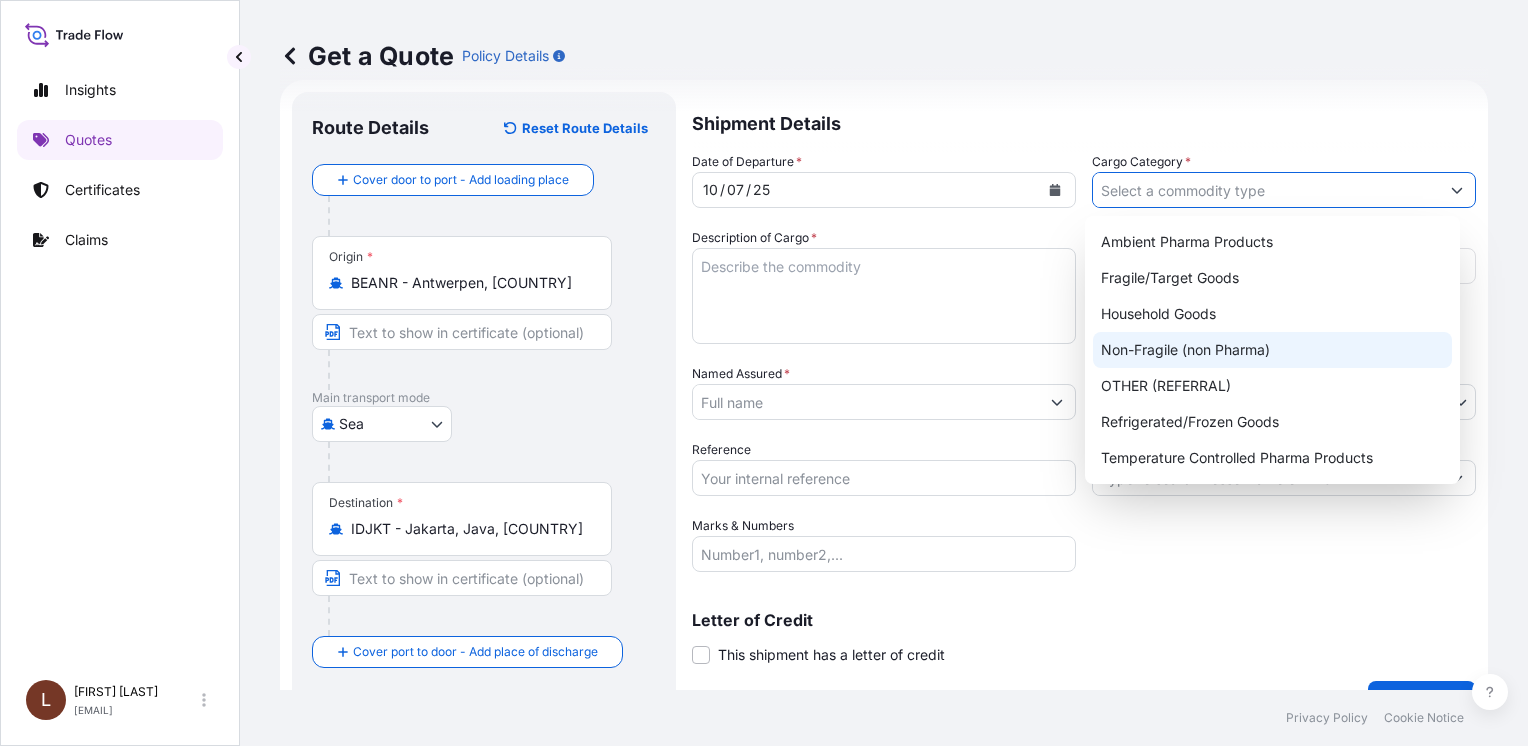 click on "Non-Fragile (non Pharma)" at bounding box center (1272, 350) 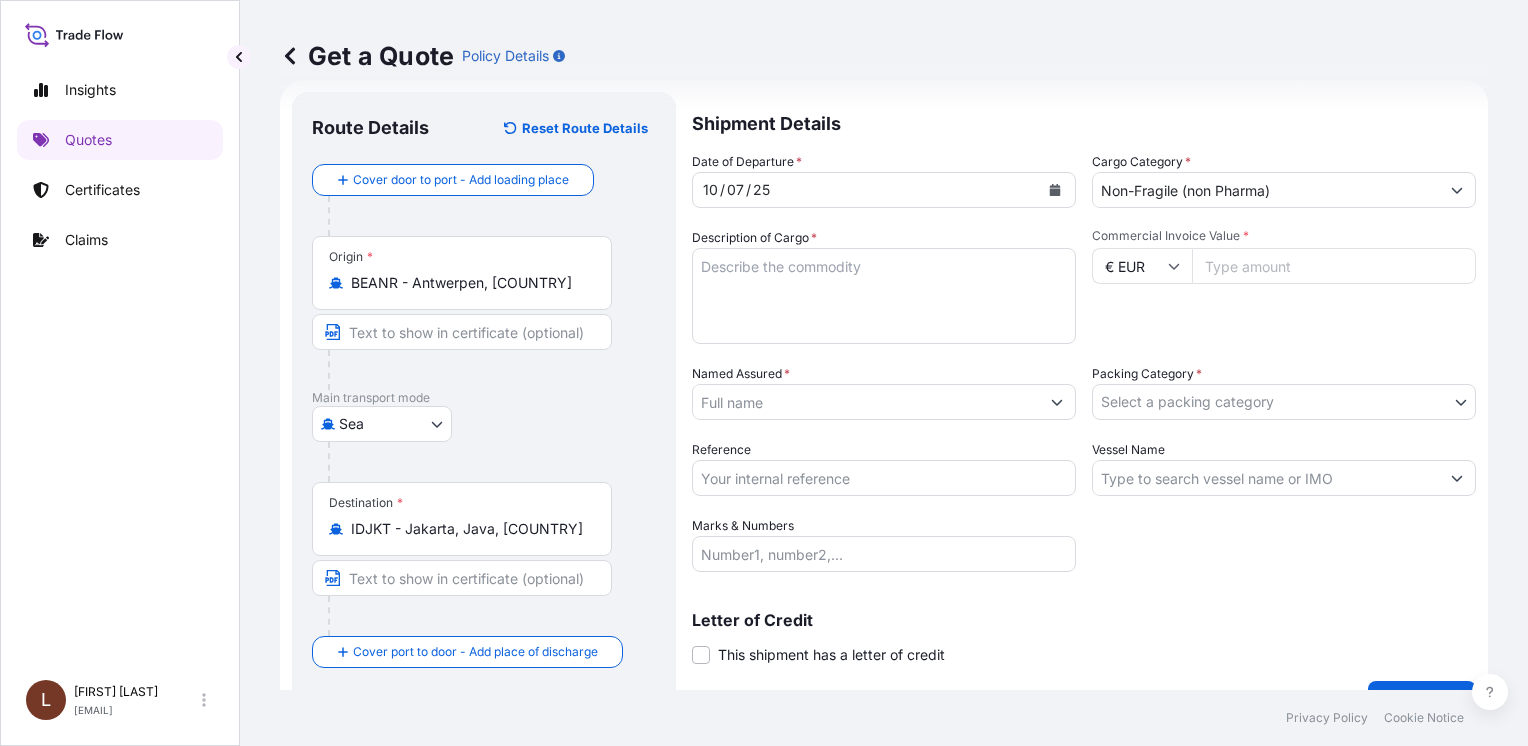 click on "Description of Cargo *" at bounding box center (884, 296) 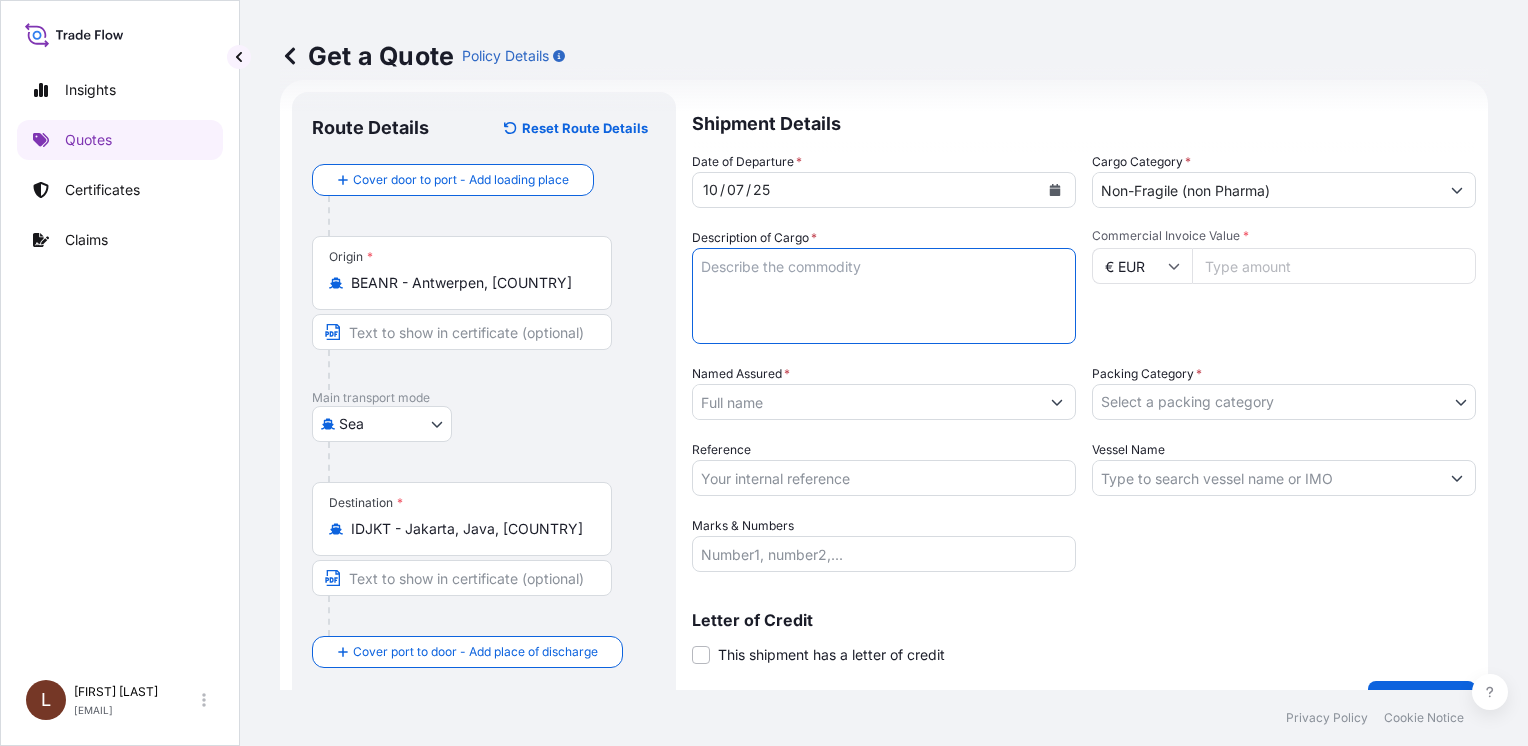 paste on "BON PARFUMEUR 101 rose pois de senteur cedre blanc eau de parfum 100ml, BON PARFUMEUR 103 fleur de tiare jasmin hibiscus eau de parfum 100ml, BON PARFUMEUR 107 Nappa Tuberosa Extrait de Parfum 100ml, BON PARFUMEUR 303 Marbre Rouge Extrait de Parfum 100ml HS no : 3303.00.00 un 1266 class 3 non stackable" 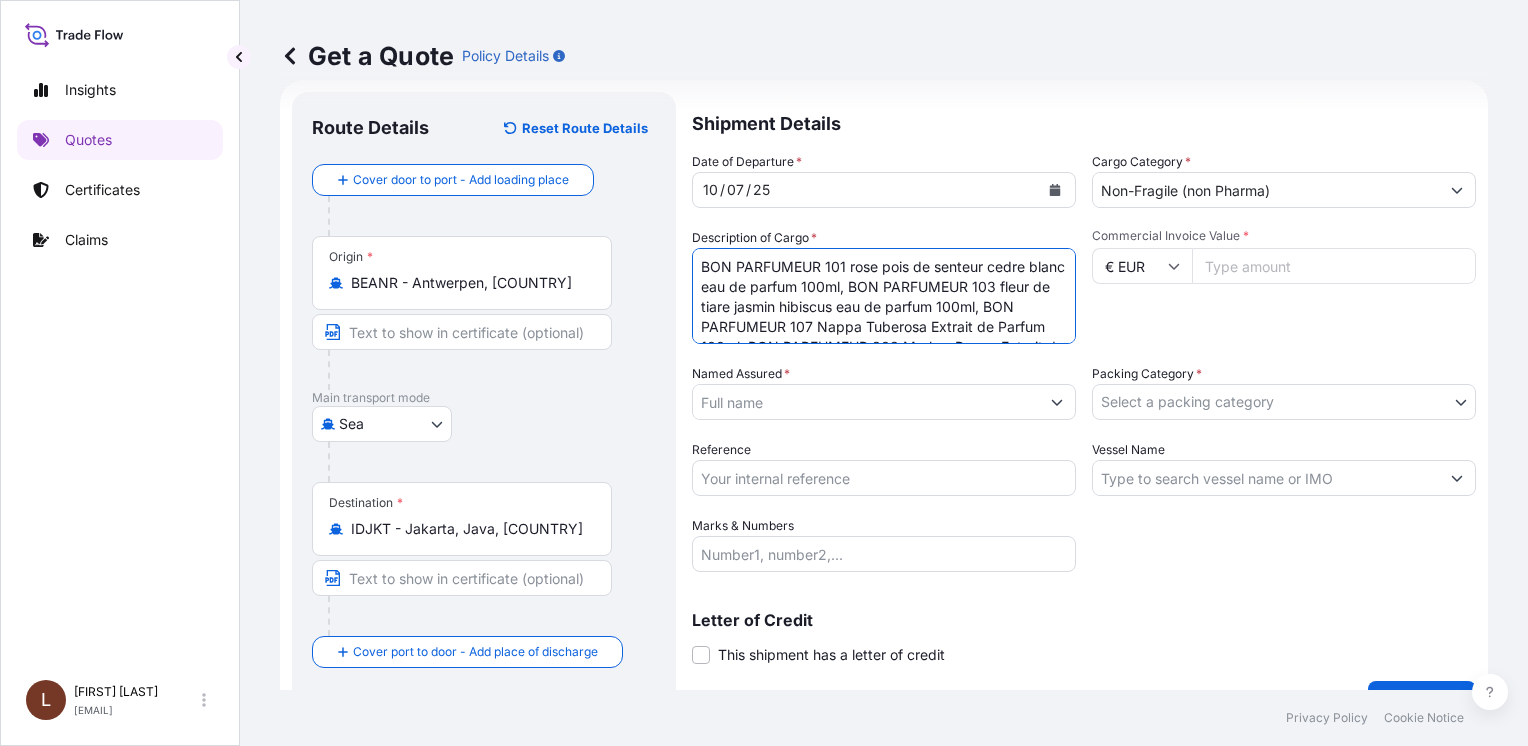scroll, scrollTop: 152, scrollLeft: 0, axis: vertical 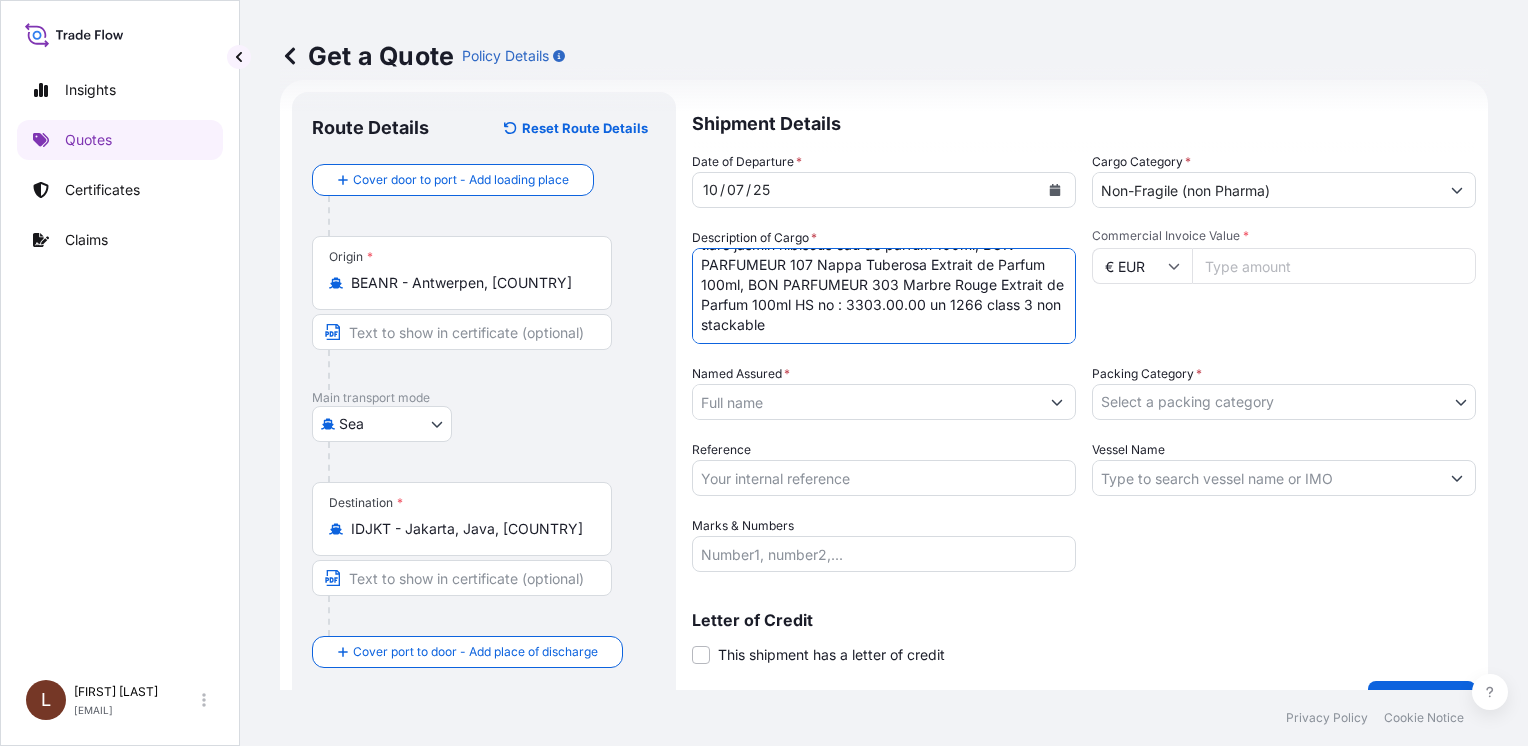 type on "BON PARFUMEUR 101 rose pois de senteur cedre blanc eau de parfum 100ml, BON PARFUMEUR 103 fleur de tiare jasmin hibiscus eau de parfum 100ml, BON PARFUMEUR 107 Nappa Tuberosa Extrait de Parfum 100ml, BON PARFUMEUR 303 Marbre Rouge Extrait de Parfum 100ml HS no : 3303.00.00 un 1266 class 3 non stackable" 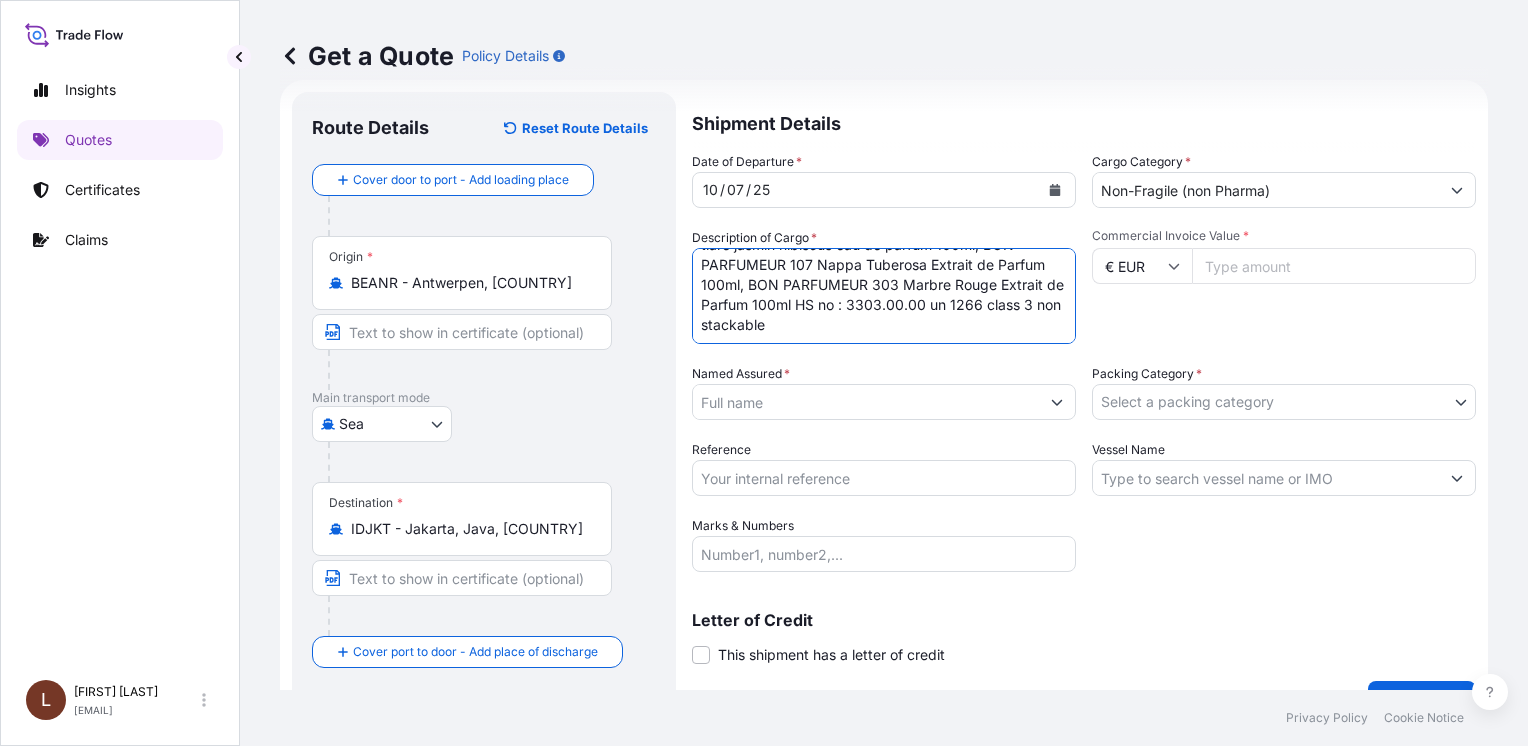 scroll, scrollTop: 0, scrollLeft: 0, axis: both 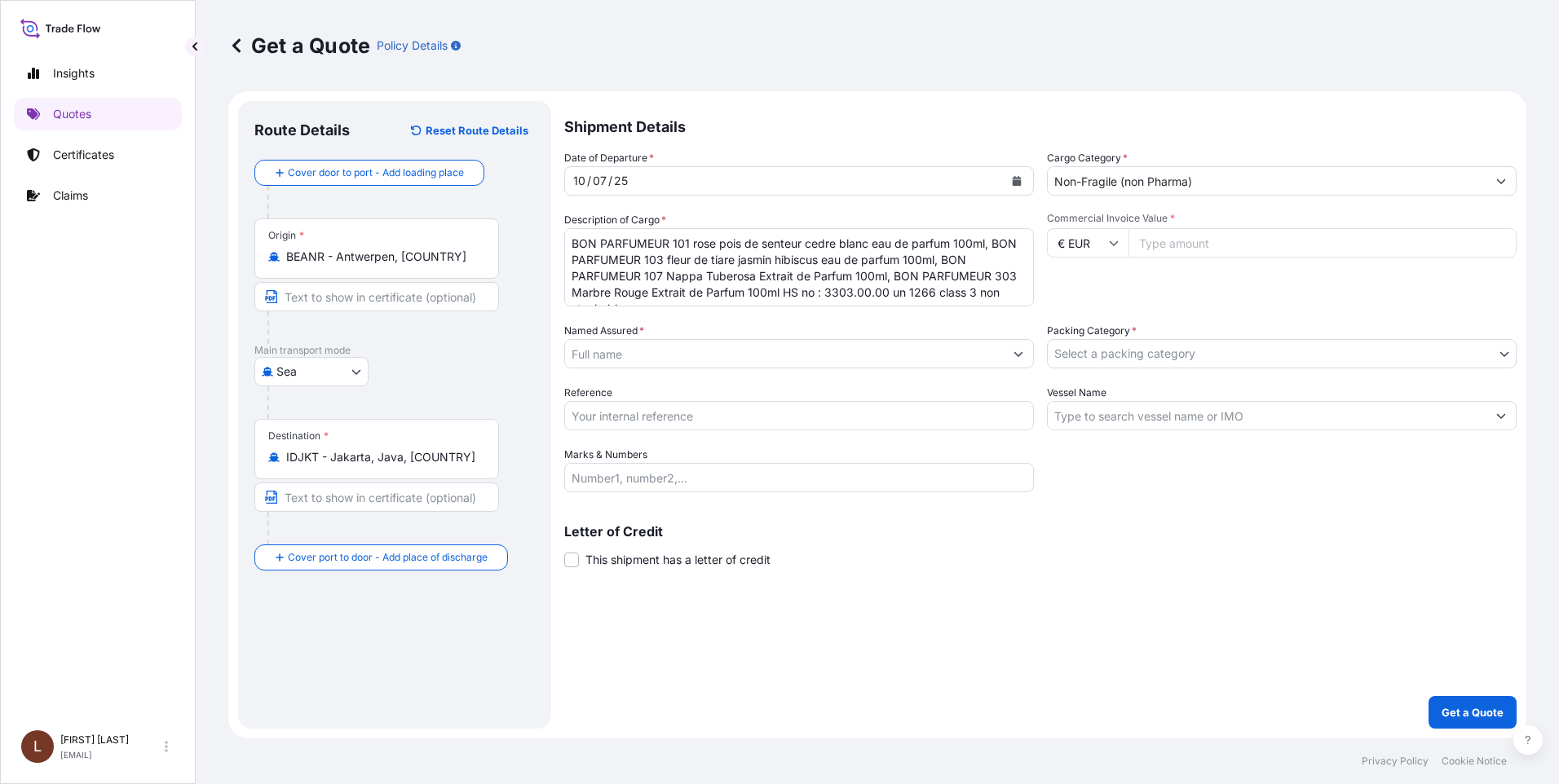 click on "Commercial Invoice Value   *" at bounding box center (1323, 243) 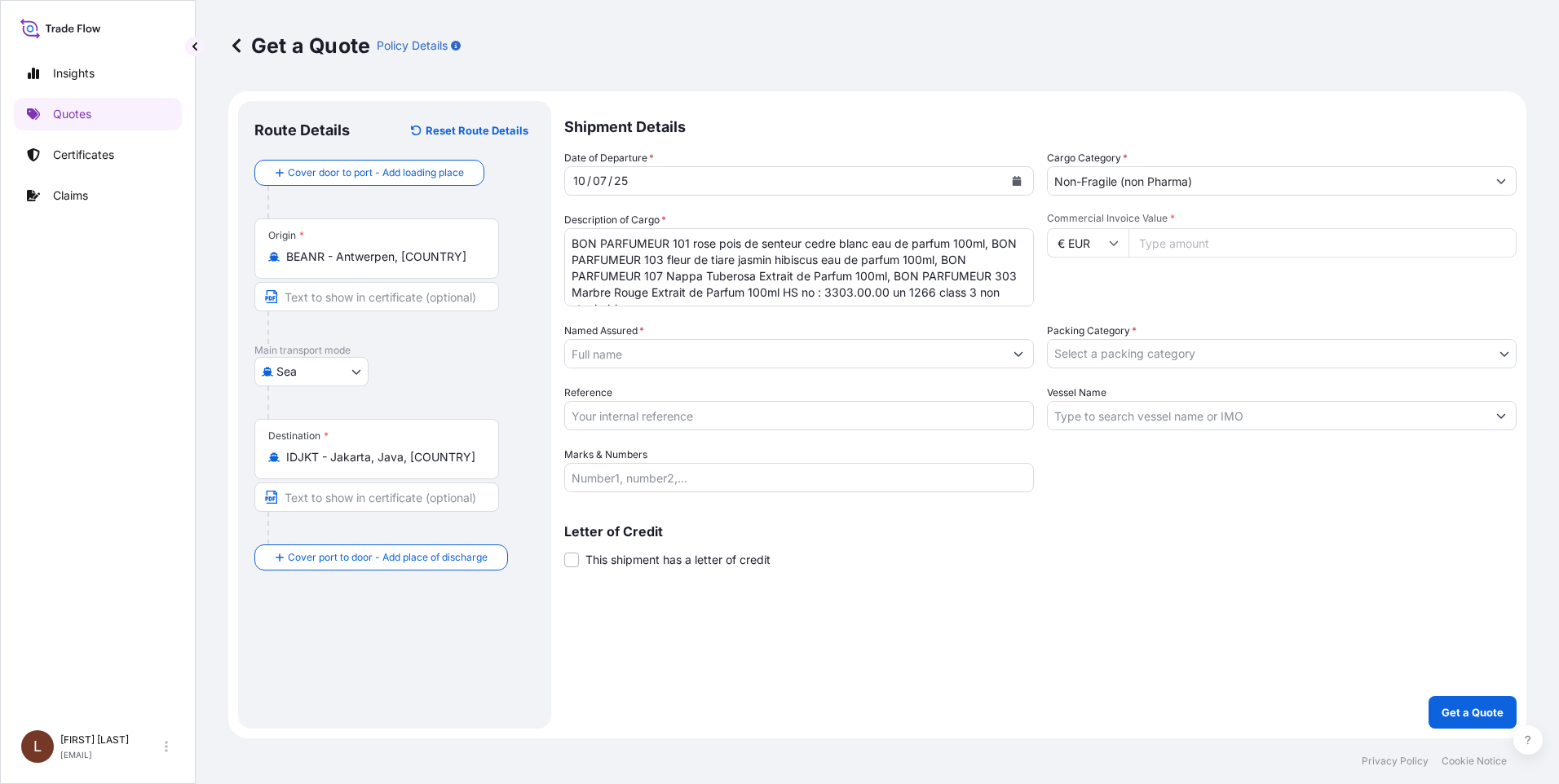 type on "[NUMBER]" 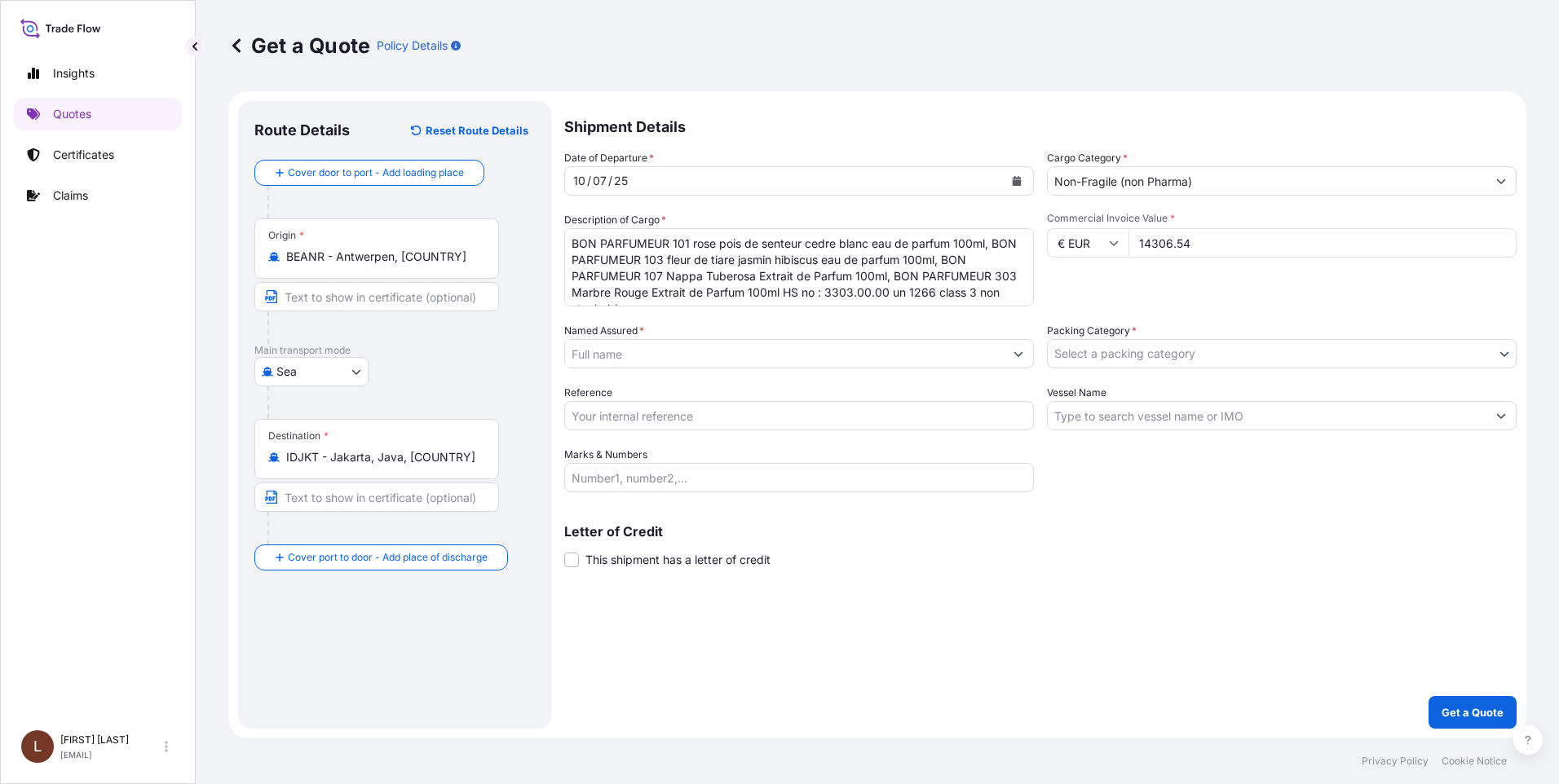 type on "14306.54" 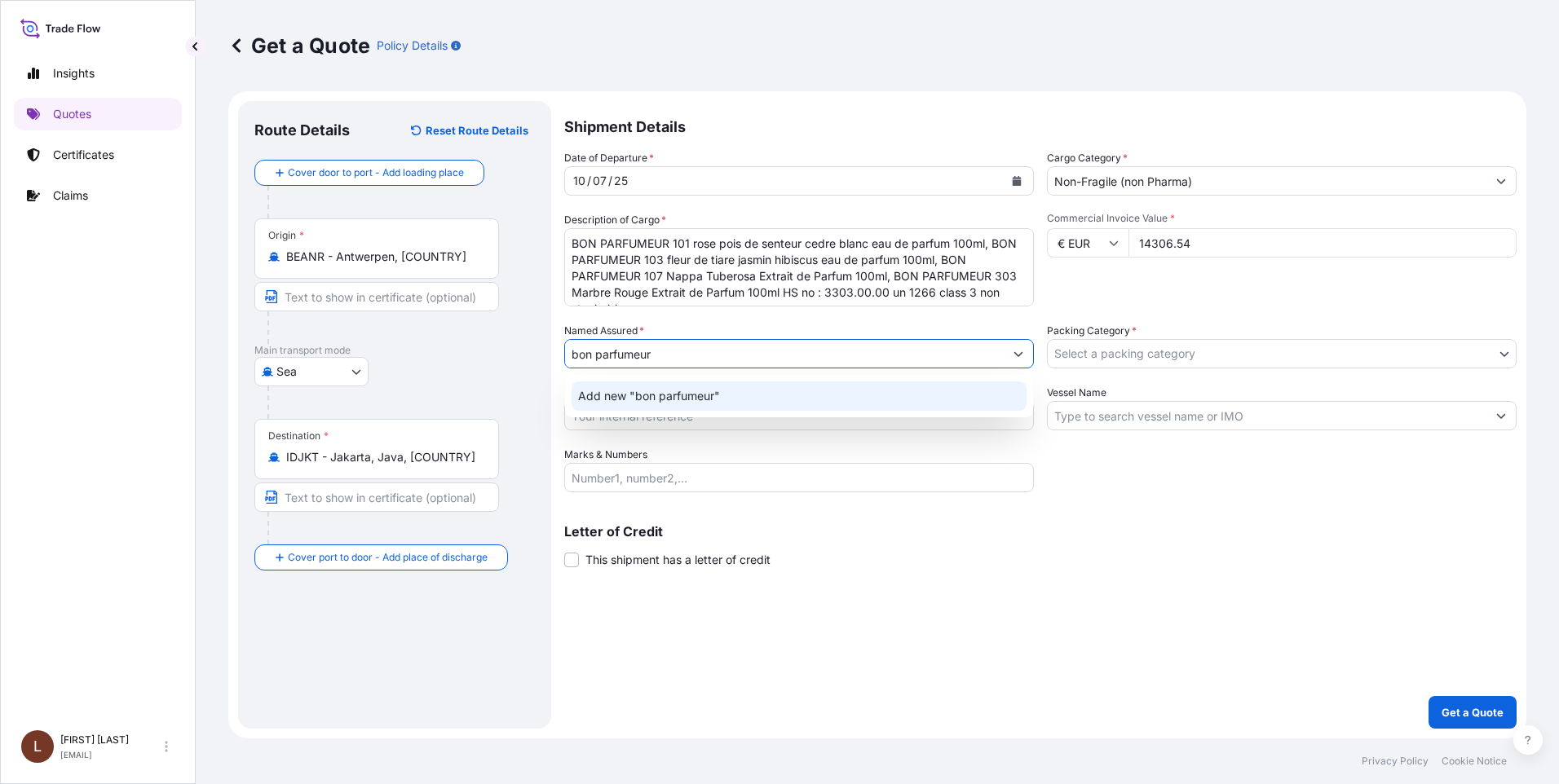 click on "Add new "bon parfumeur"" at bounding box center [649, 396] 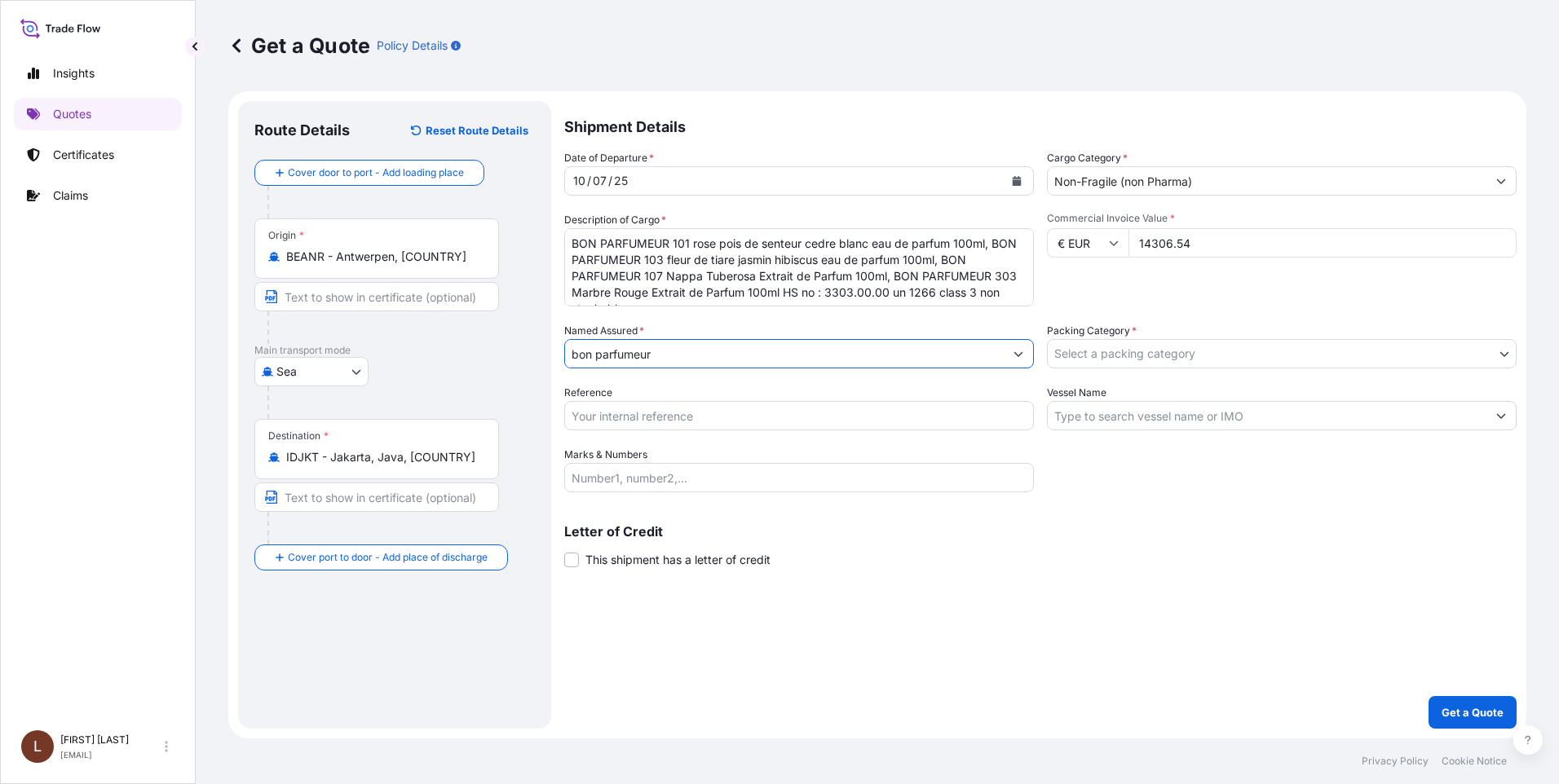 drag, startPoint x: 701, startPoint y: 348, endPoint x: 565, endPoint y: 353, distance: 136.09188 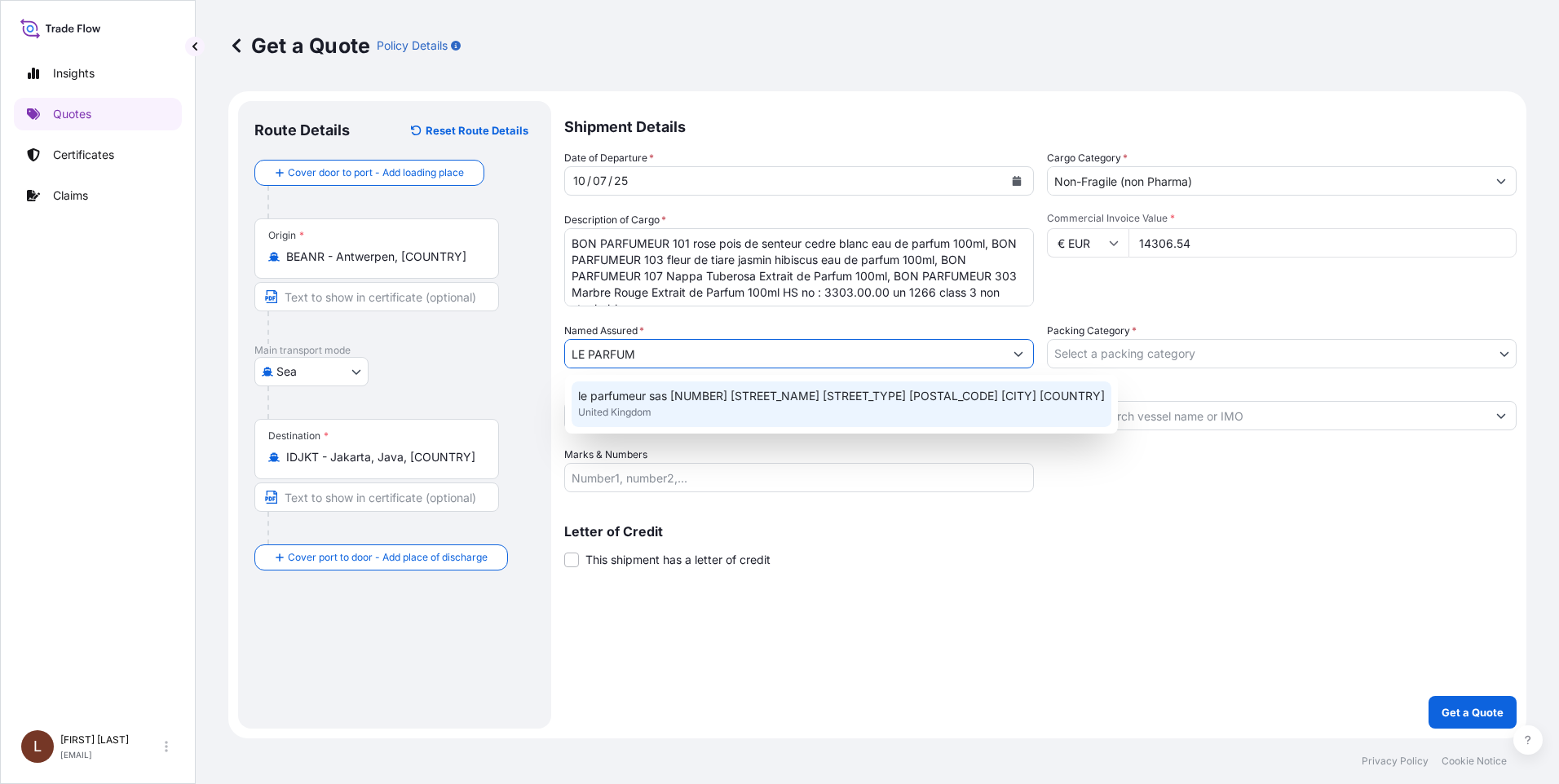 click on "United Kingdom" at bounding box center (615, 412) 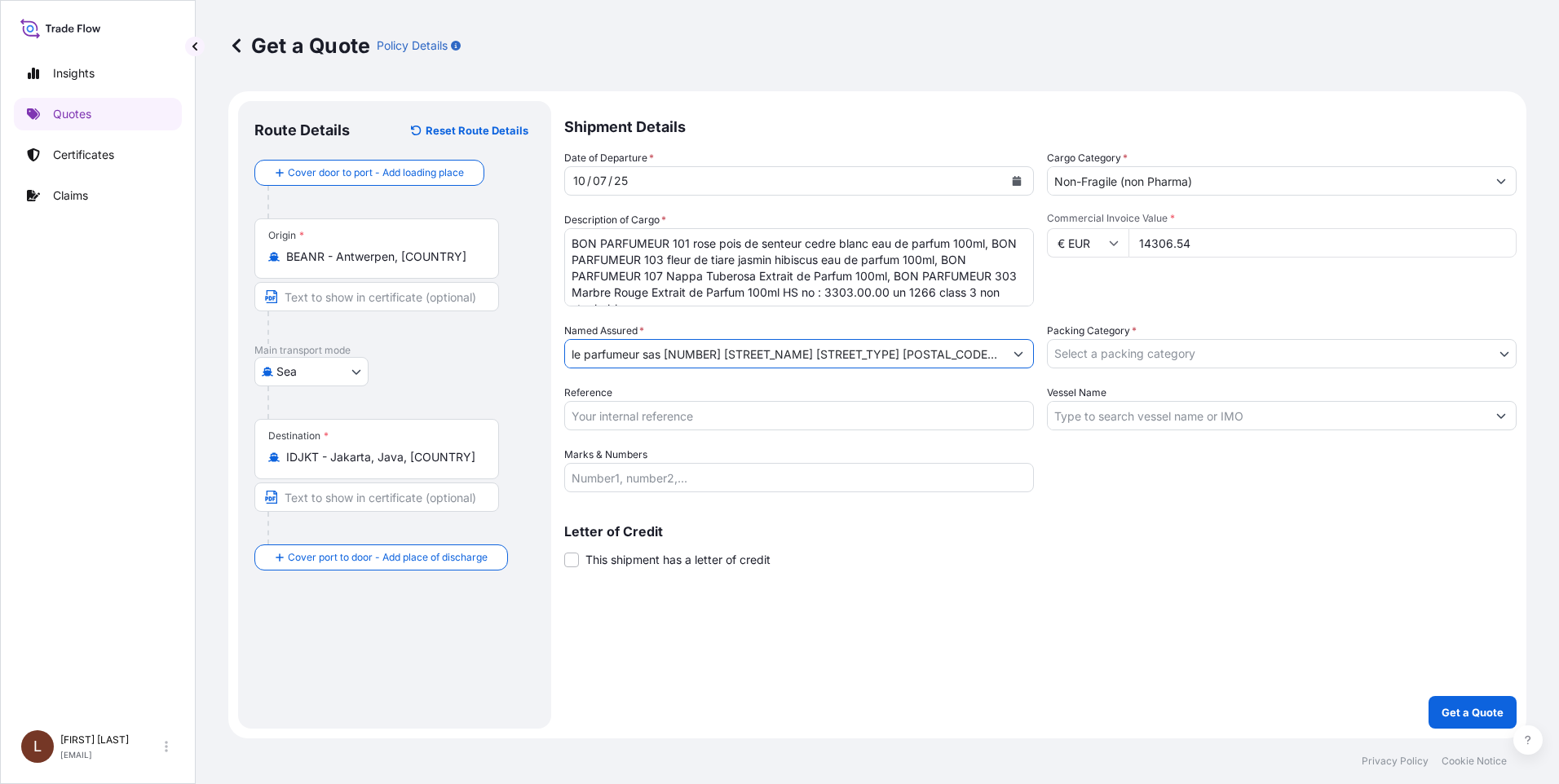 type on "le parfumeur sas [NUMBER] [STREET_NAME] [STREET_TYPE] [POSTAL_CODE] [CITY] [COUNTRY]" 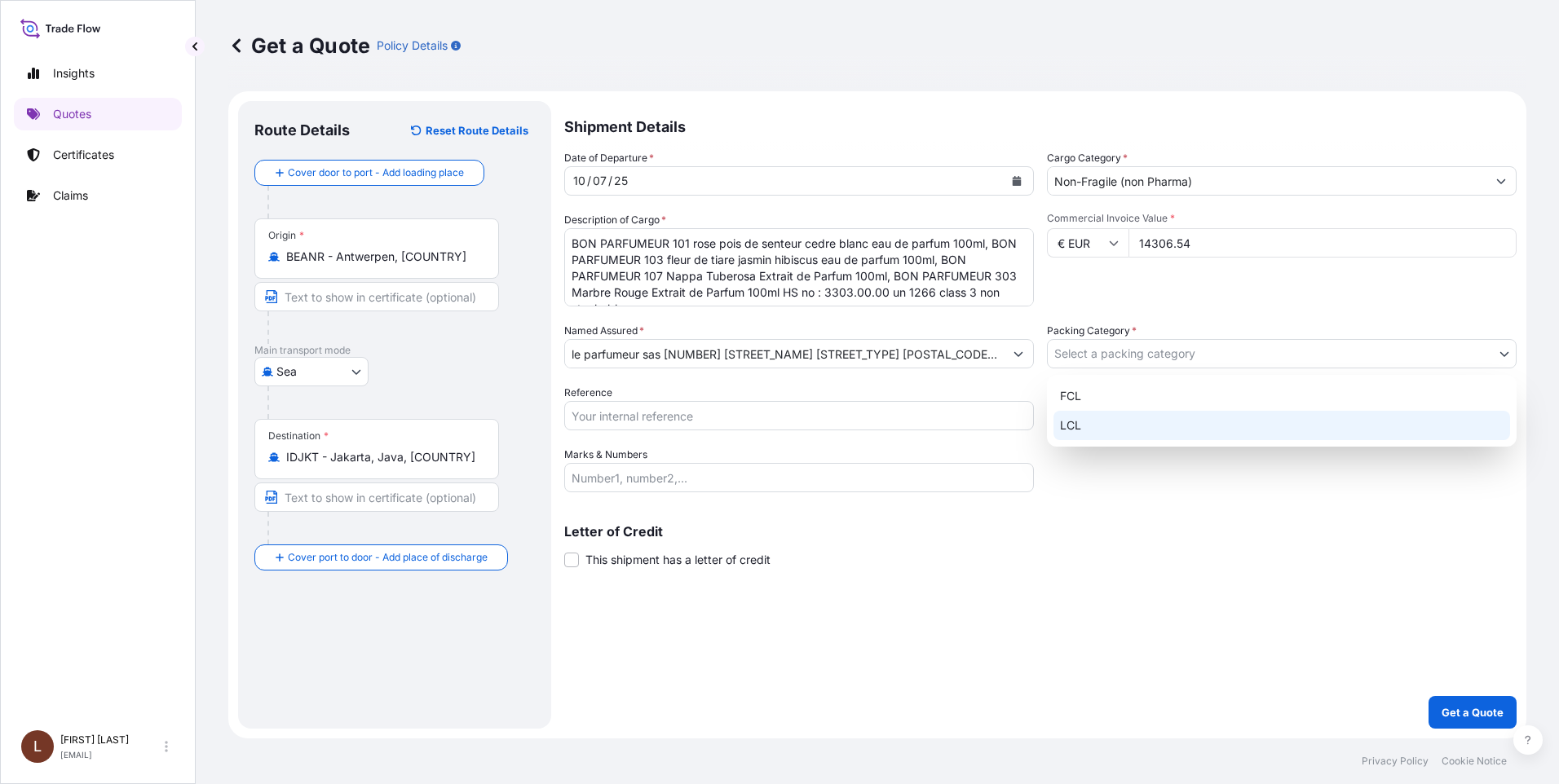 click on "LCL" at bounding box center (1282, 425) 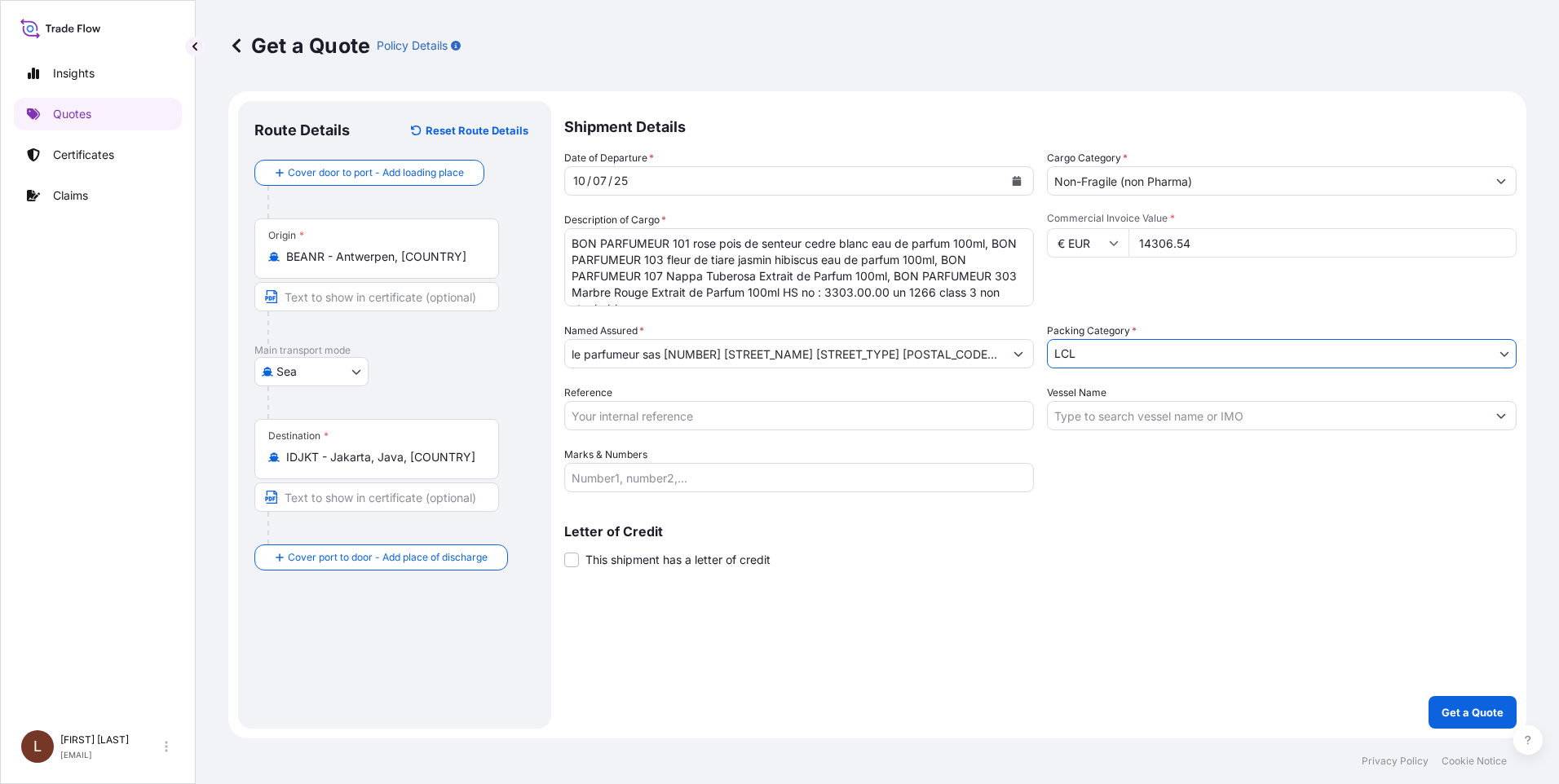 click on "Reference" at bounding box center [799, 416] 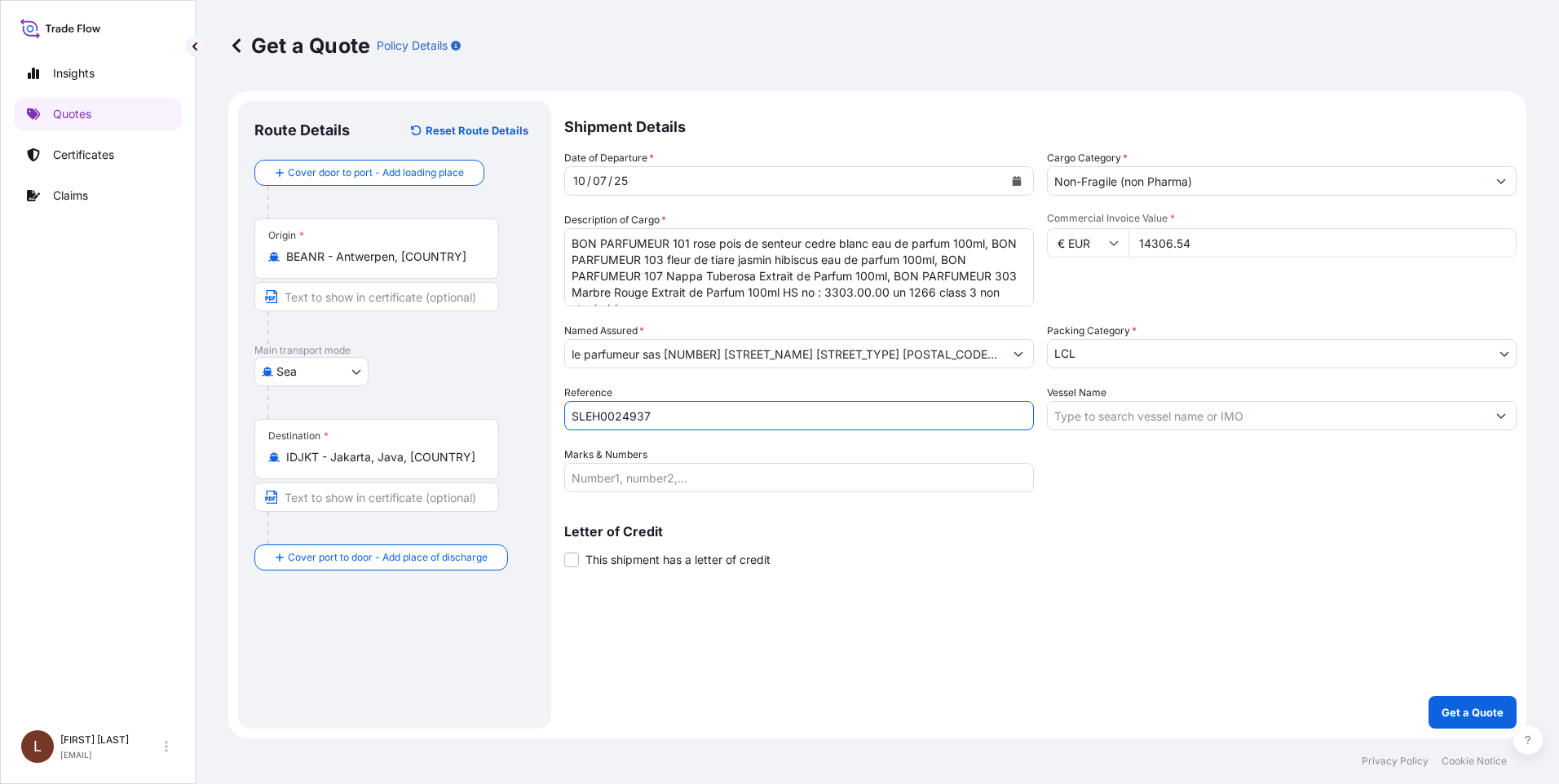 type on "SLEH0024937" 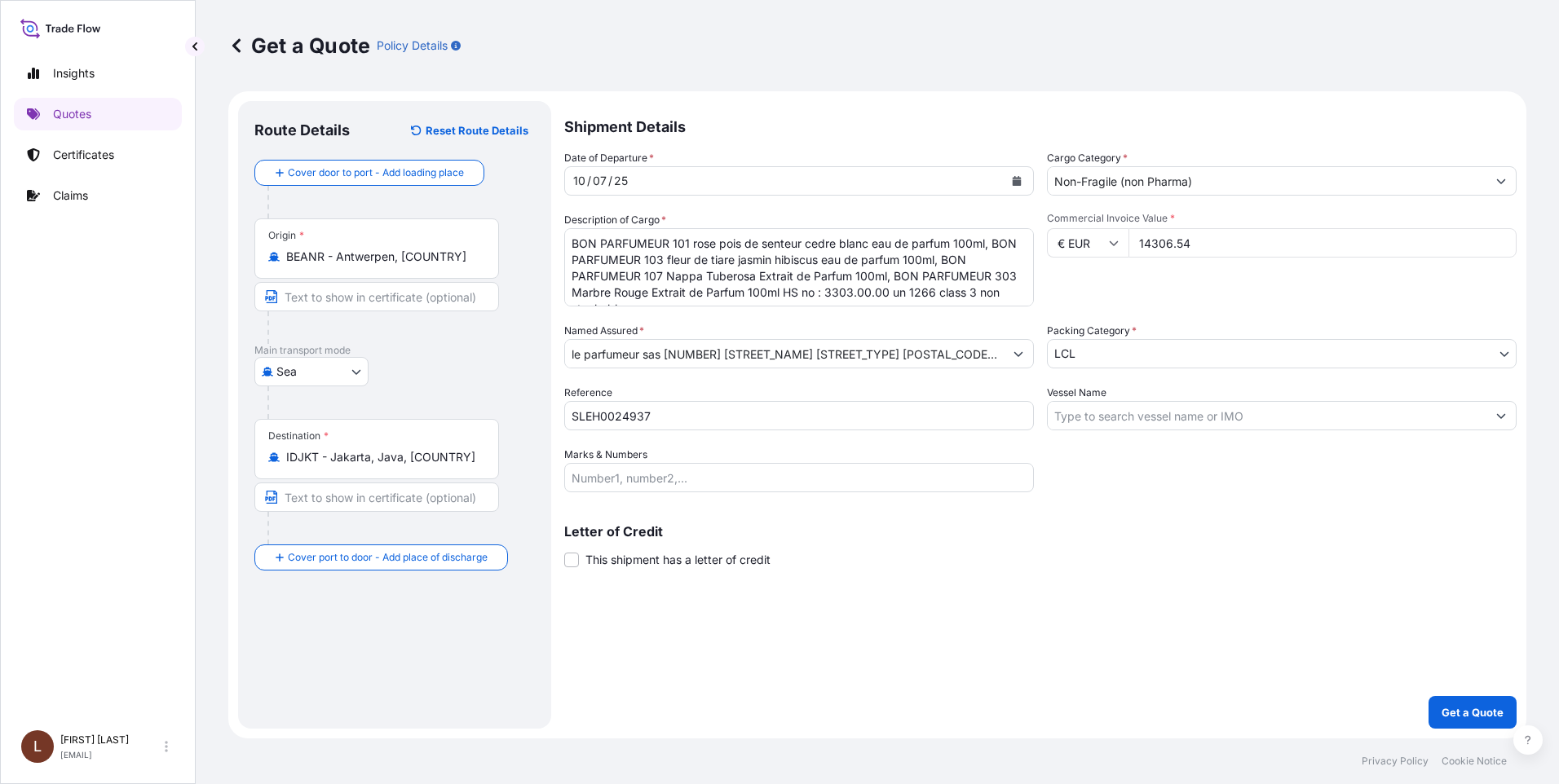 click on "Vessel Name" at bounding box center (1267, 416) 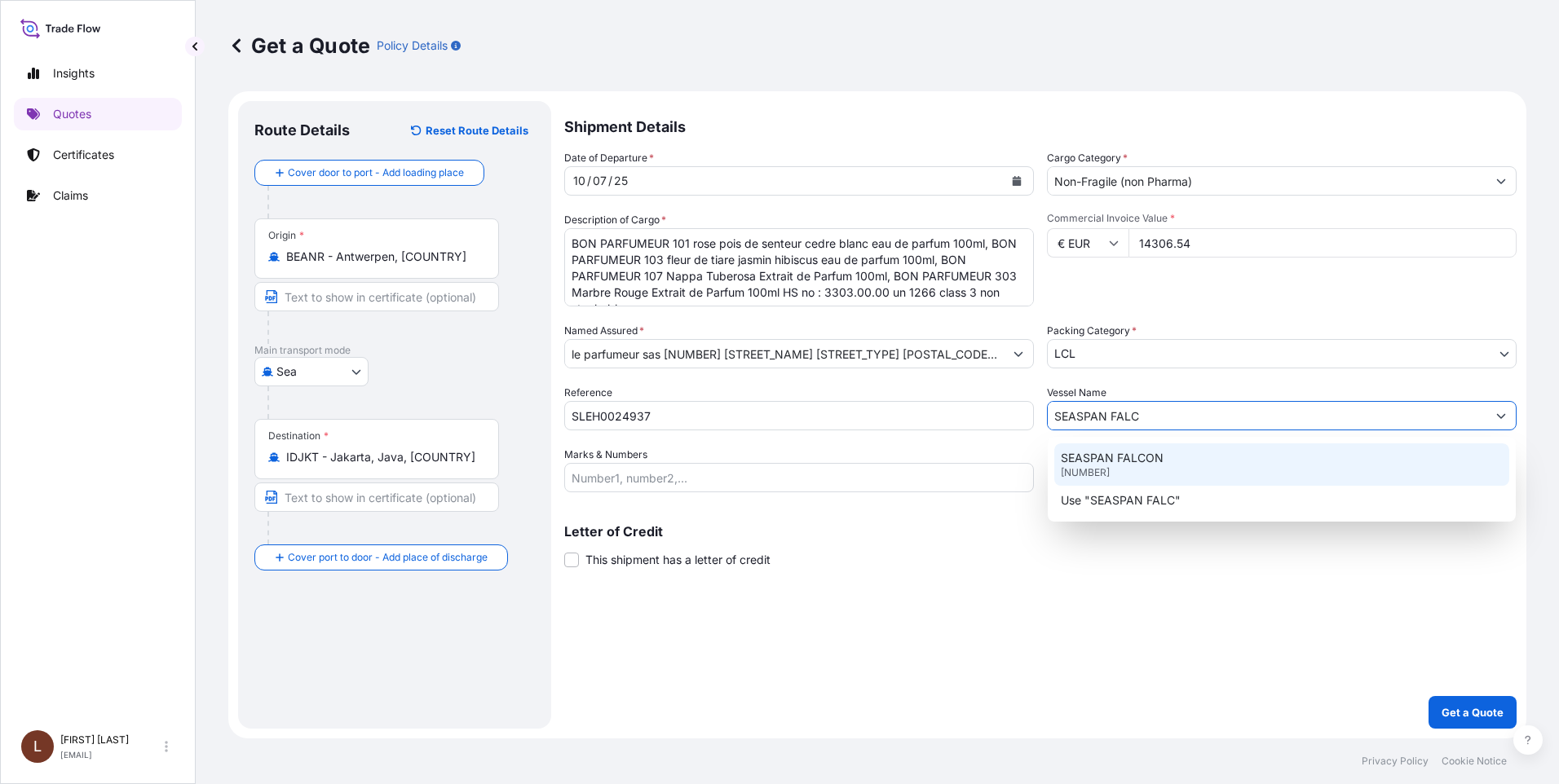 click on "SEASPAN FALCON [NUMBER]" at bounding box center (1282, 465) 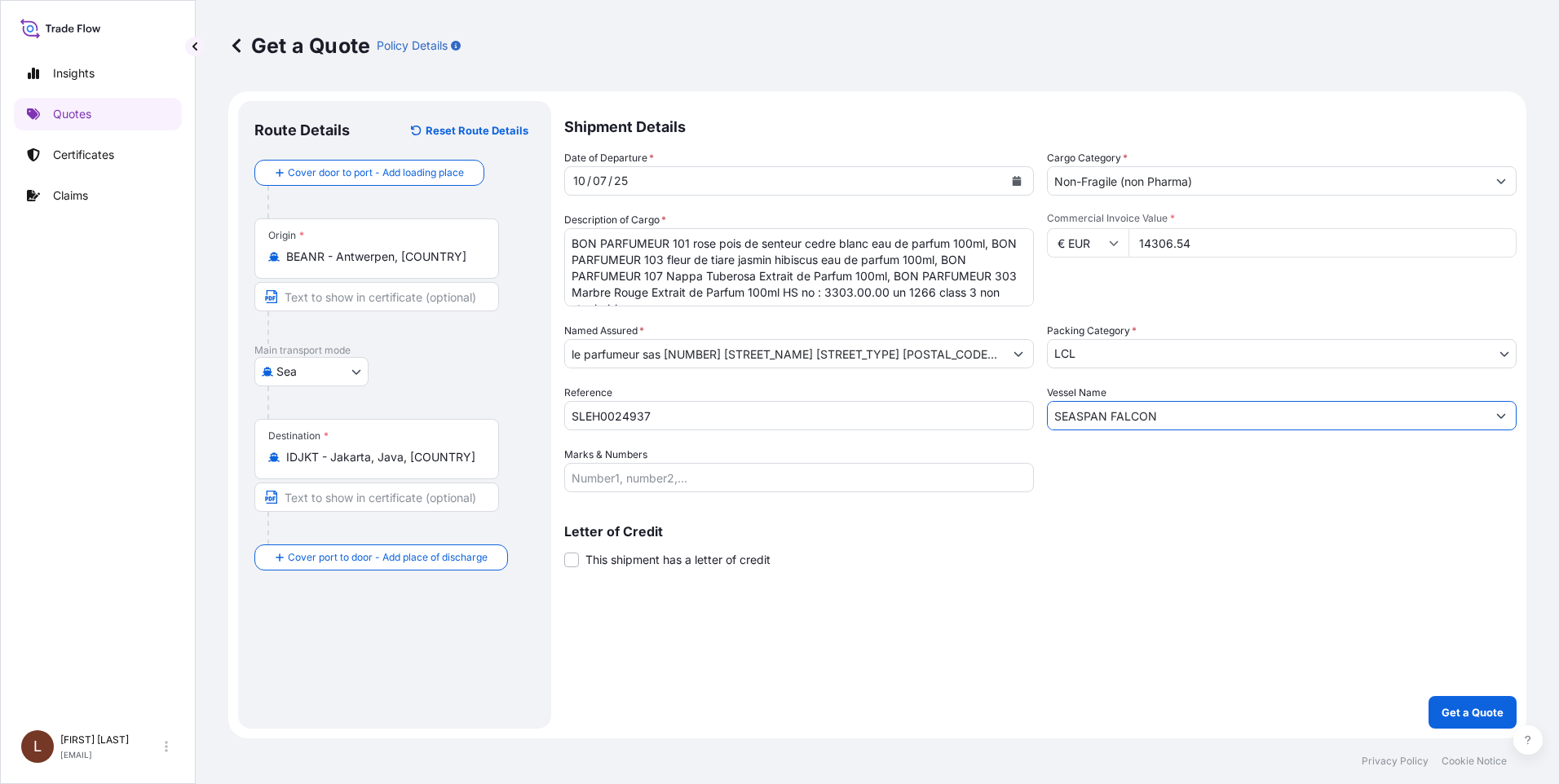 type on "SEASPAN FALCON" 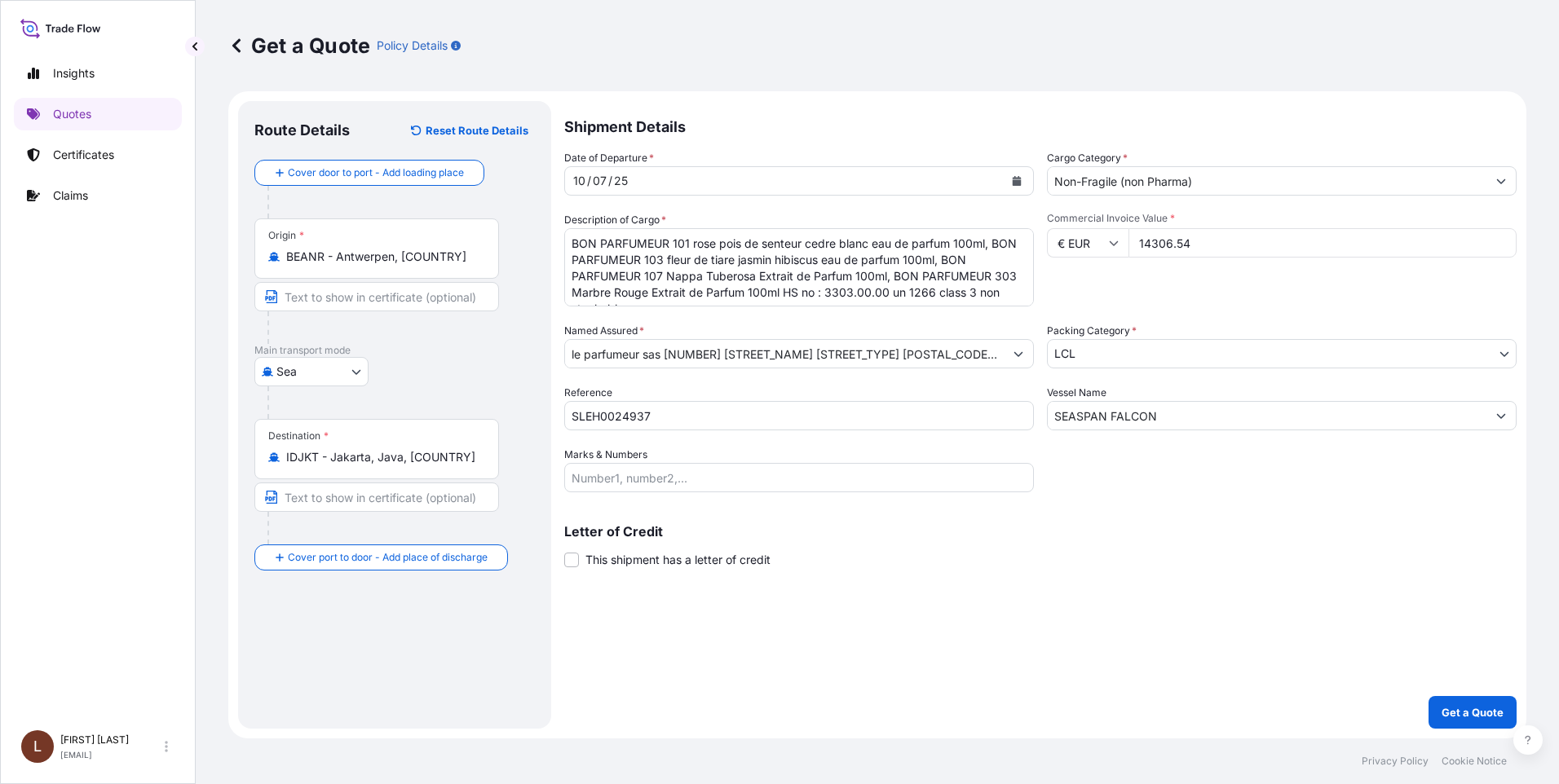 click on "Marks & Numbers" at bounding box center (799, 478) 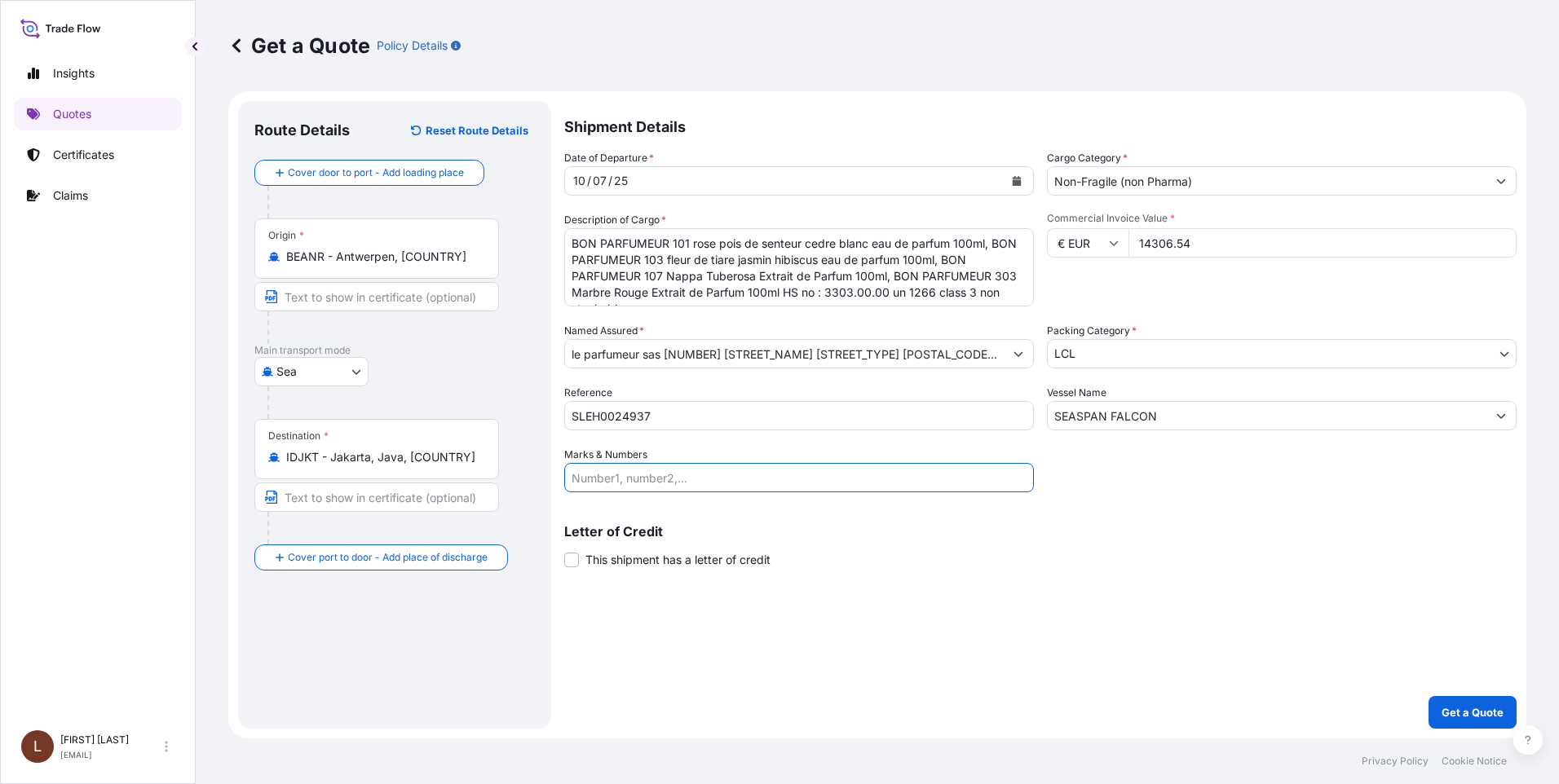 paste on "INV : [NUMBER]" 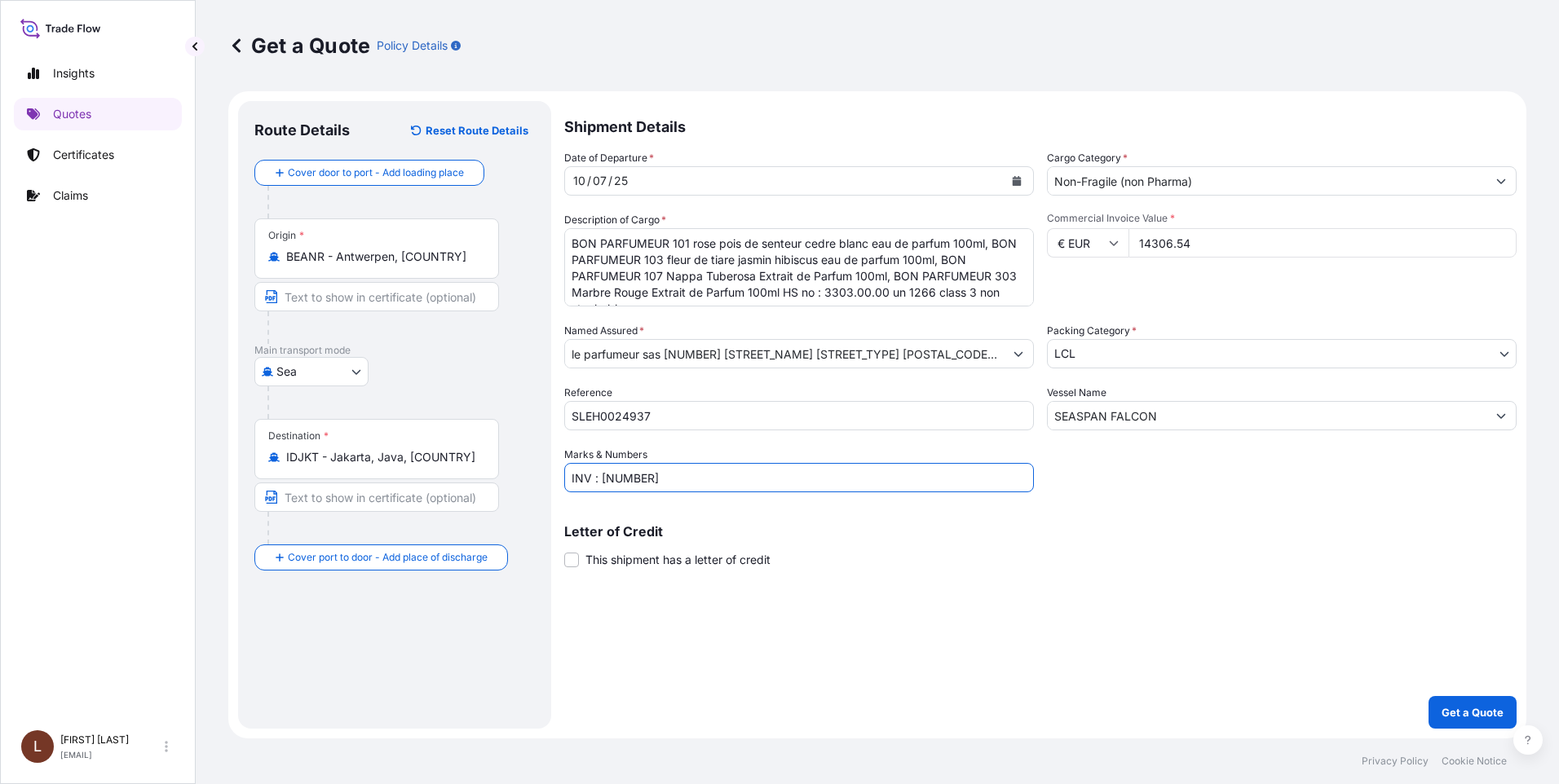 type on "INV : [NUMBER]" 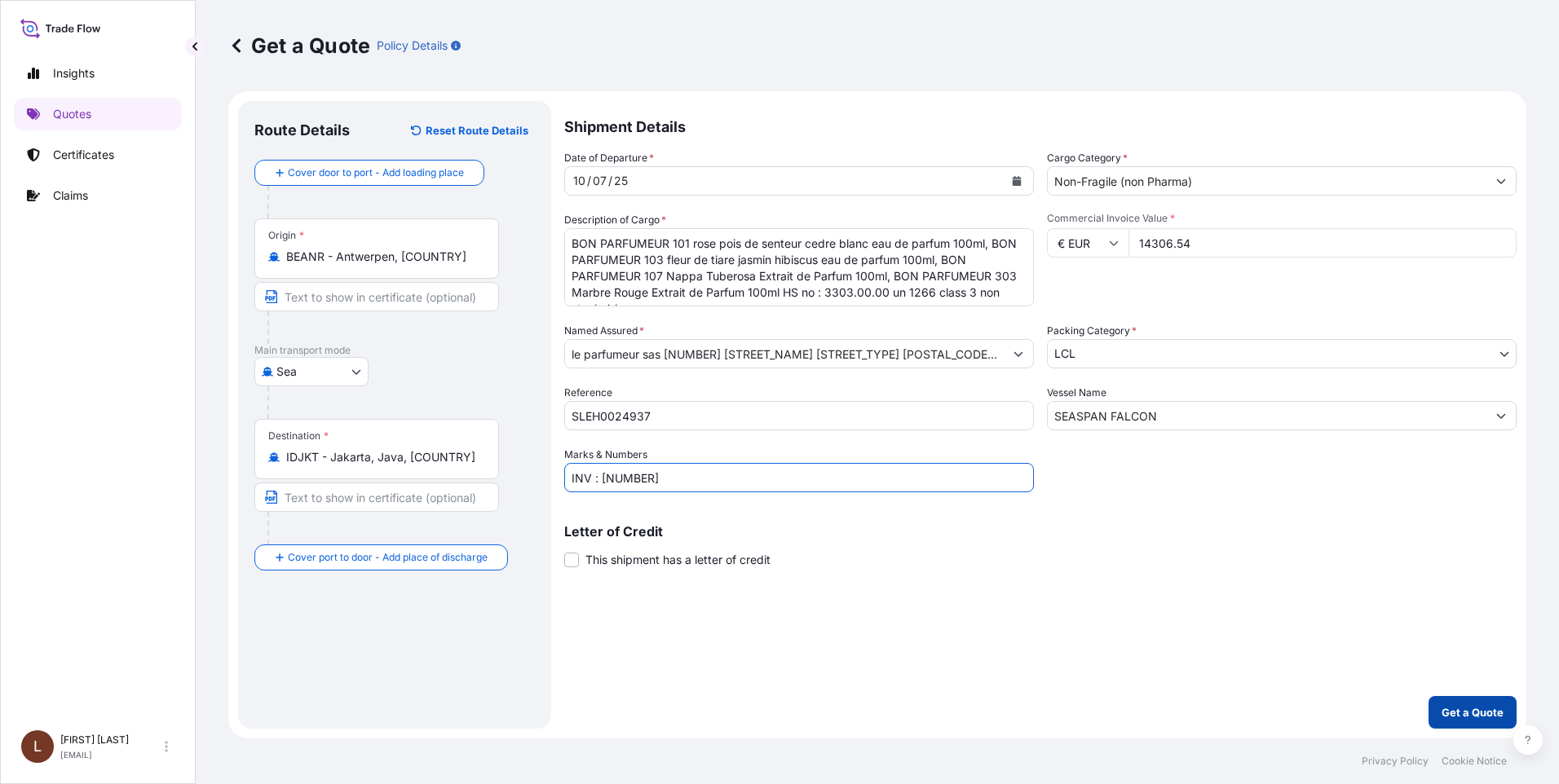 click on "Get a Quote" at bounding box center [1473, 712] 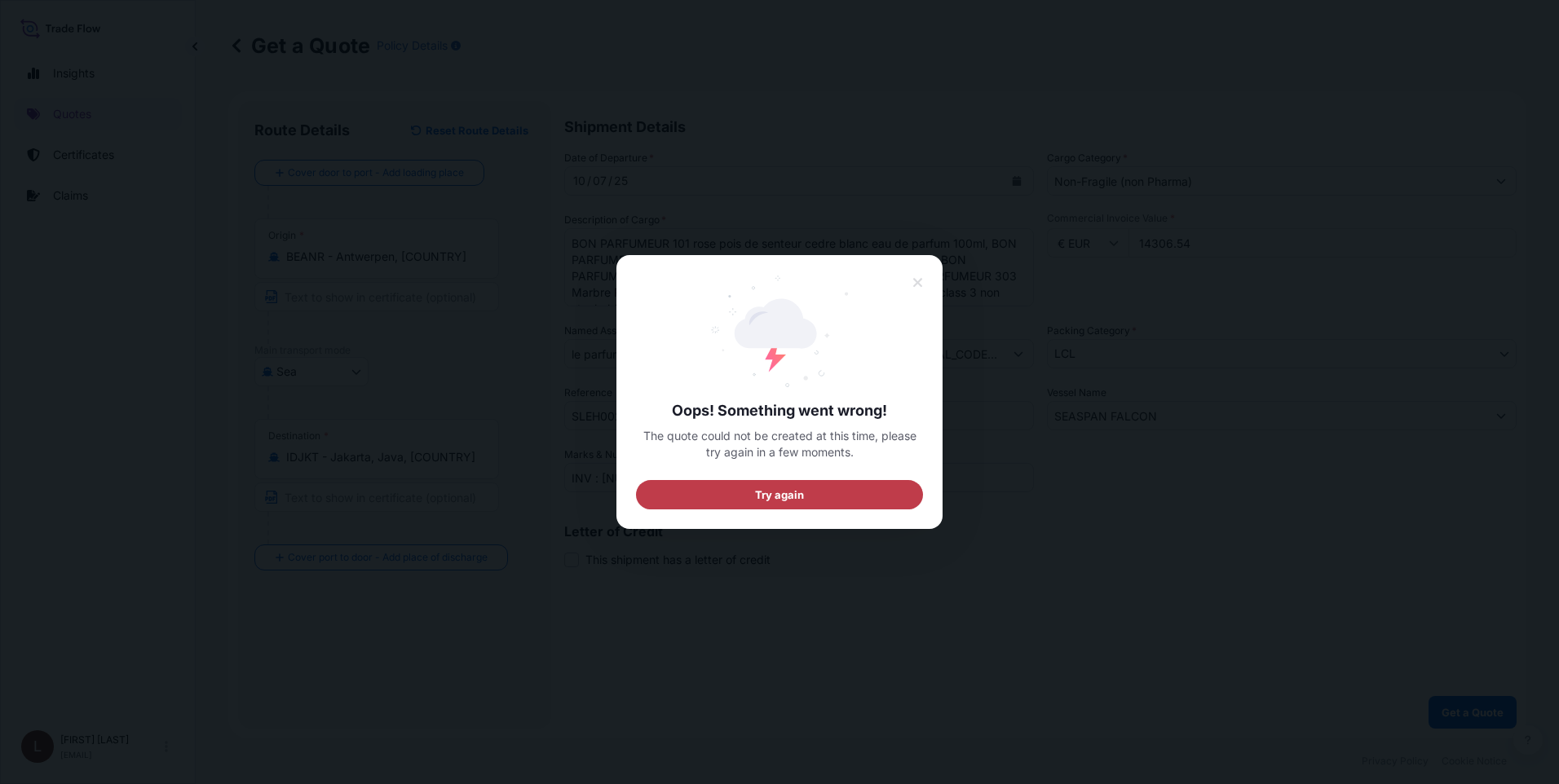 click on "Try again" at bounding box center (780, 495) 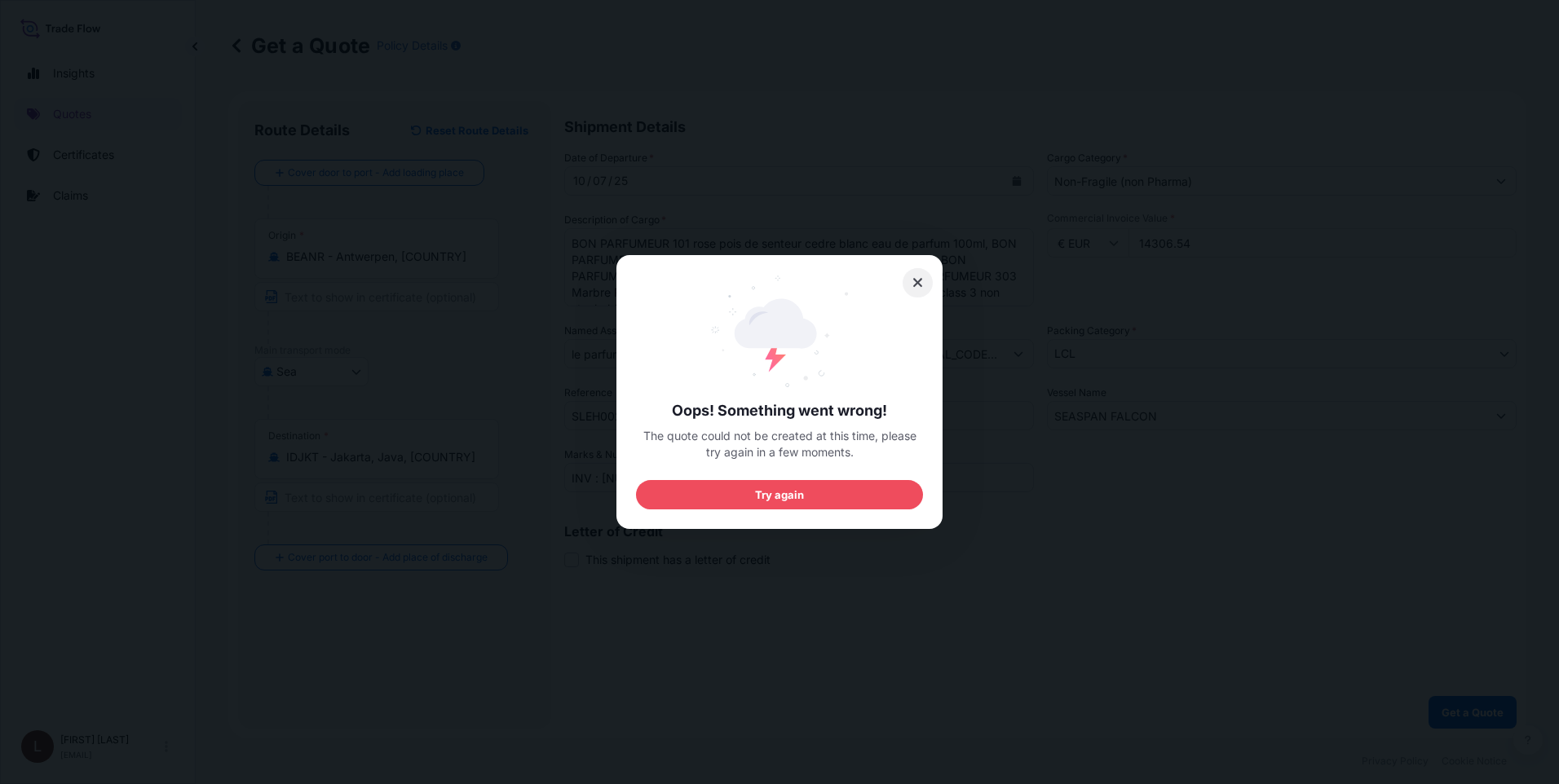 click 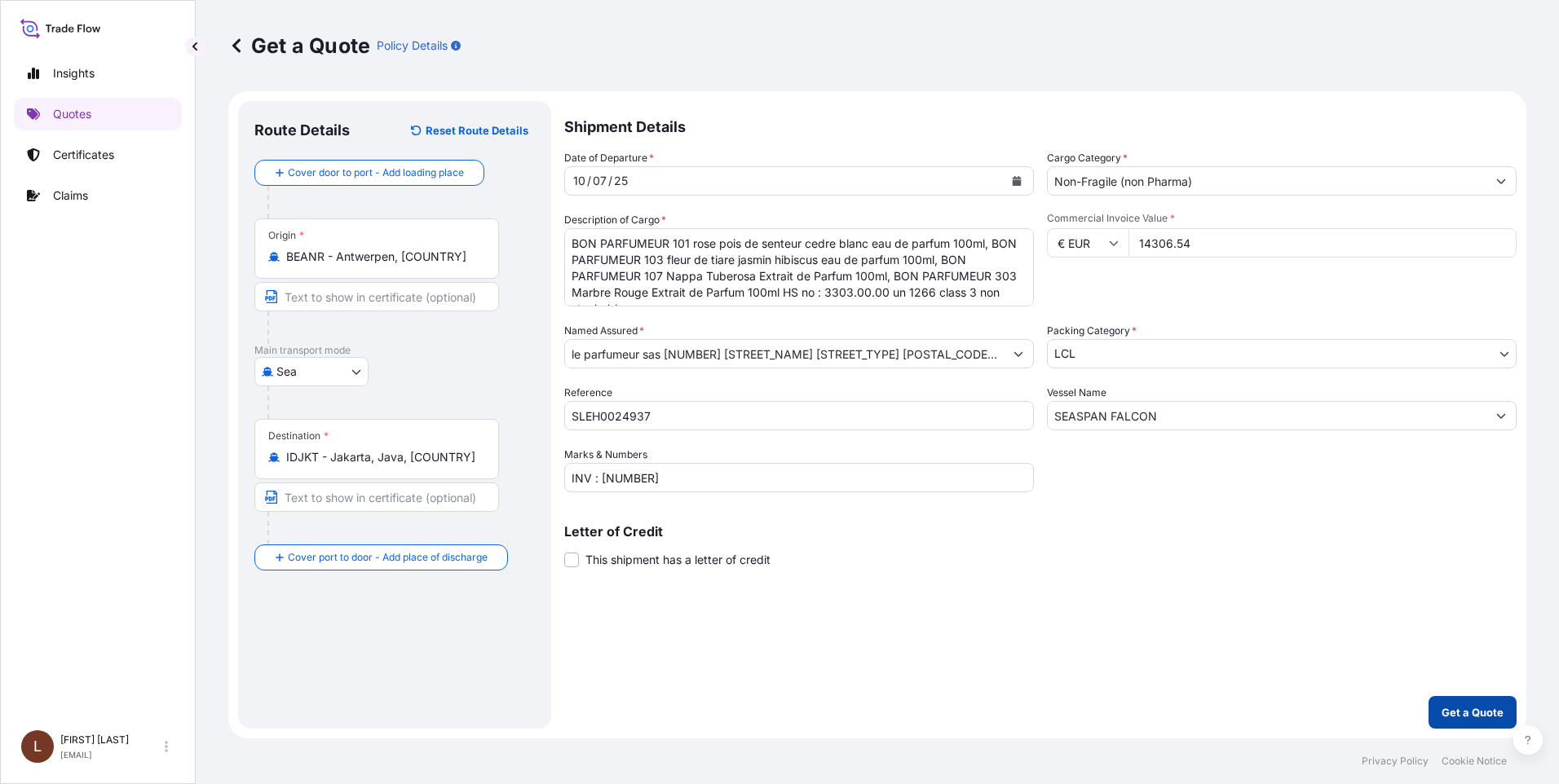 click on "Get a Quote" at bounding box center (1473, 712) 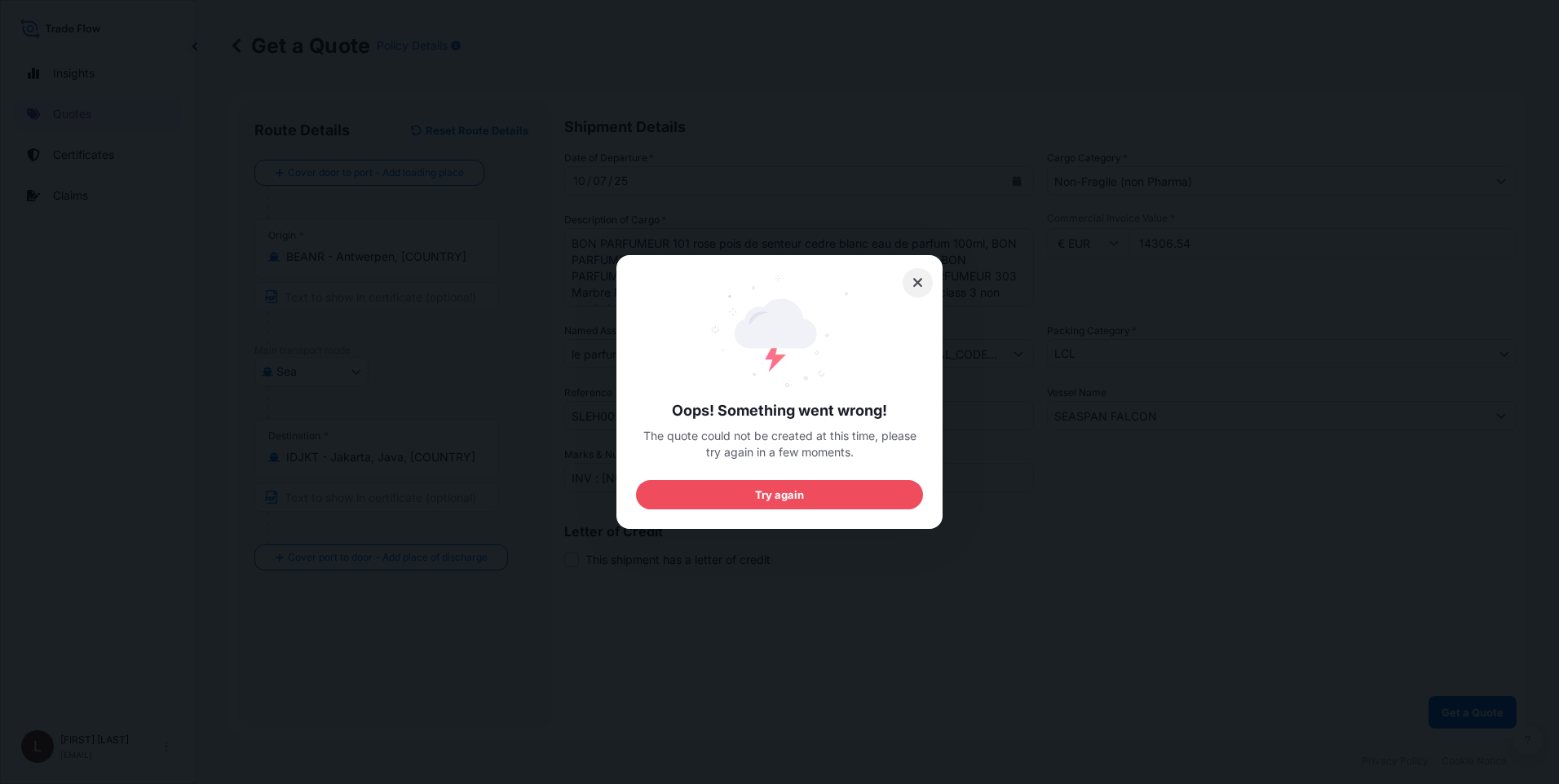 click at bounding box center [918, 283] 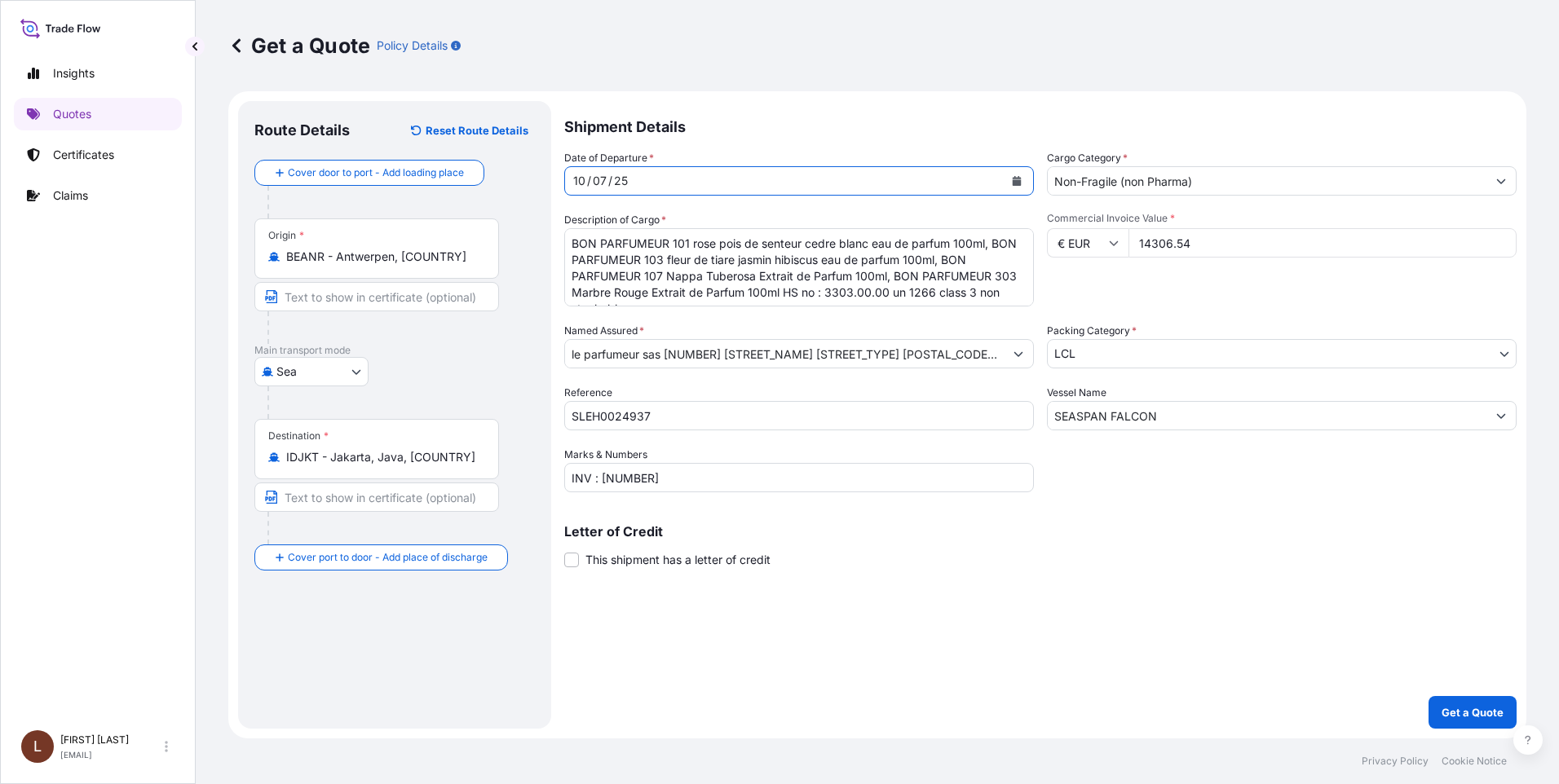 click on "10" at bounding box center [579, 181] 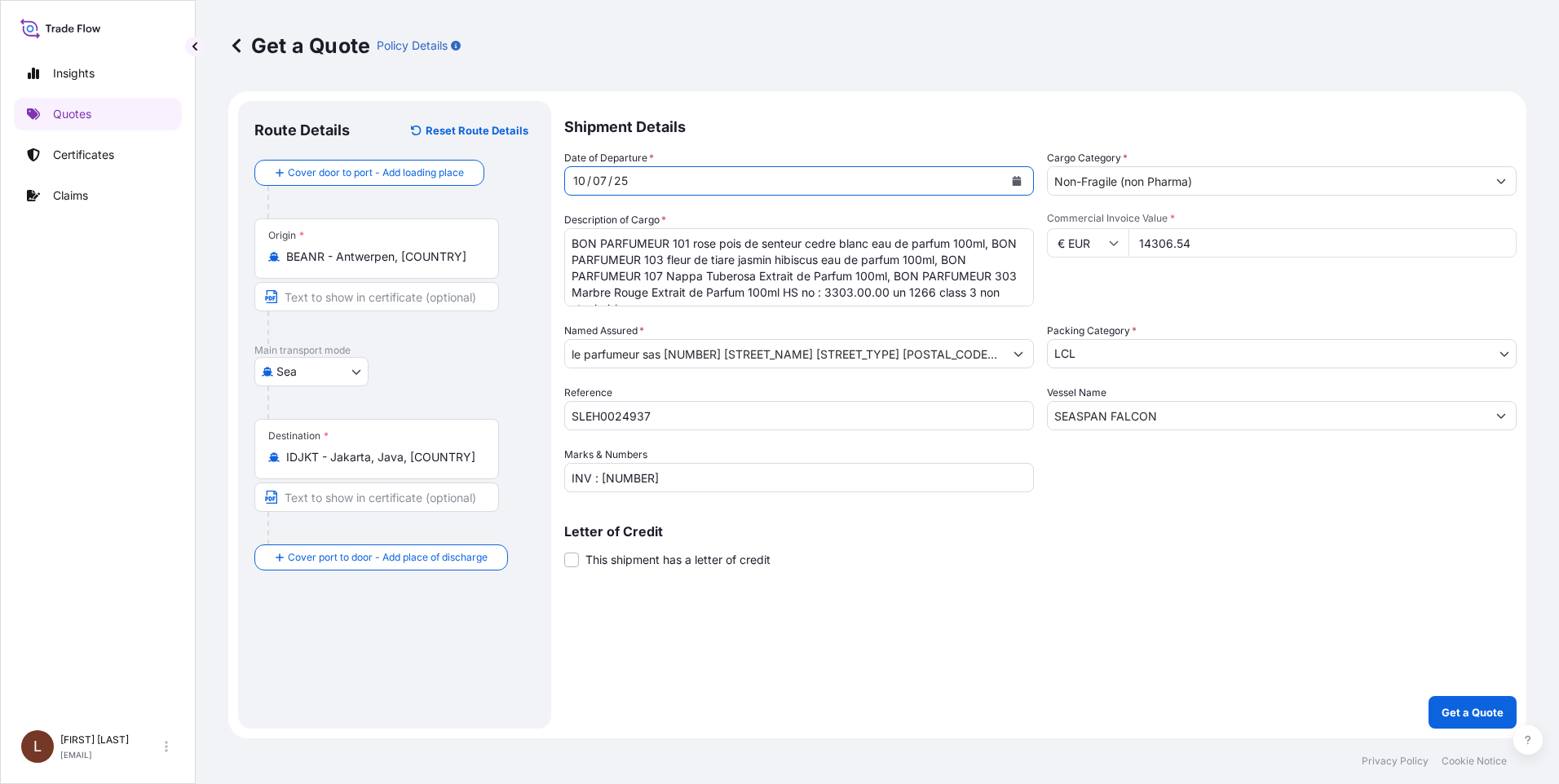 click on "[DATE]" at bounding box center (784, 181) 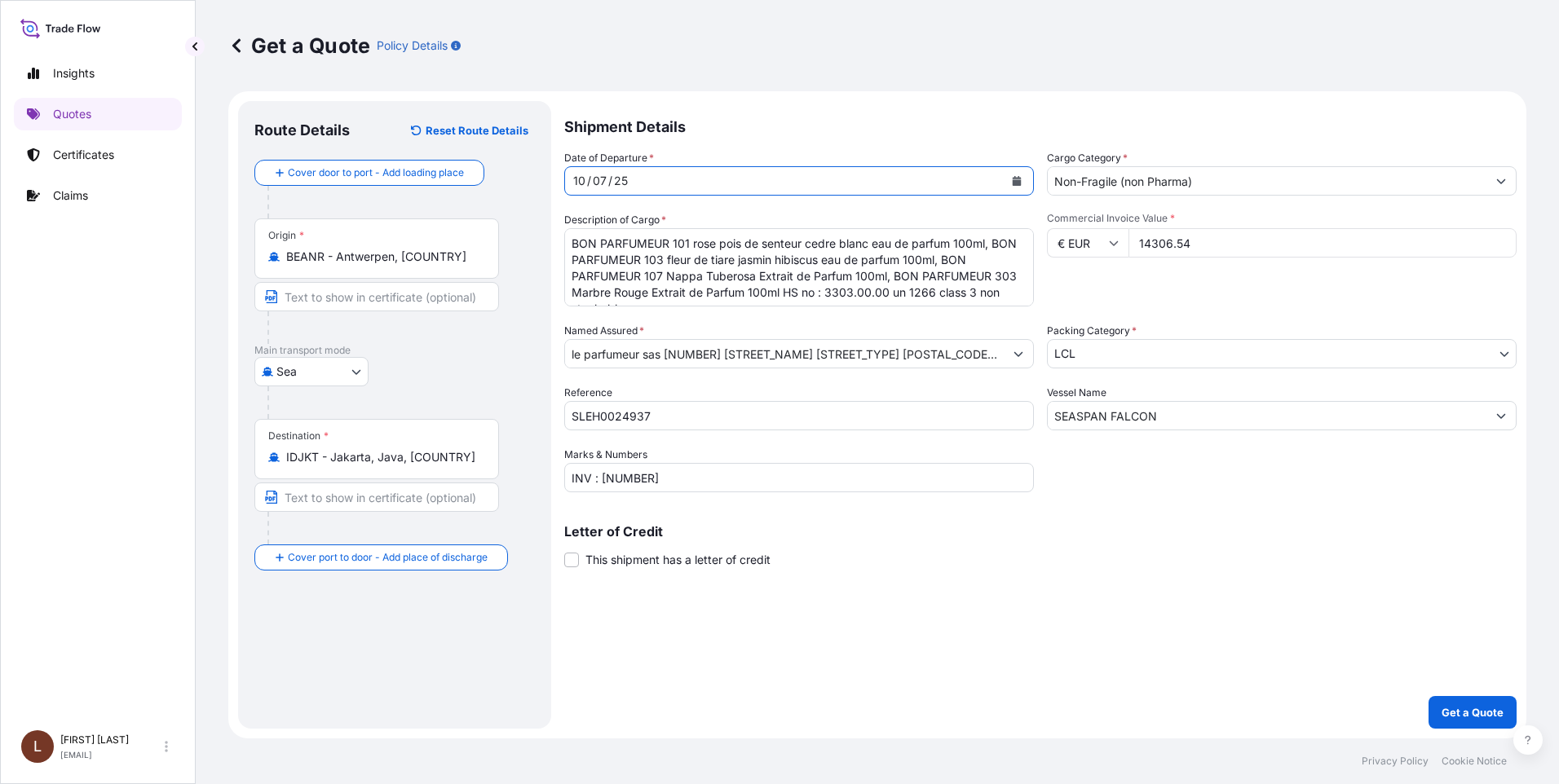 click at bounding box center [1017, 181] 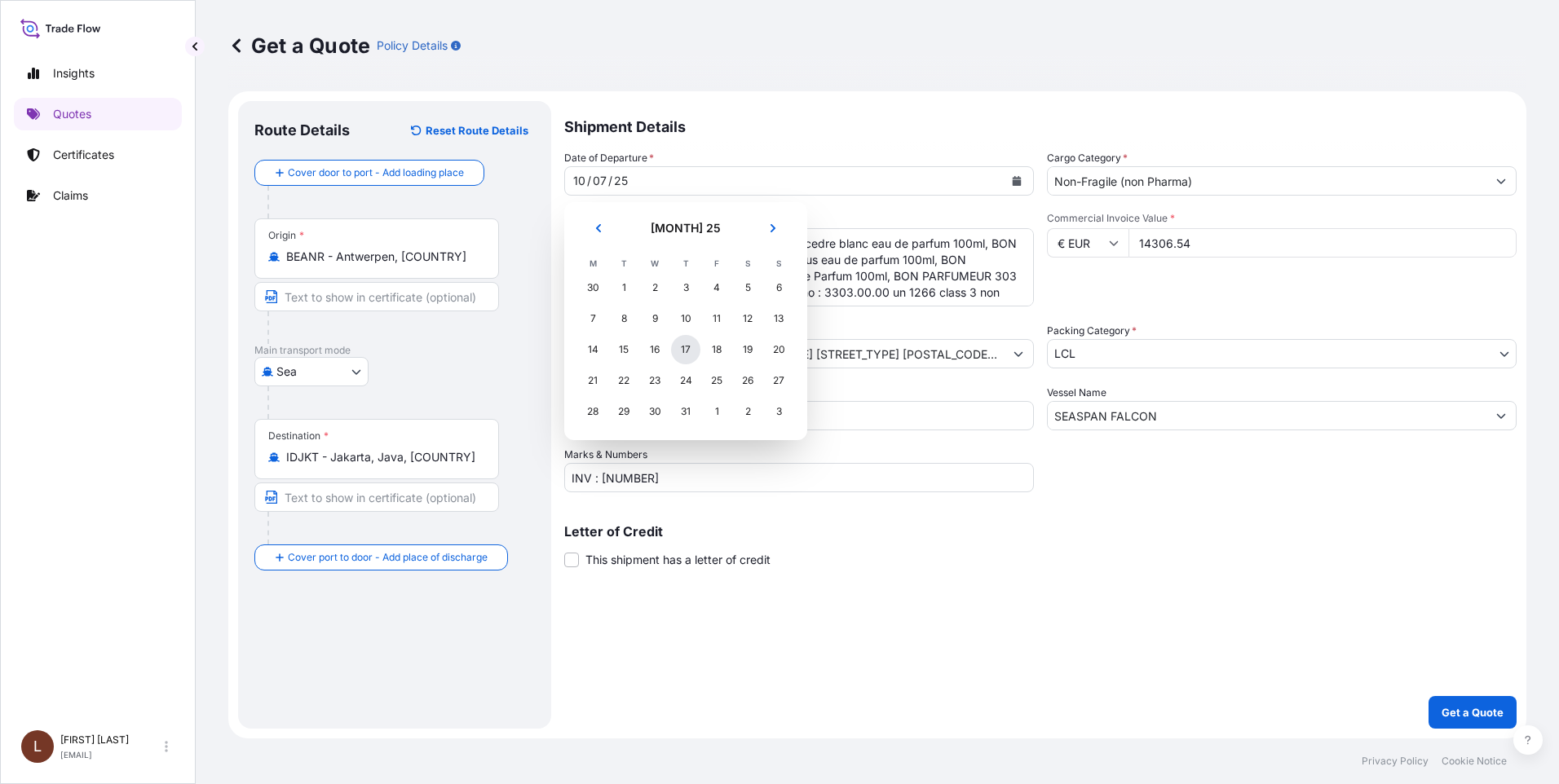 click on "17" at bounding box center (686, 350) 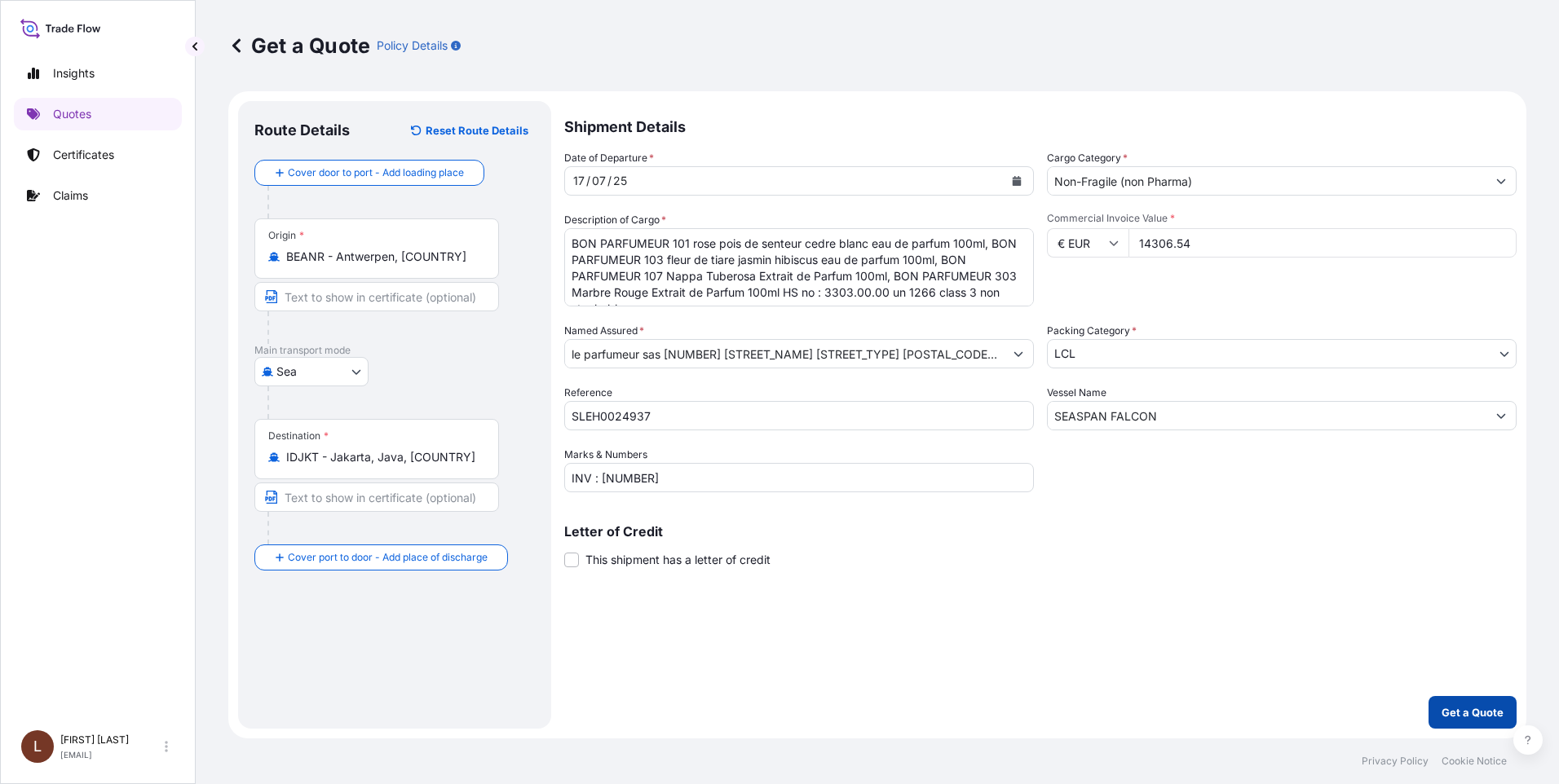 click on "Get a Quote" at bounding box center [1473, 712] 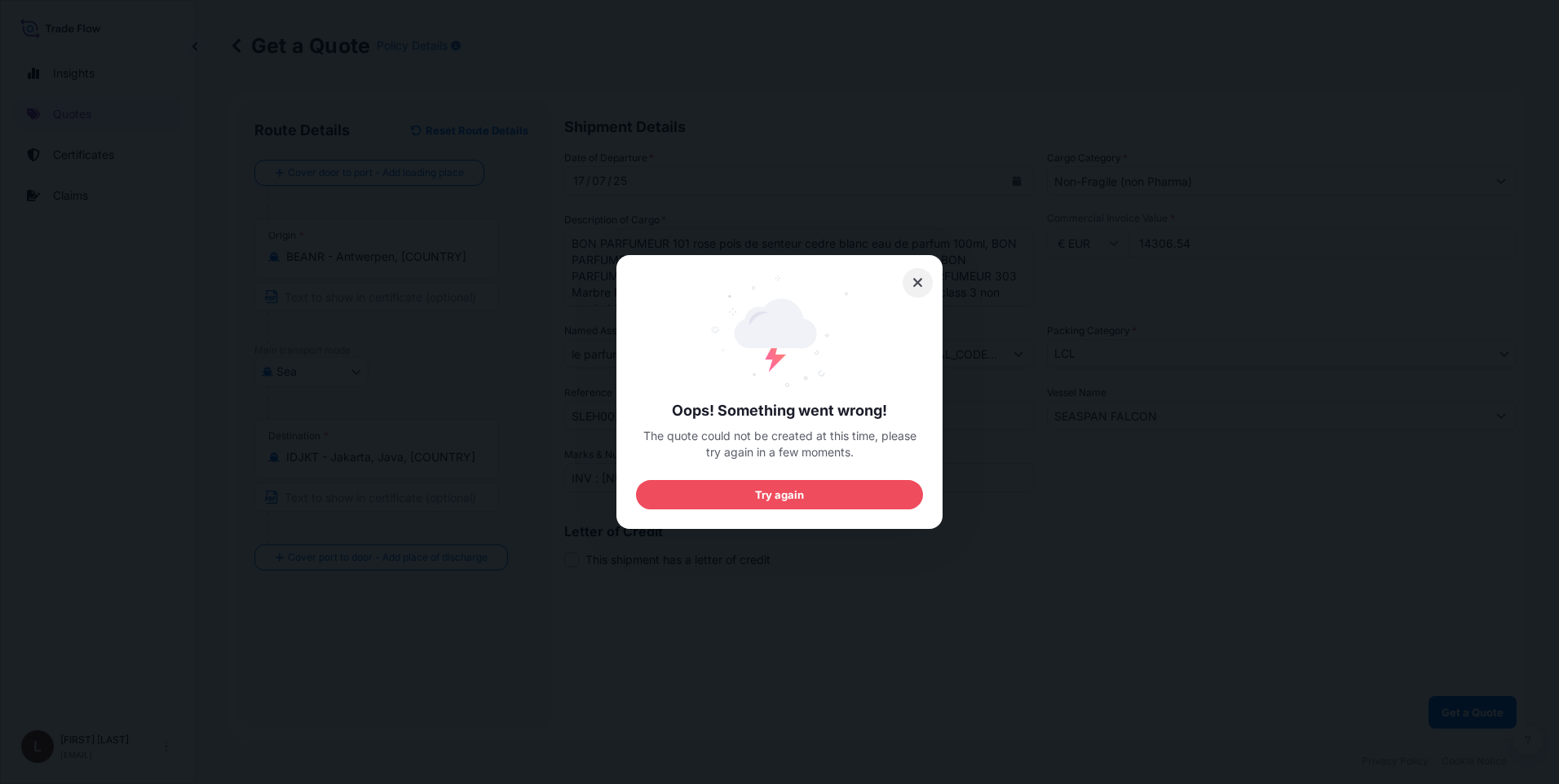 click at bounding box center (918, 283) 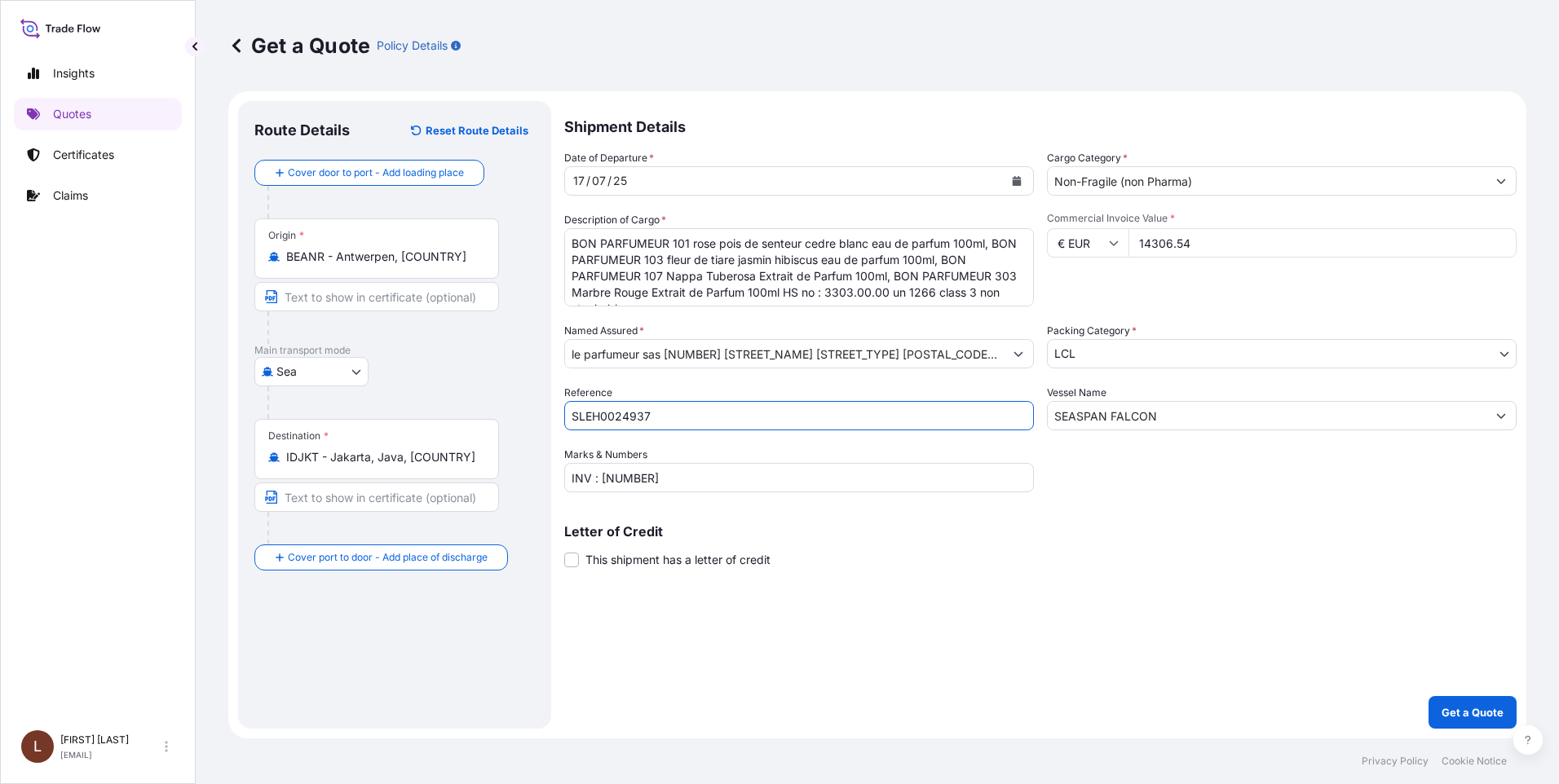 click on "SLEH0024937" at bounding box center [799, 416] 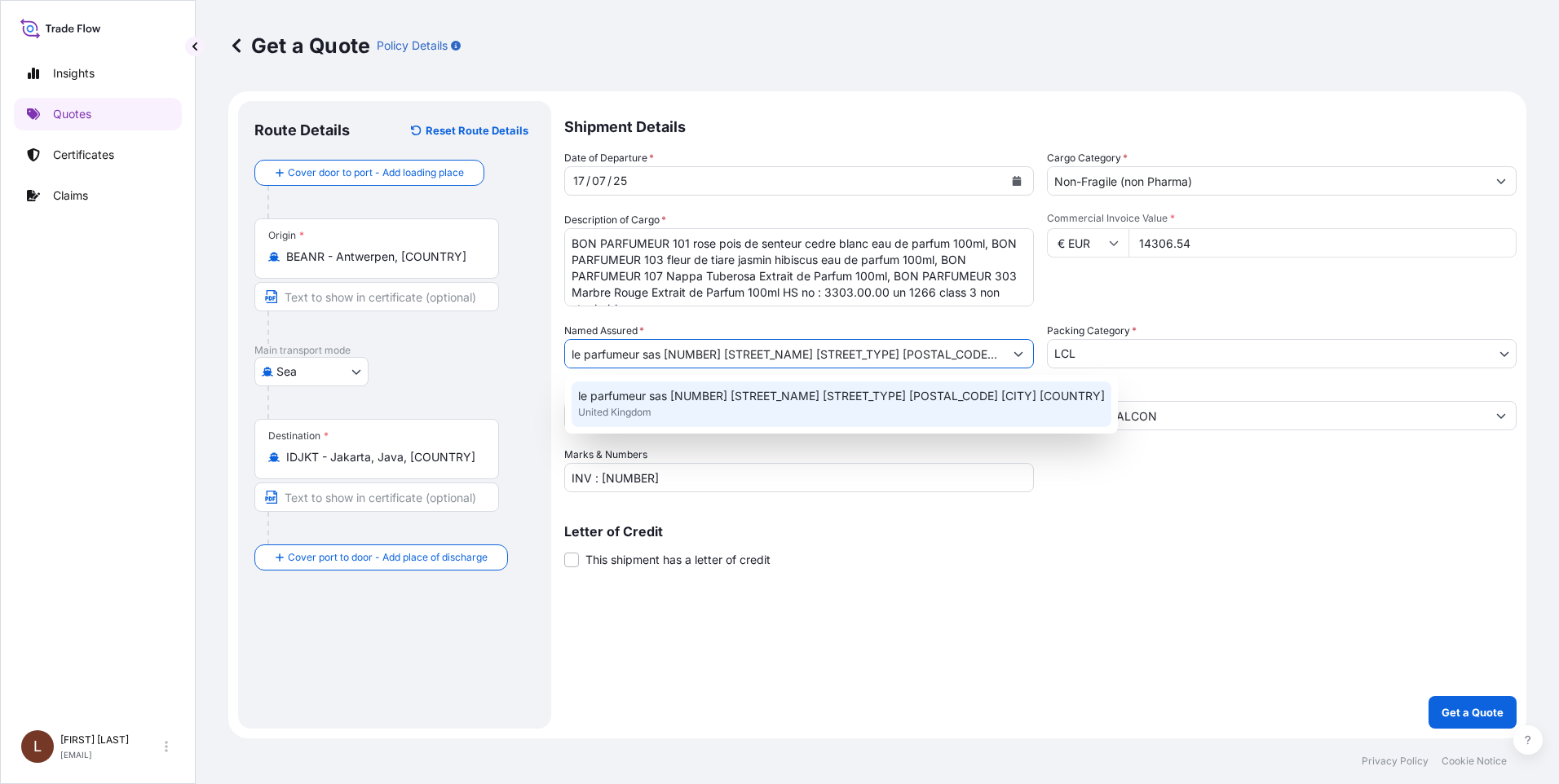 click on "le parfumeur sas [NUMBER] [STREET_NAME] [STREET_TYPE] [POSTAL_CODE] [CITY] [COUNTRY]" at bounding box center [841, 396] 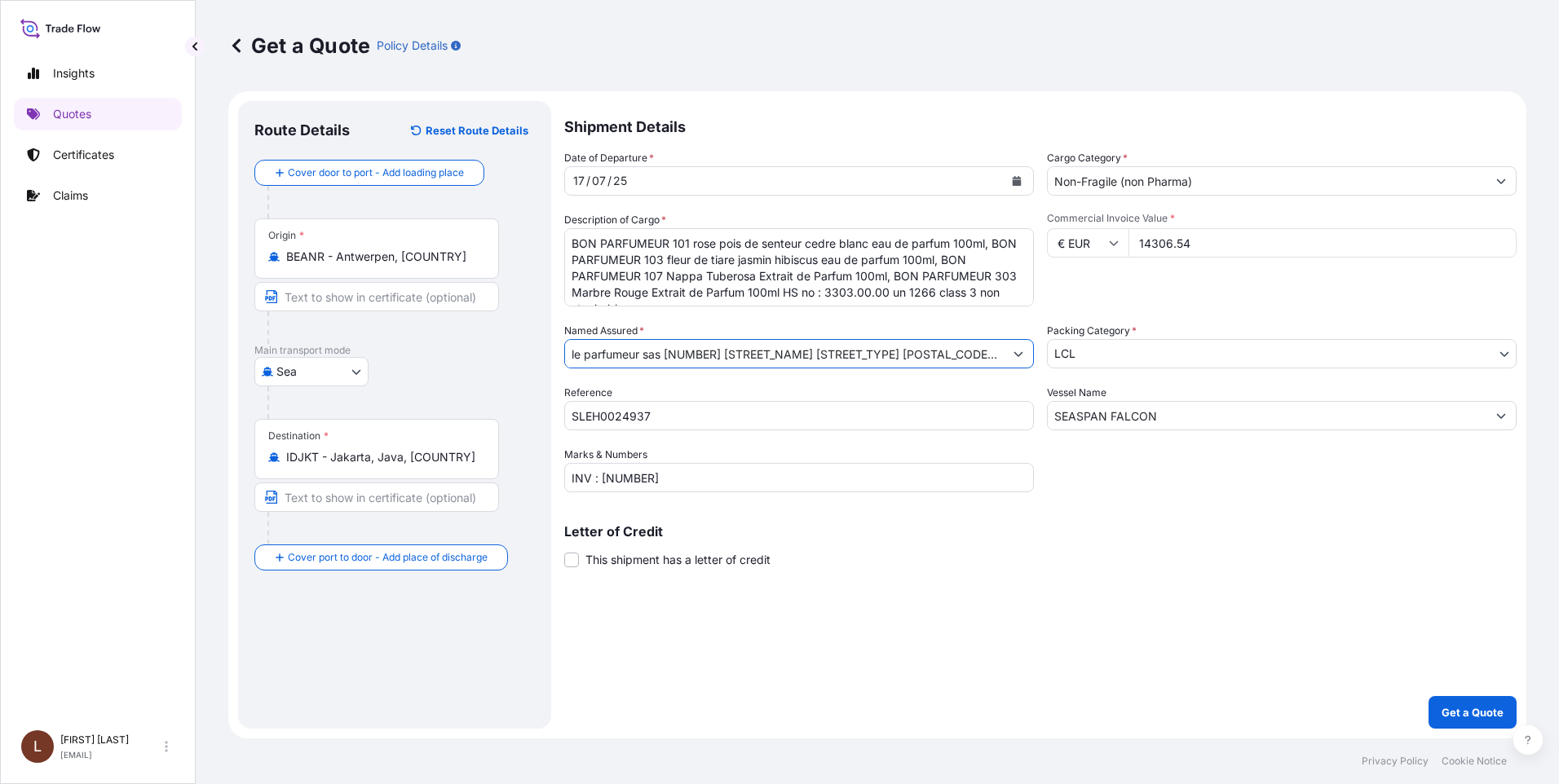 click at bounding box center [1501, 181] 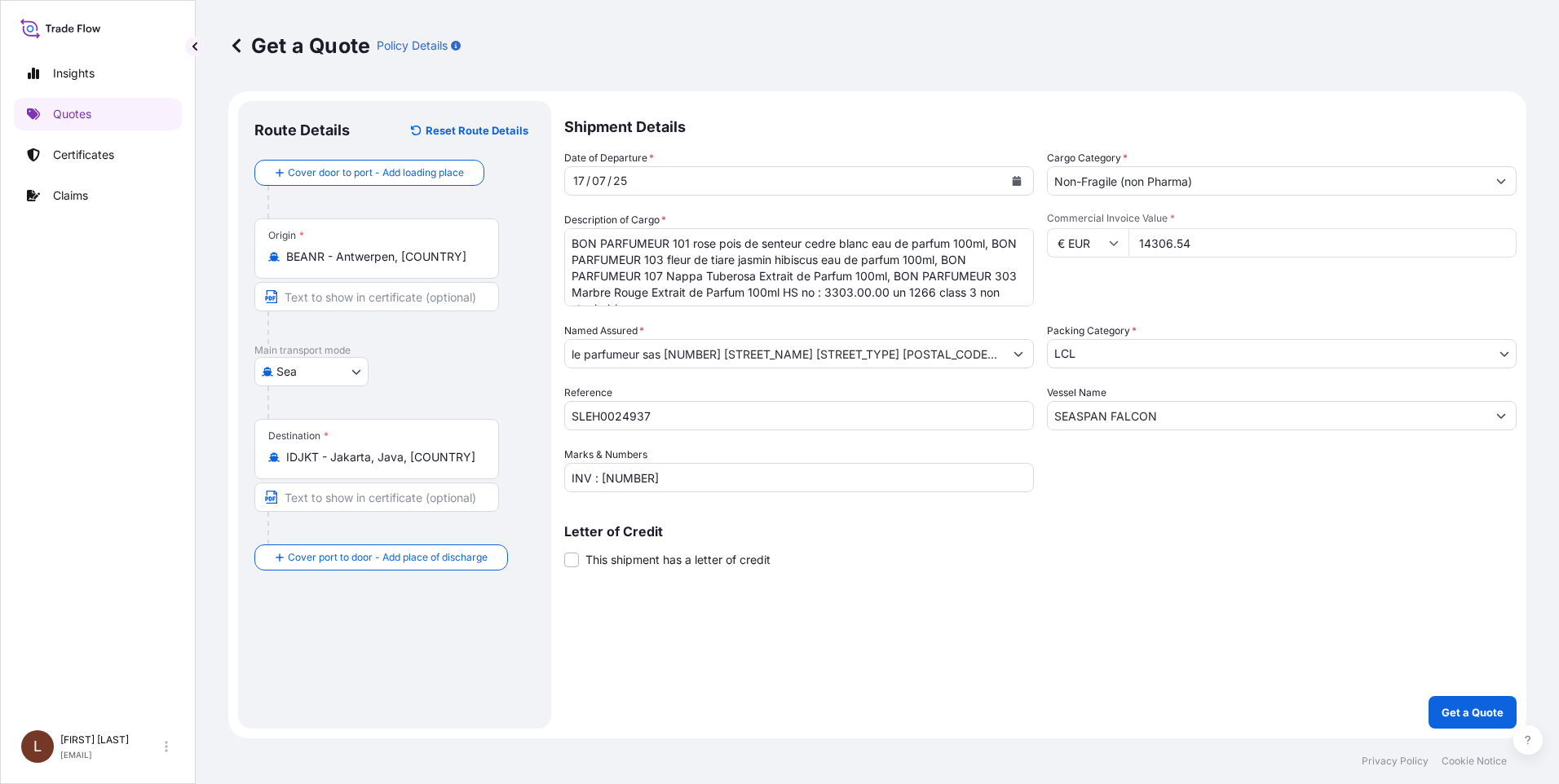 click 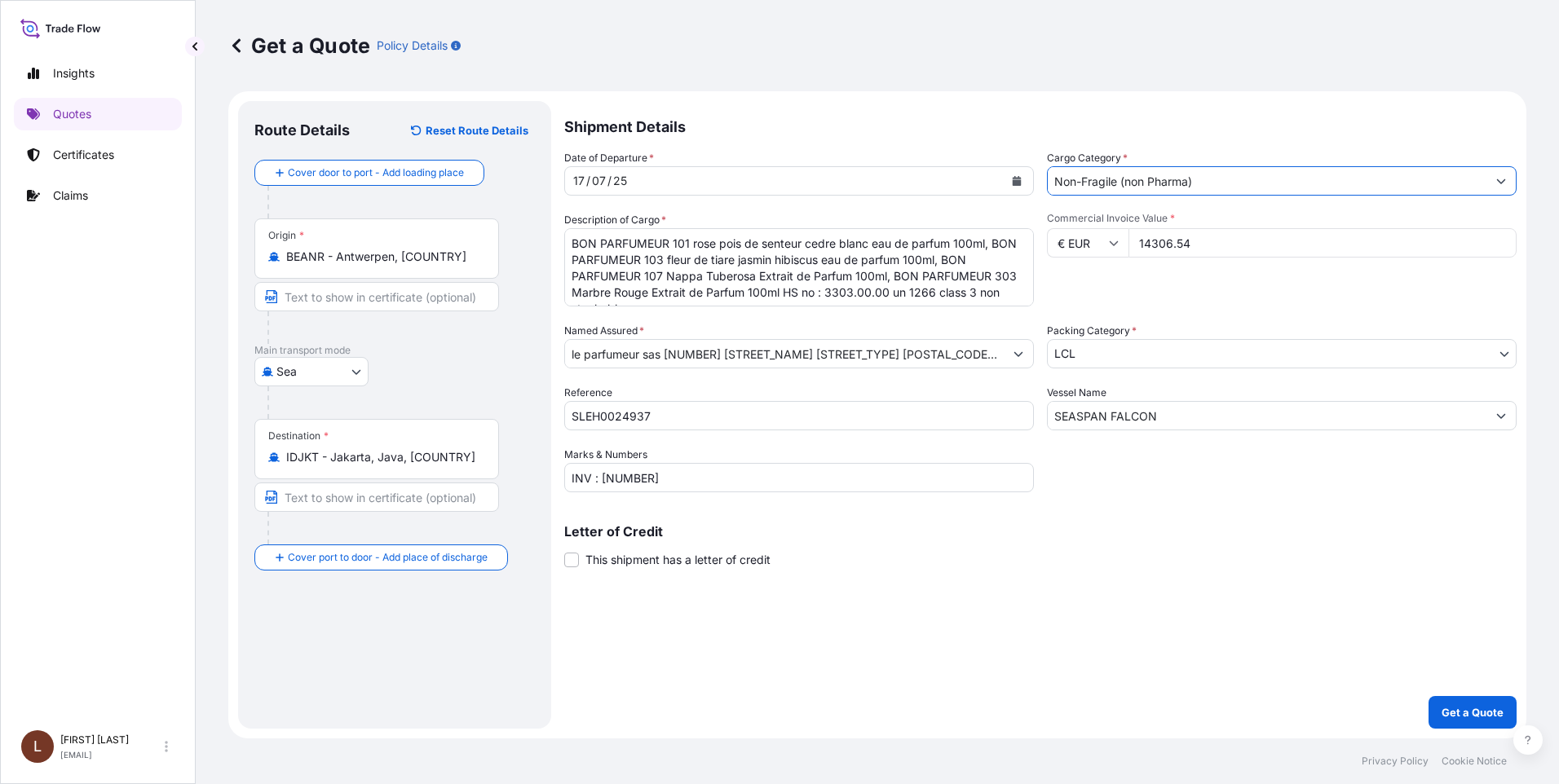 click 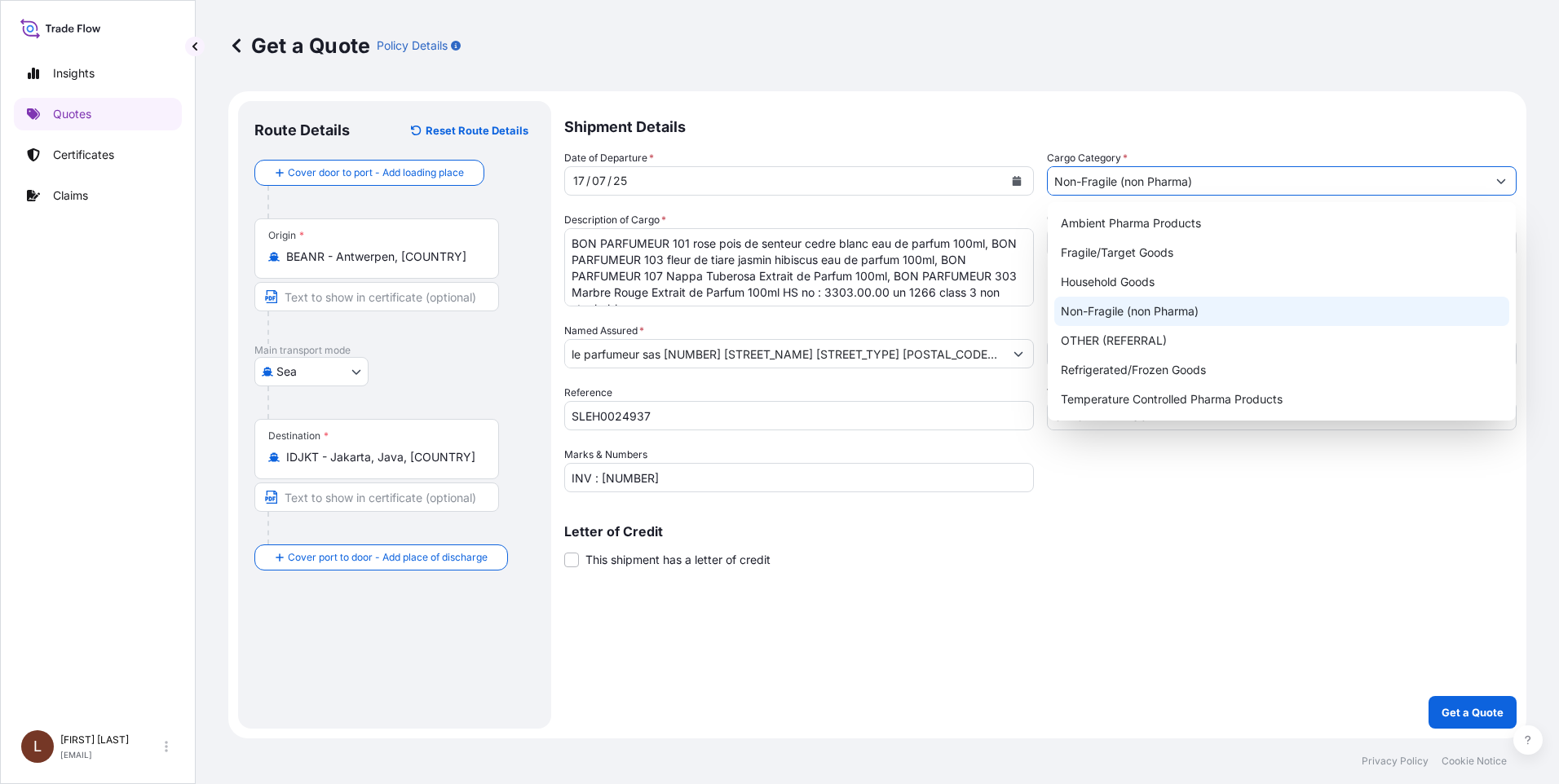 click on "Non-Fragile (non Pharma)" at bounding box center [1282, 311] 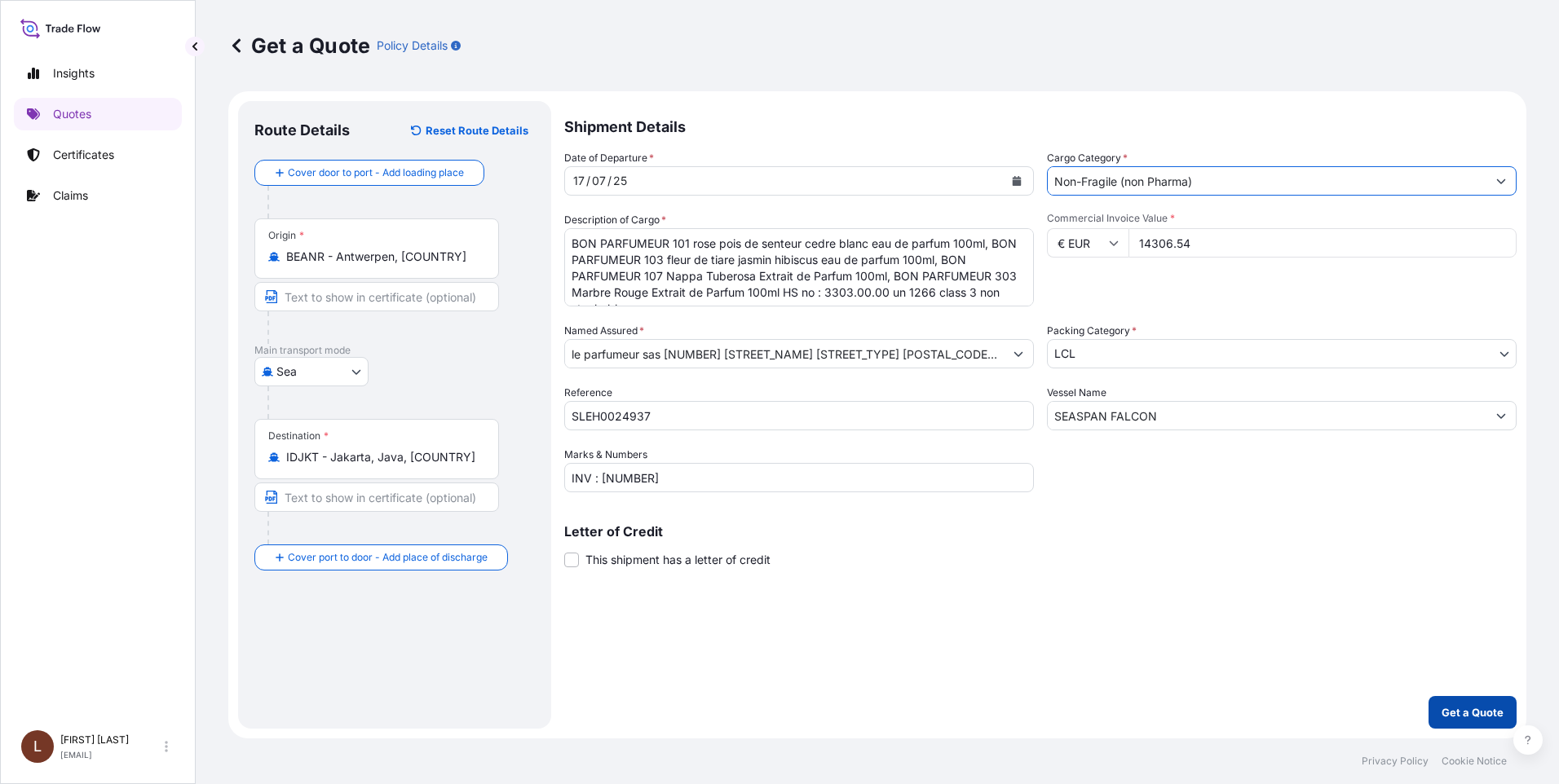 click on "Get a Quote" at bounding box center (1473, 712) 